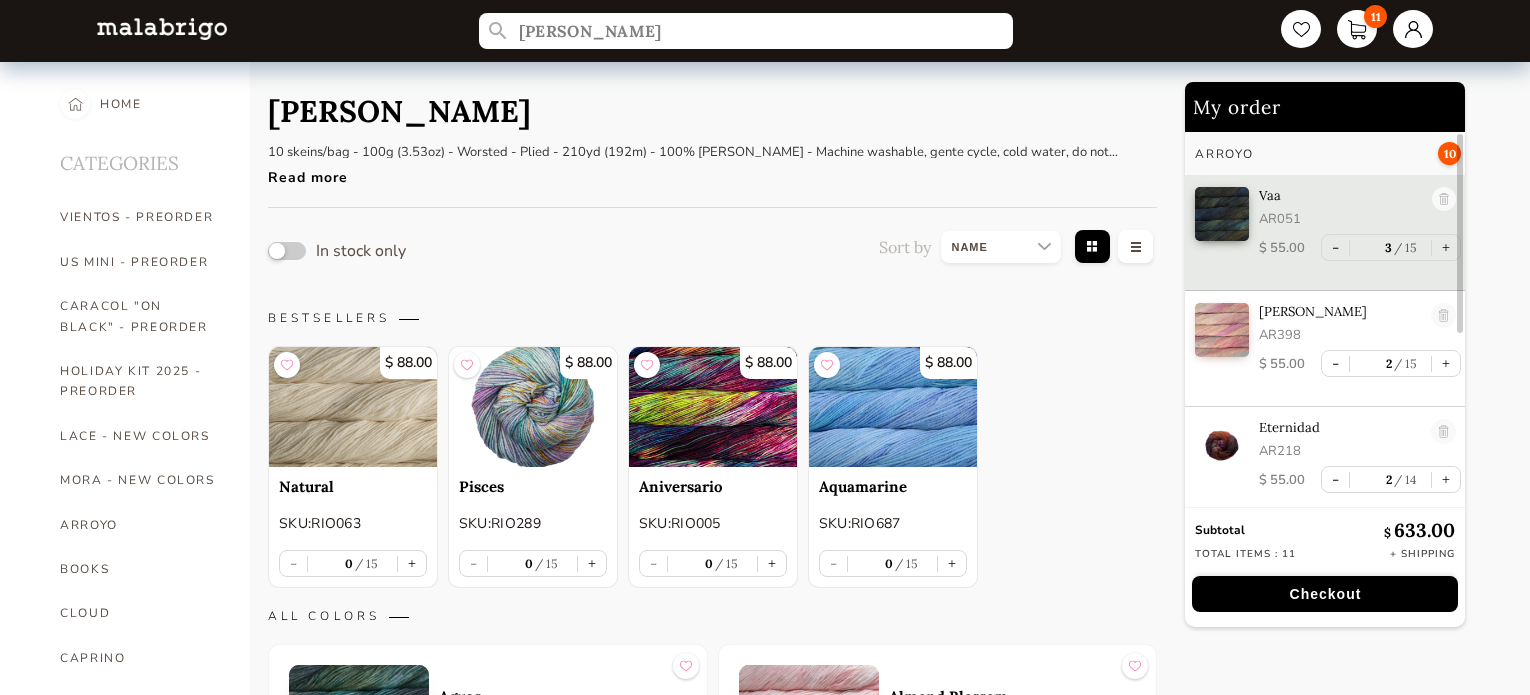 scroll, scrollTop: 1333, scrollLeft: 0, axis: vertical 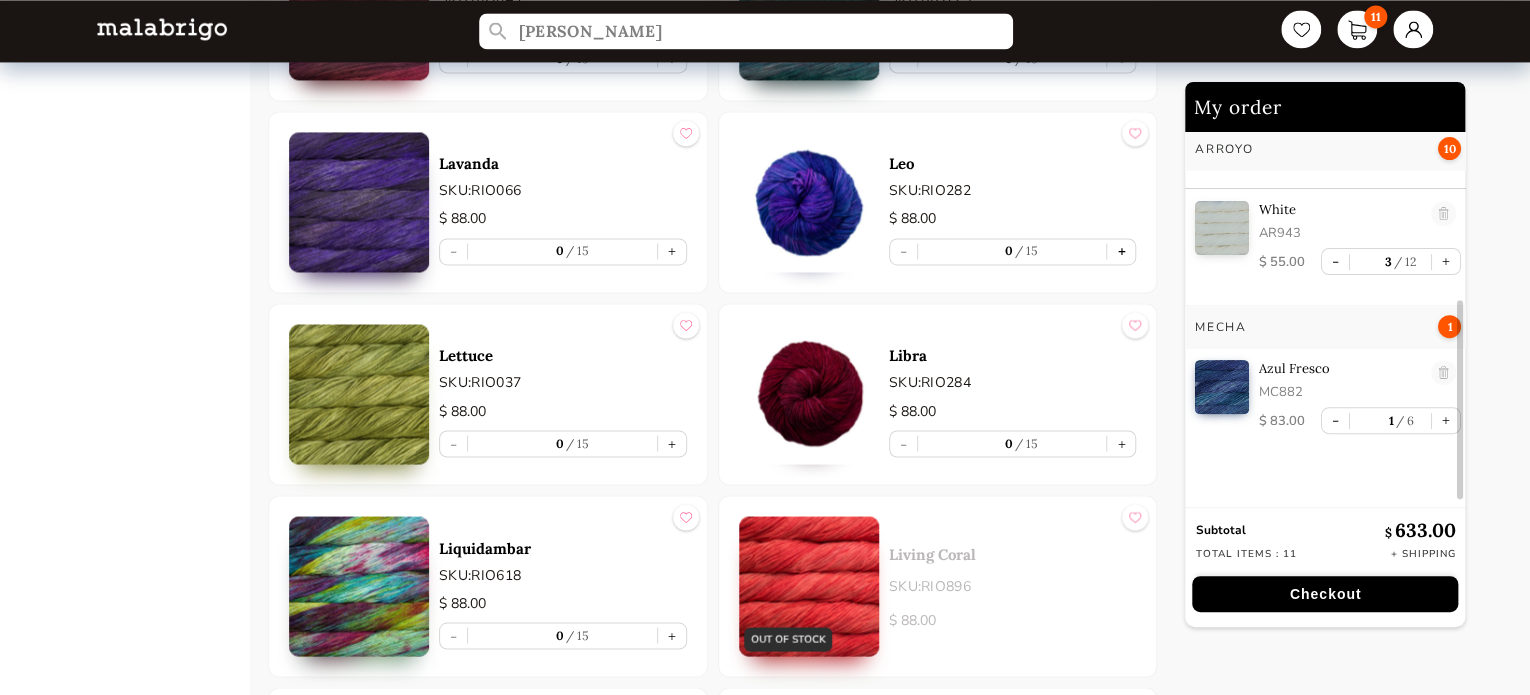 click on "+" at bounding box center (1121, 251) 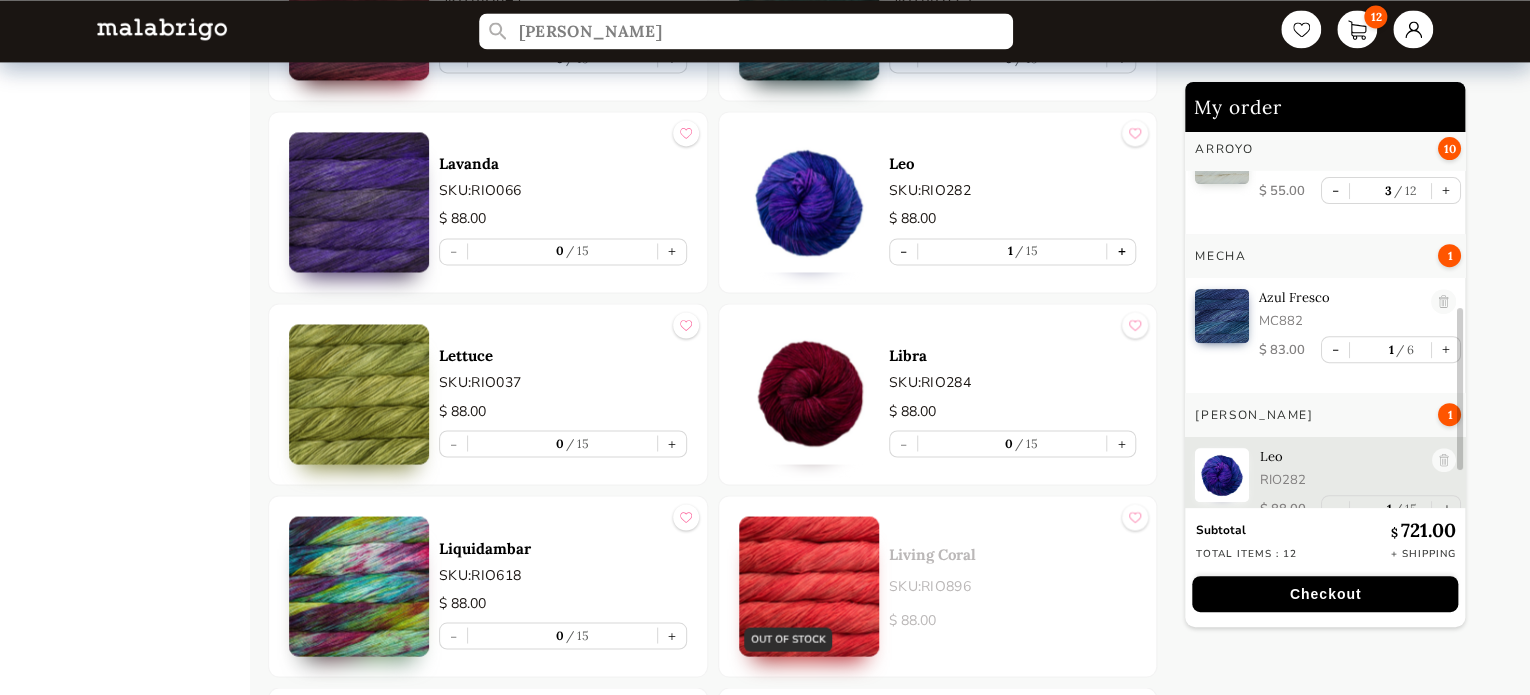 click on "+" at bounding box center (1121, 251) 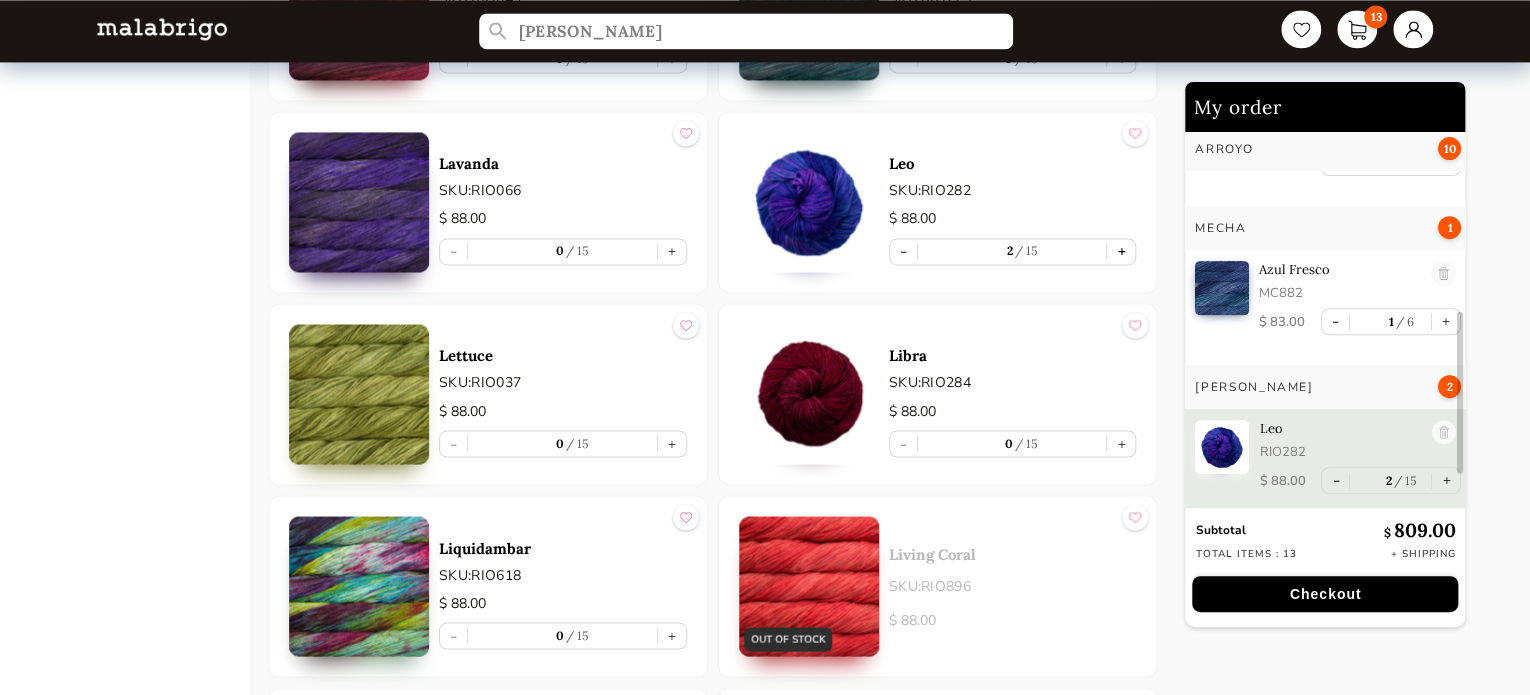 scroll, scrollTop: 444, scrollLeft: 0, axis: vertical 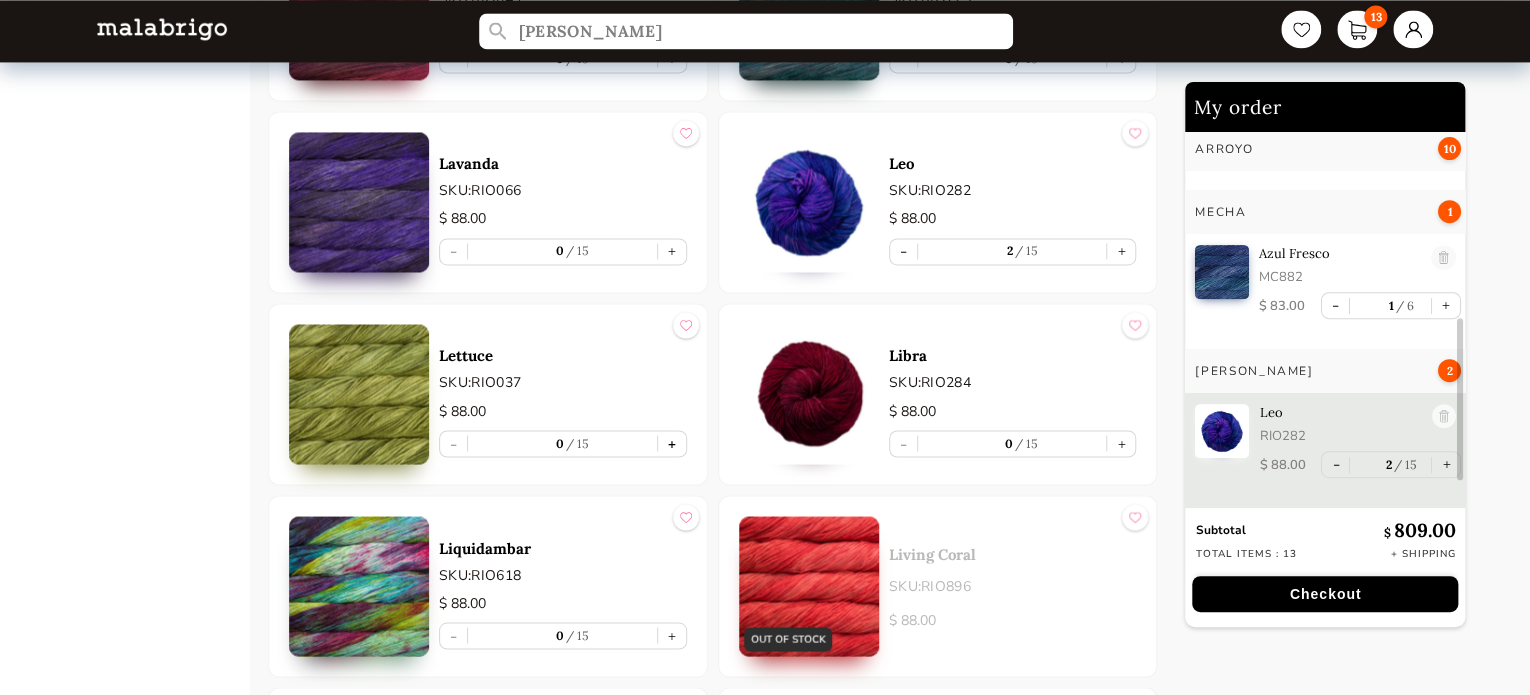 click on "+" at bounding box center (672, 443) 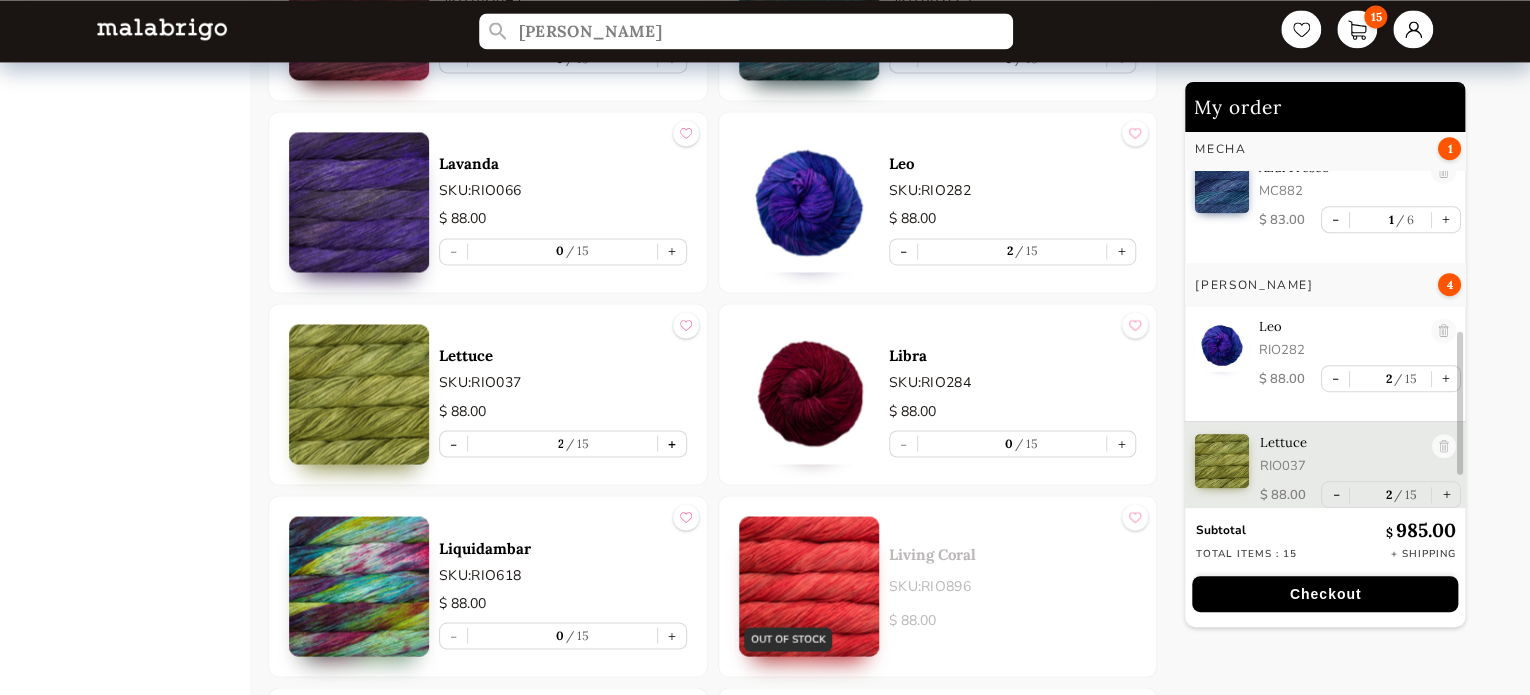 scroll, scrollTop: 550, scrollLeft: 0, axis: vertical 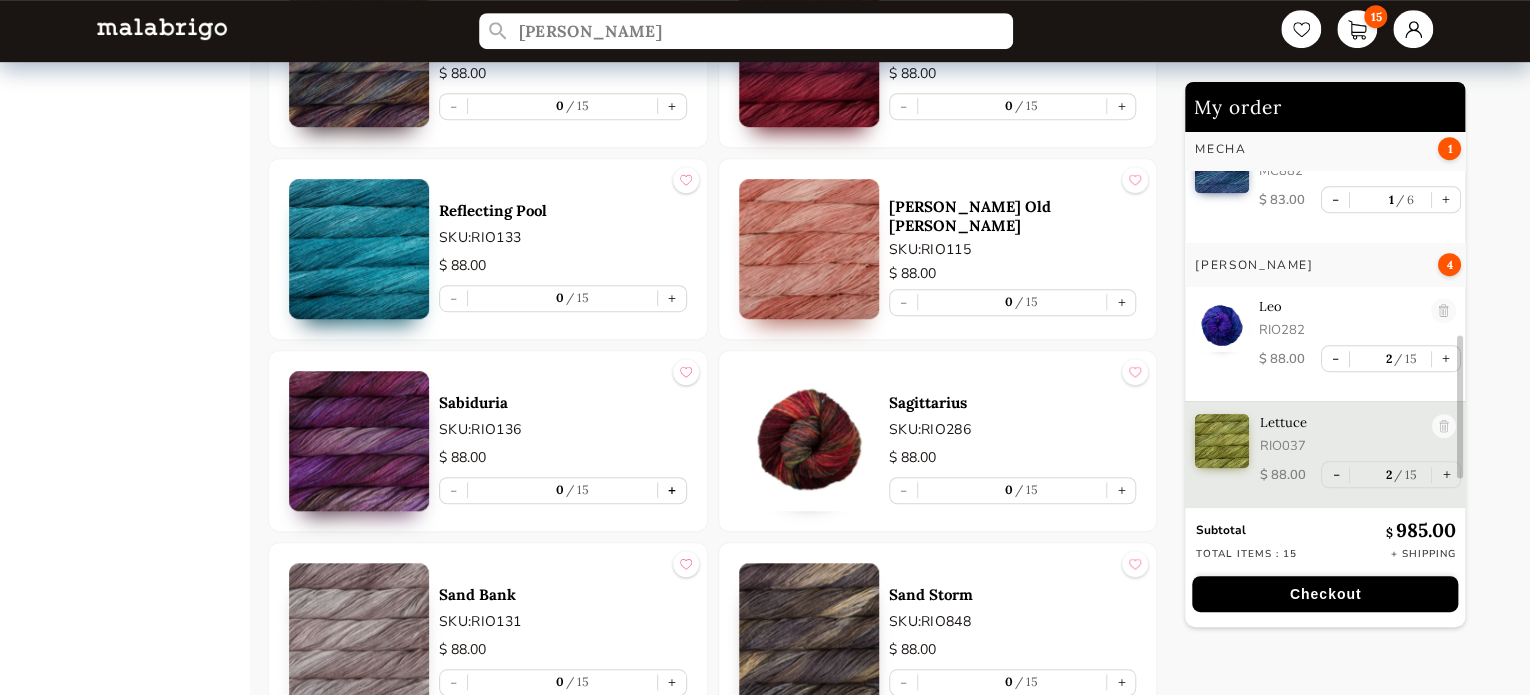 click on "+" at bounding box center (672, 490) 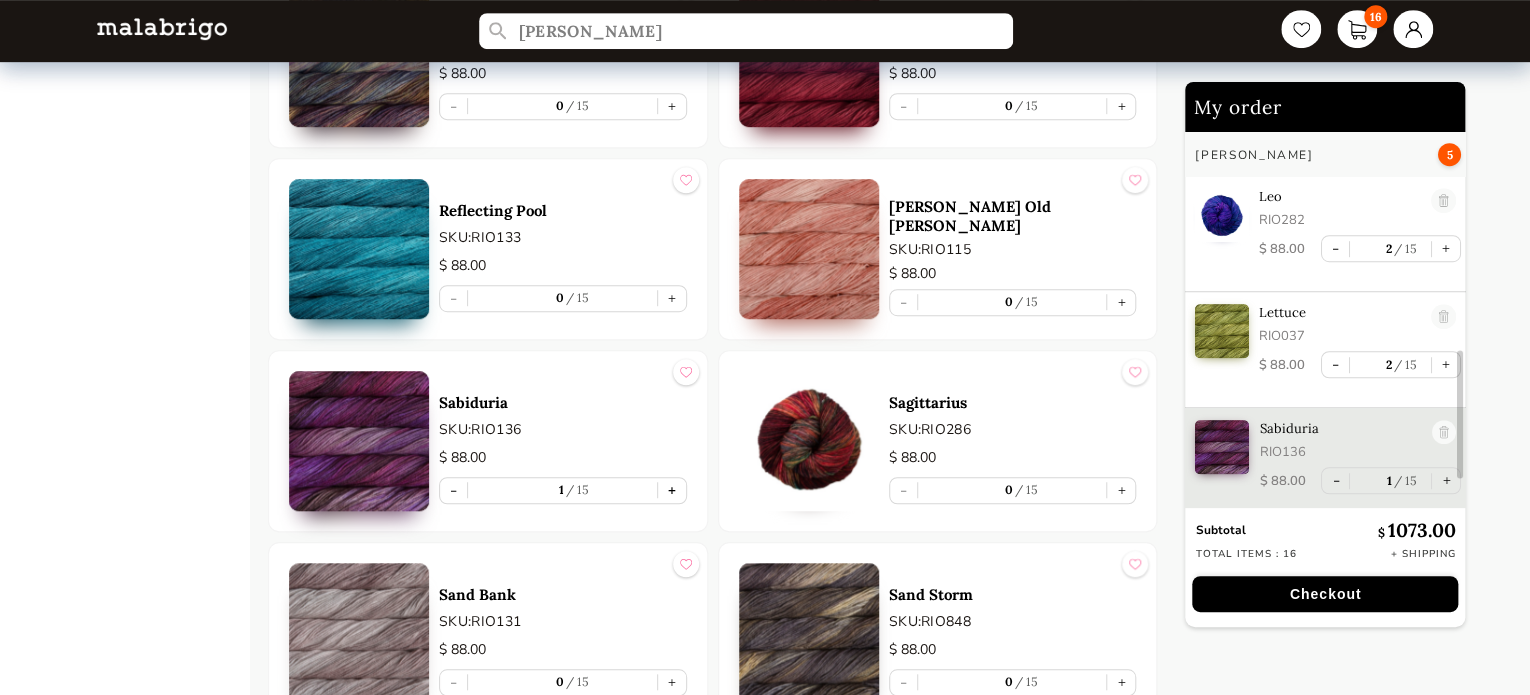 click on "+" at bounding box center [672, 490] 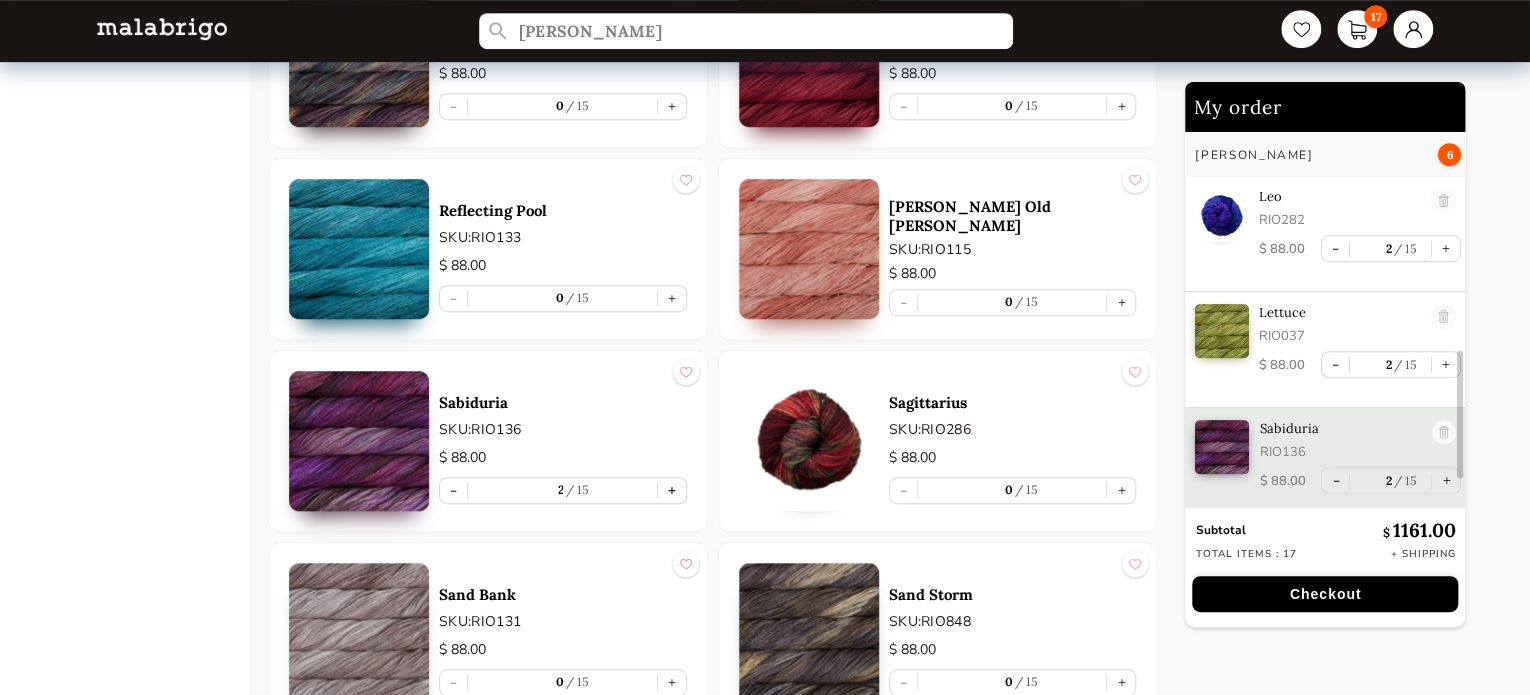 scroll, scrollTop: 676, scrollLeft: 0, axis: vertical 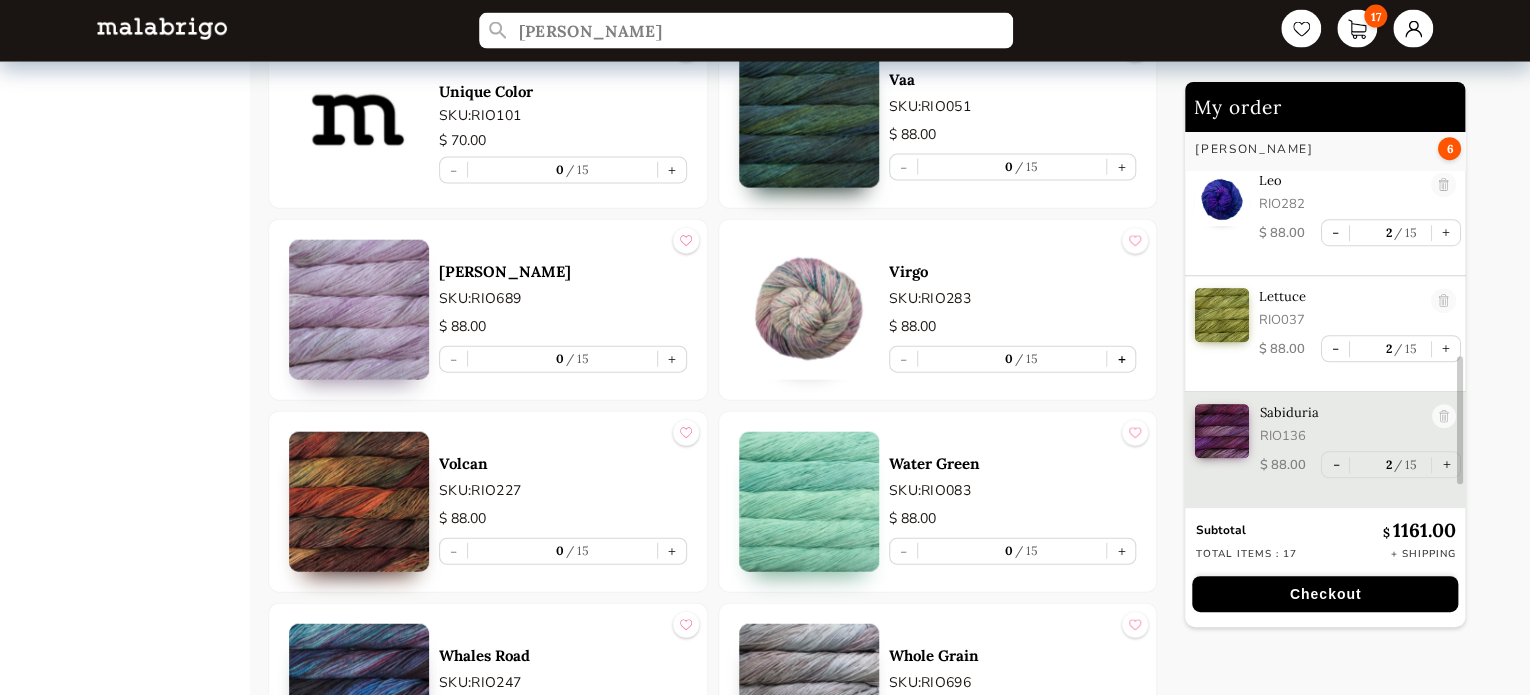 click on "+" at bounding box center (1121, 359) 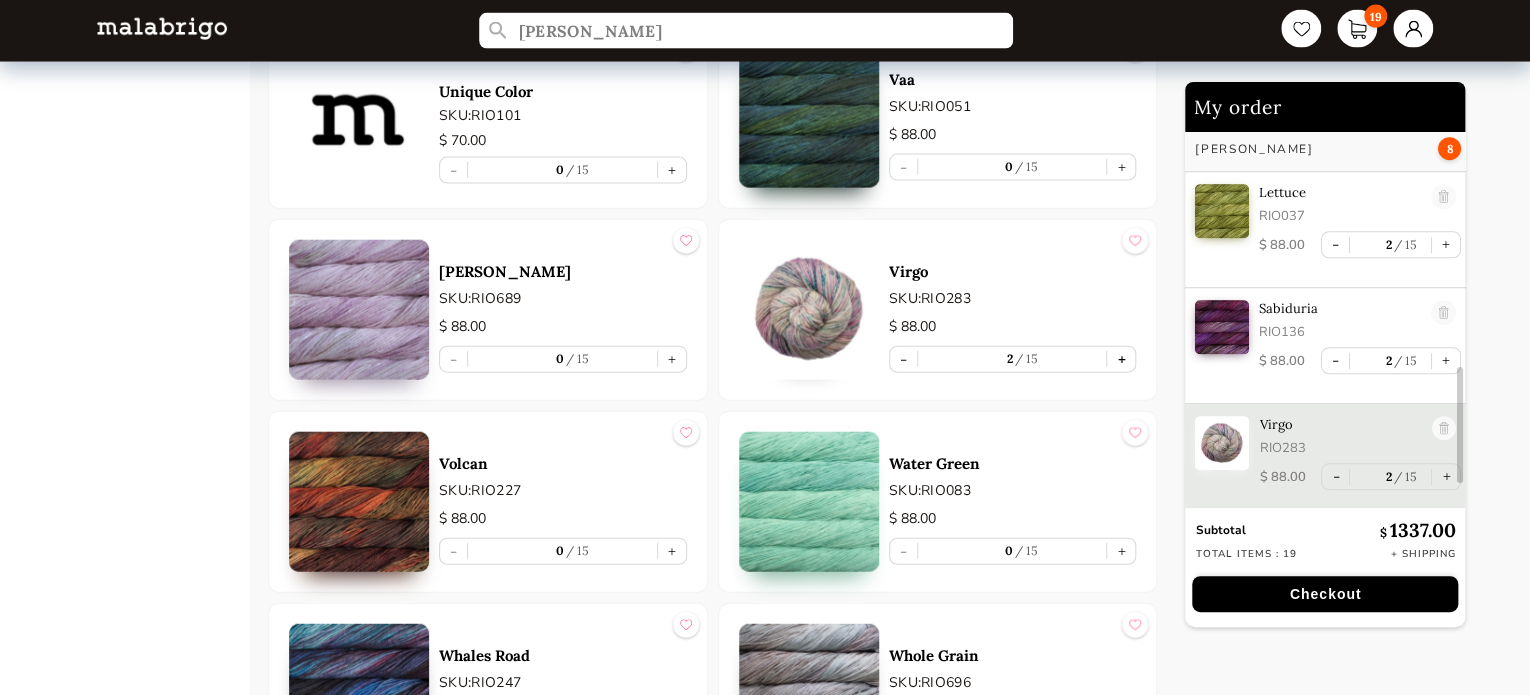scroll, scrollTop: 784, scrollLeft: 0, axis: vertical 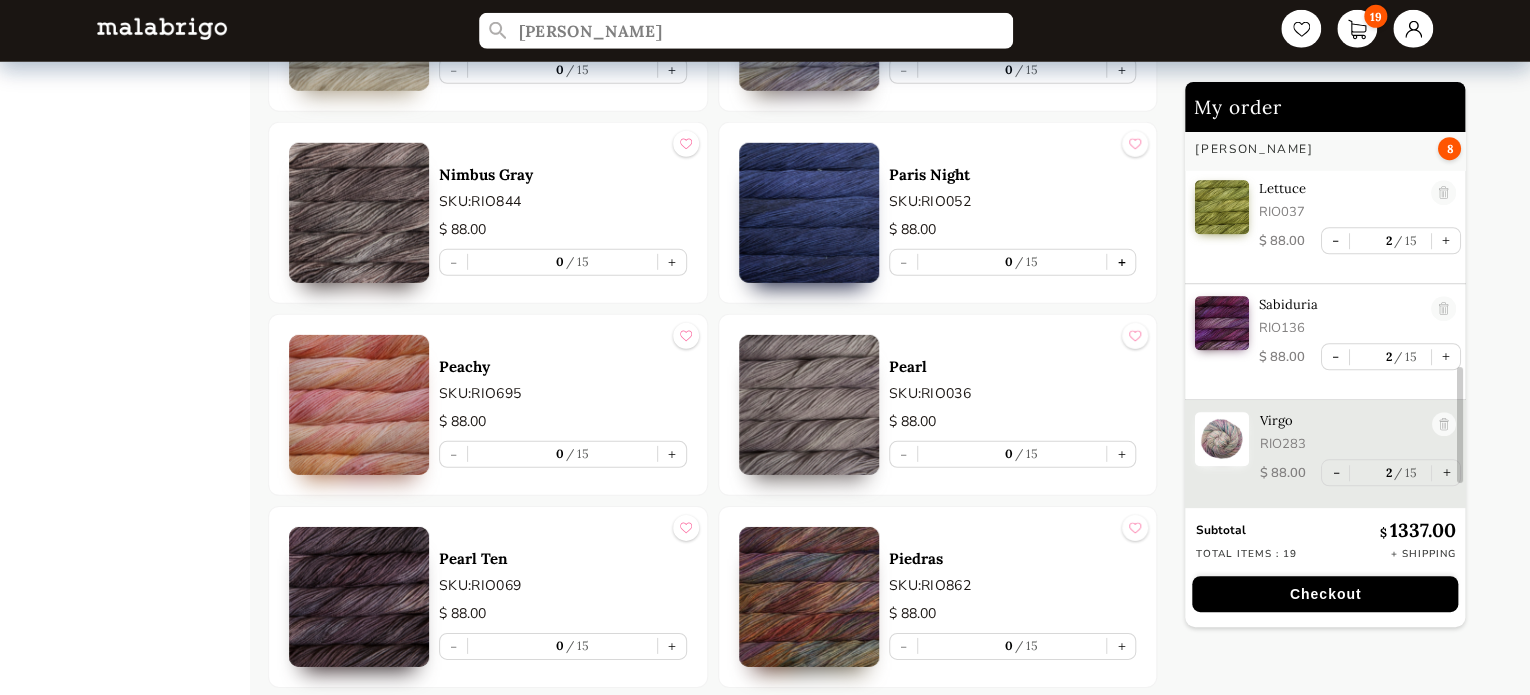 click on "+" at bounding box center (1121, 262) 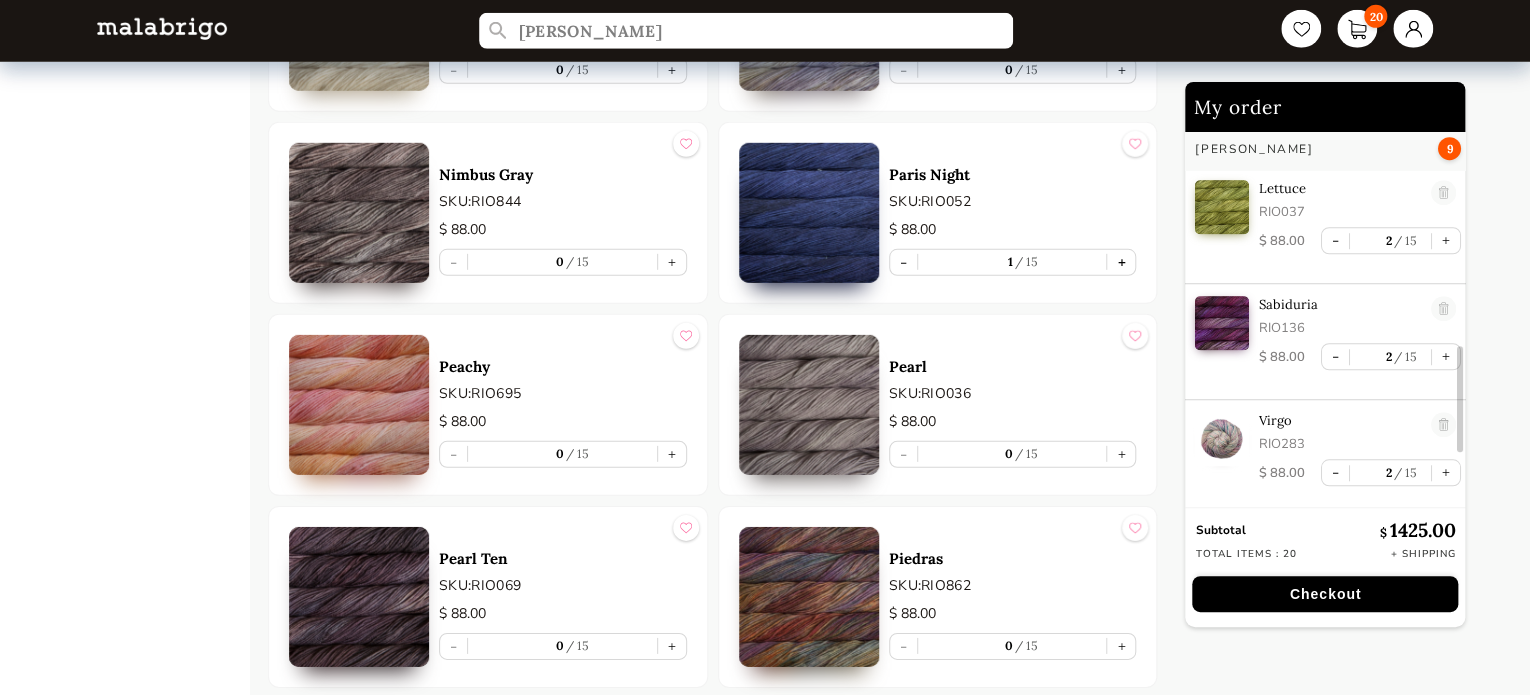 click on "+" at bounding box center (1121, 262) 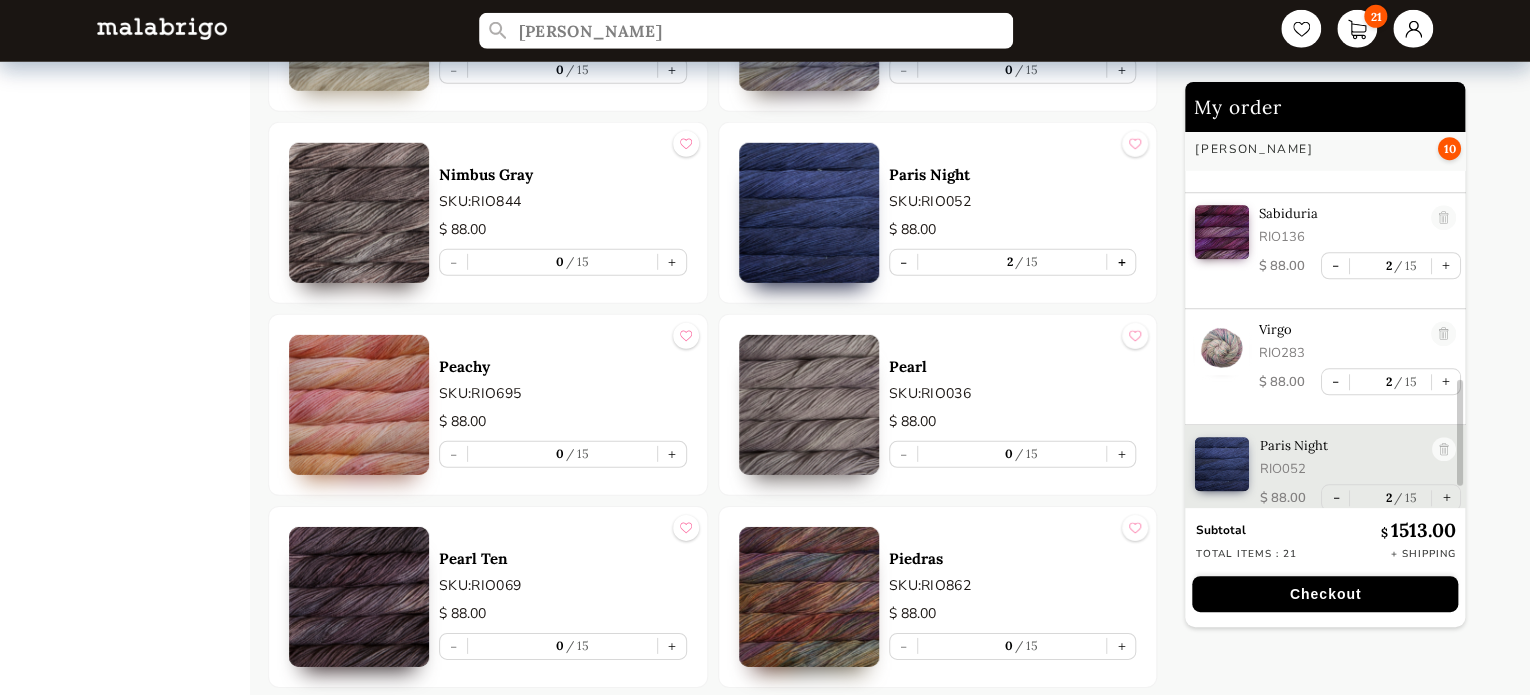 scroll, scrollTop: 908, scrollLeft: 0, axis: vertical 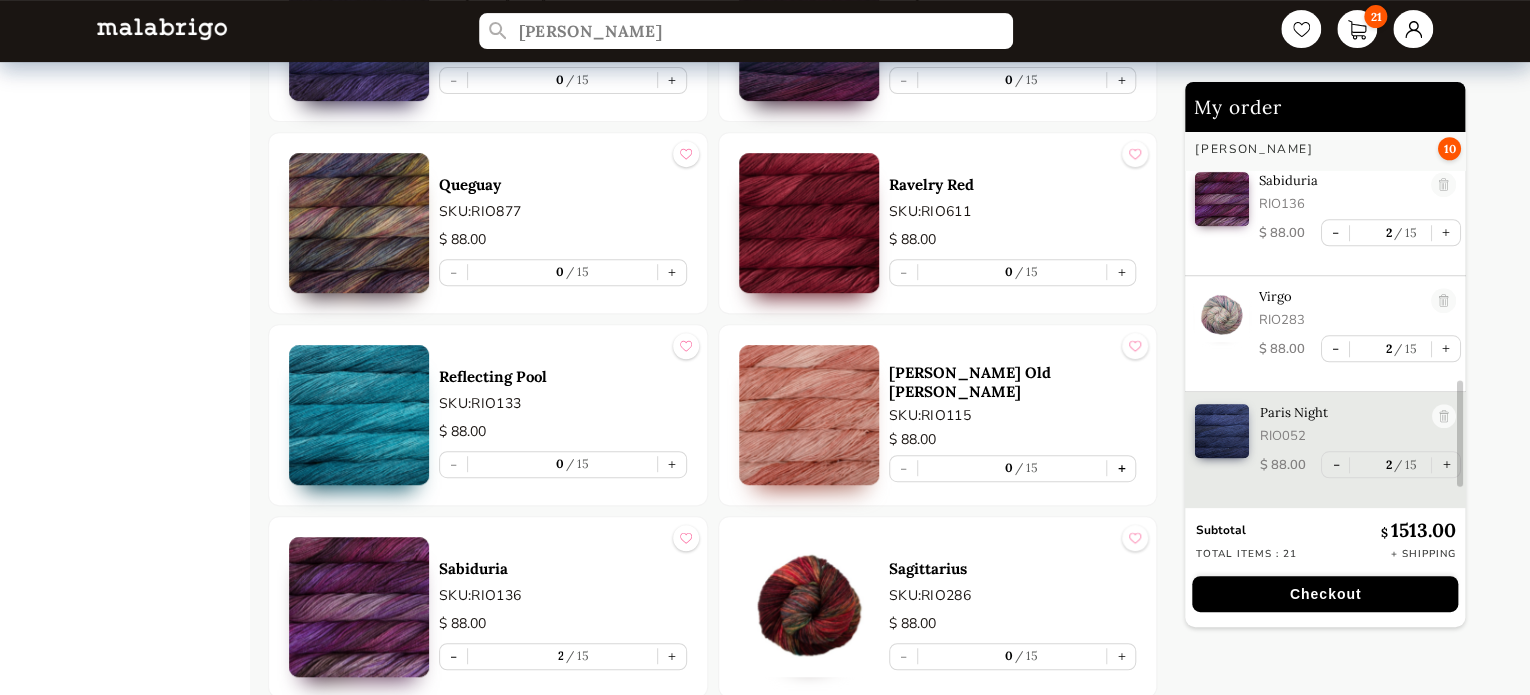 click on "+" at bounding box center [1121, 468] 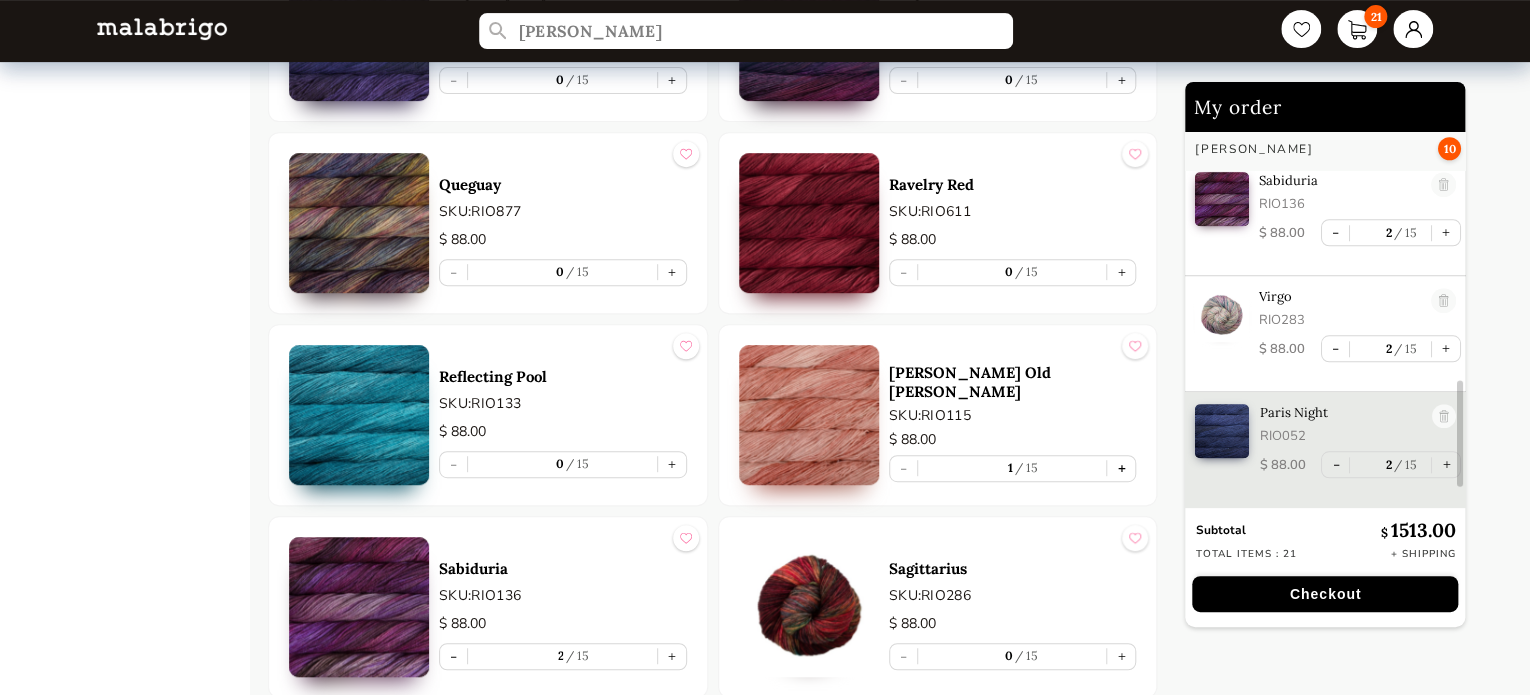 click on "+" at bounding box center (1121, 468) 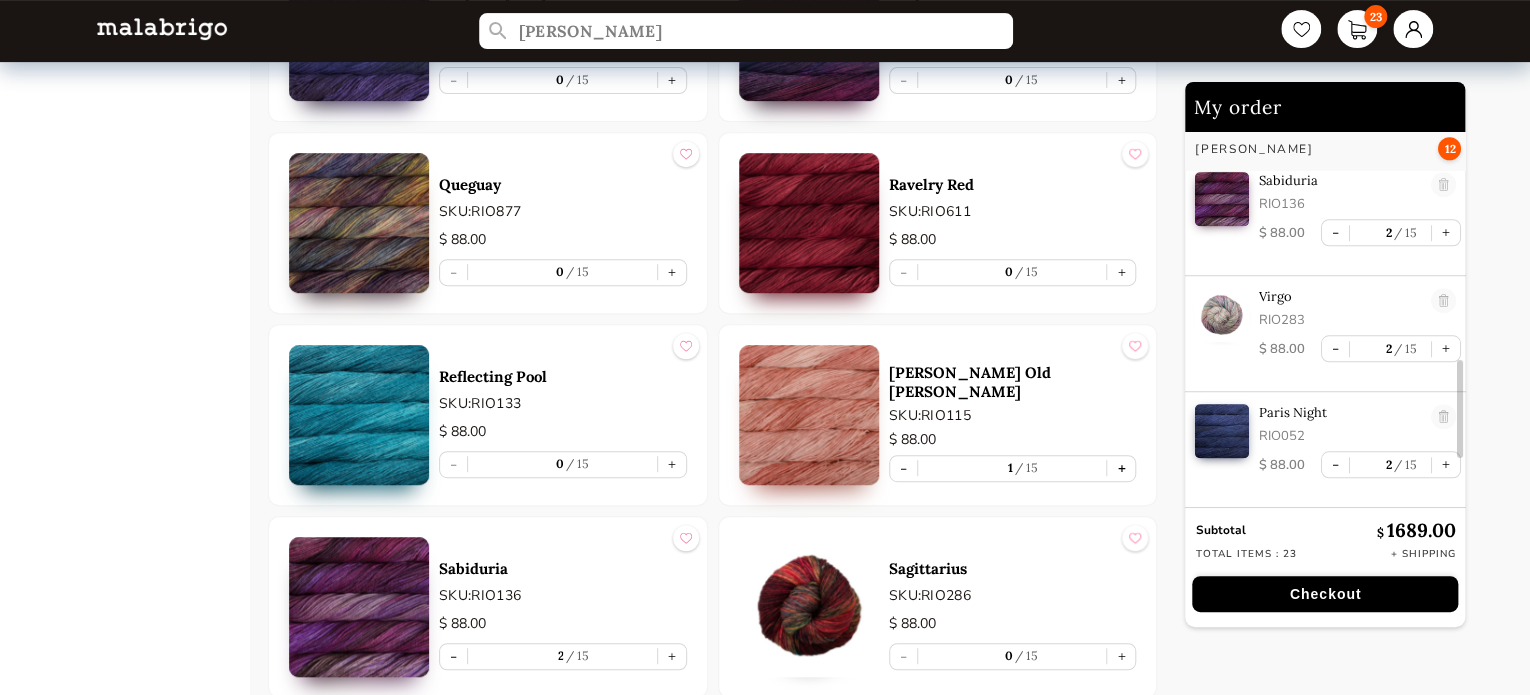 type on "2" 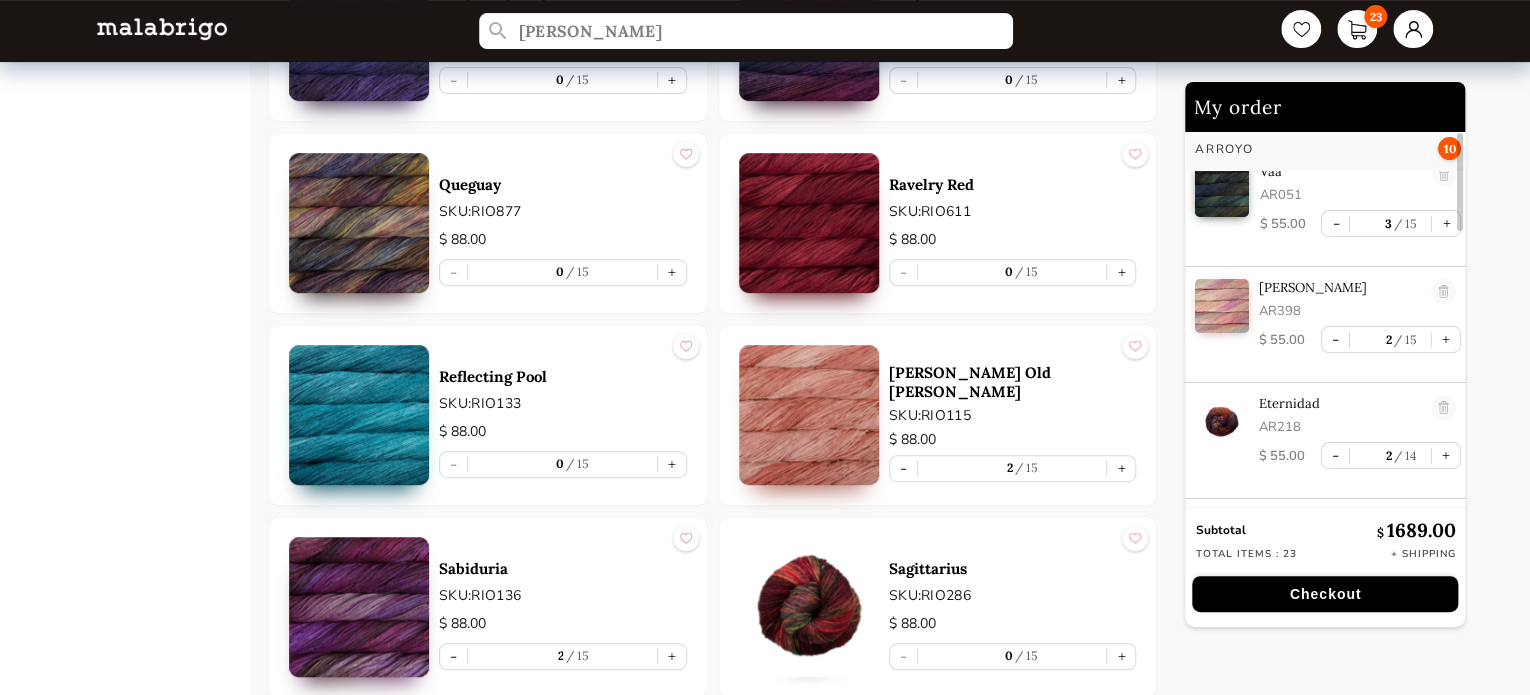 scroll, scrollTop: 0, scrollLeft: 0, axis: both 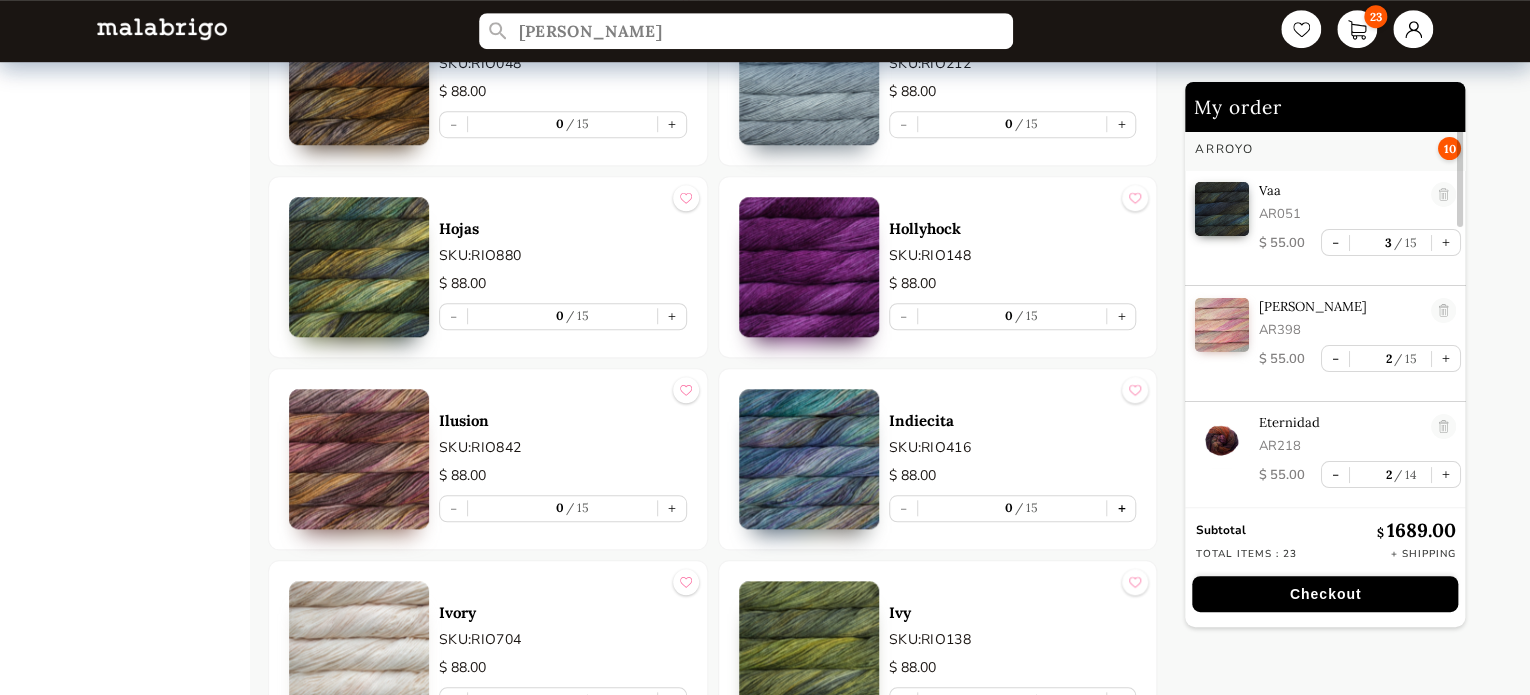 click on "+" at bounding box center [1121, 508] 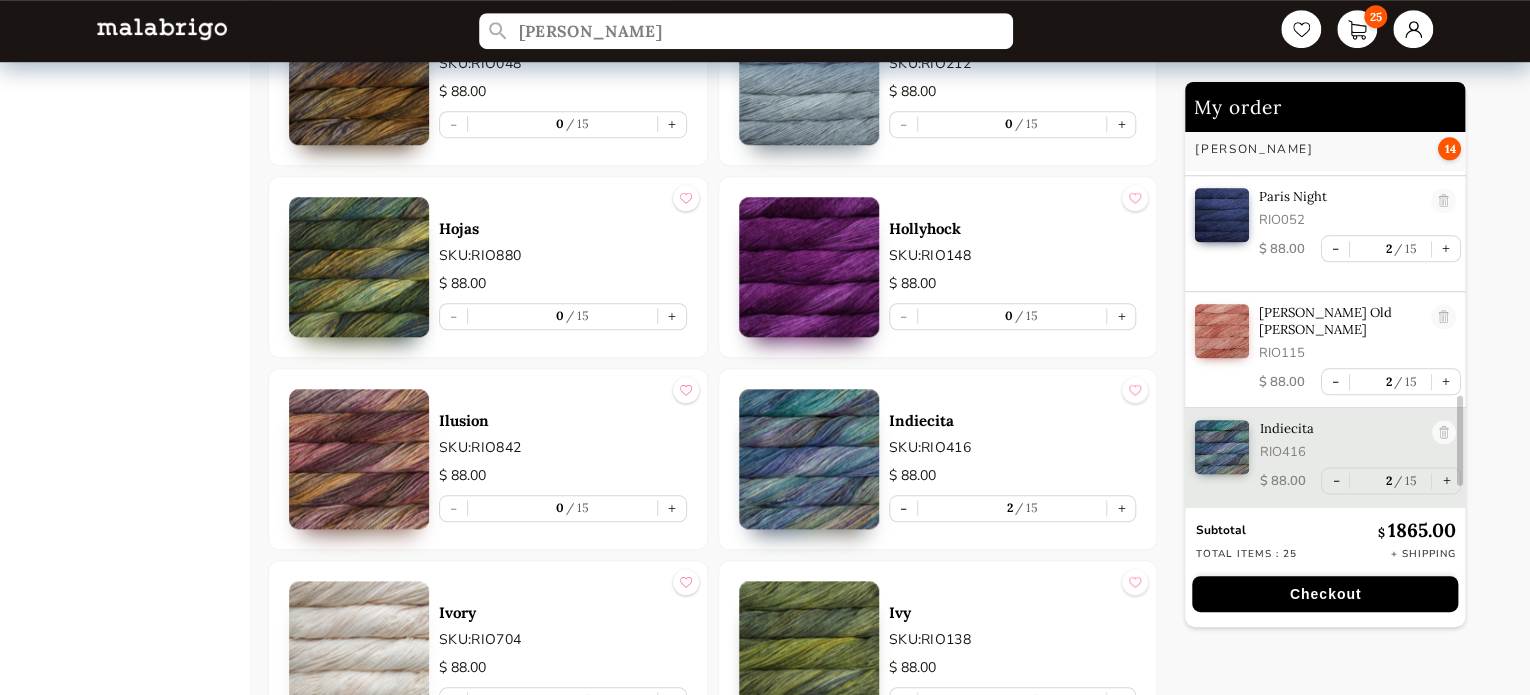 scroll, scrollTop: 1128, scrollLeft: 0, axis: vertical 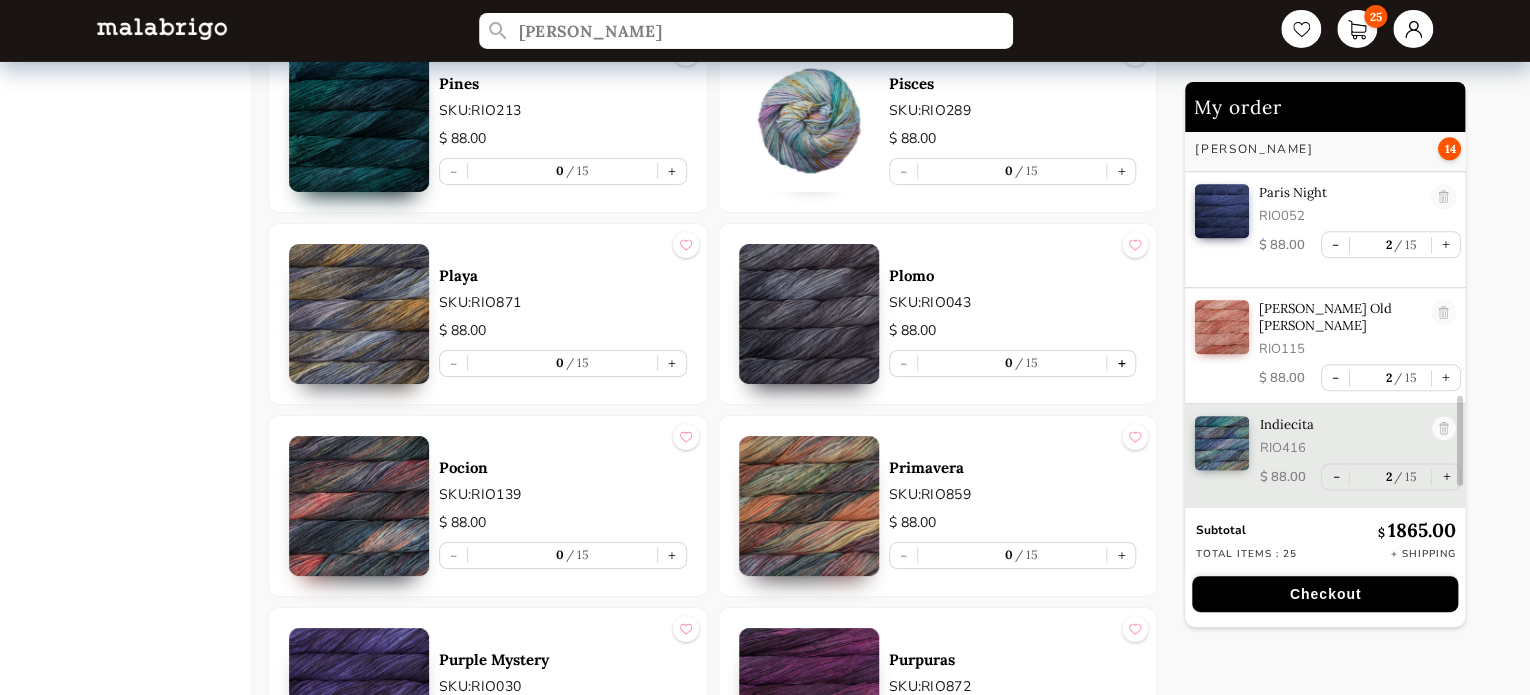 click on "+" at bounding box center [1121, 363] 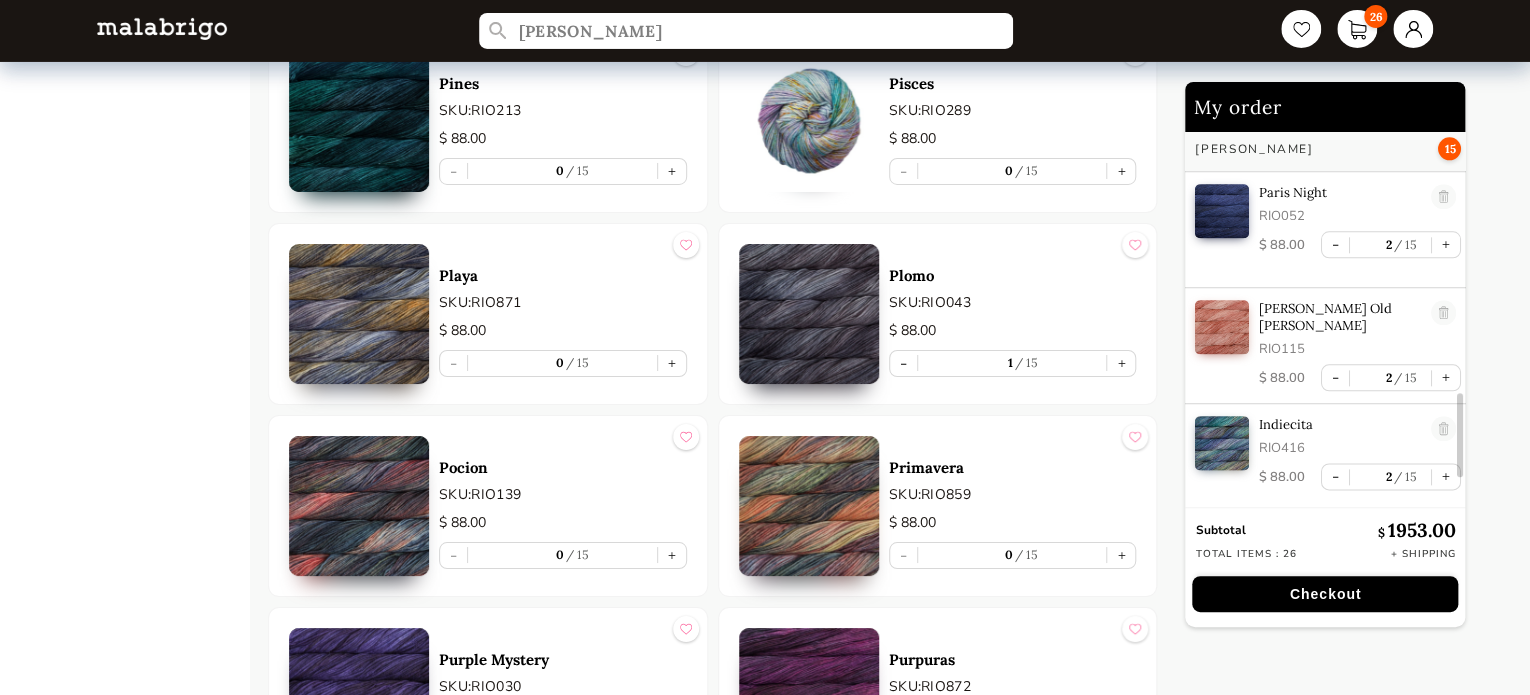 scroll, scrollTop: 1240, scrollLeft: 0, axis: vertical 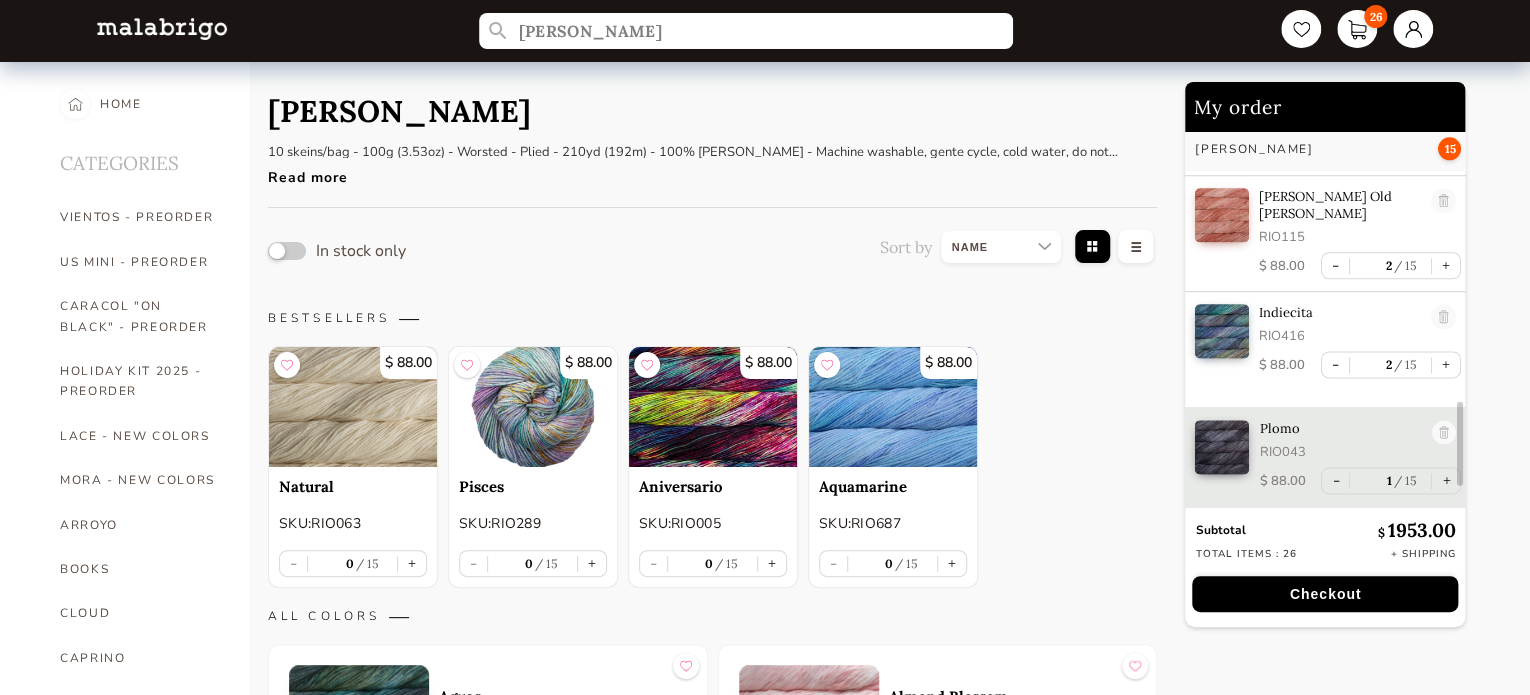 click on "HOME CATEGORIES VIENTOS - PREORDER US MINI - PREORDER CARACOL "ON BLACK" - PREORDER HOLIDAY KIT 2025 - PREORDER LACE - NEW COLORS [PERSON_NAME] - NEW COLORS [PERSON_NAME] BOOKS CLOUD [PERSON_NAME] CARACOL CHUNKY DOS TIERRAS FINITO LACE MOHAIR MECHA [PERSON_NAME] NOVENTA NUBE ON SALE RASTA [PERSON_NAME] SÓLIDOS SOCK CAKES - METAMORPHOSIS SEIS CABOS SILKPACA SILKY MERINO SOCK SUSURRO TOTES ULTIMATE SOCK VERANO WASHTED WORSTED" at bounding box center [125, 5556] 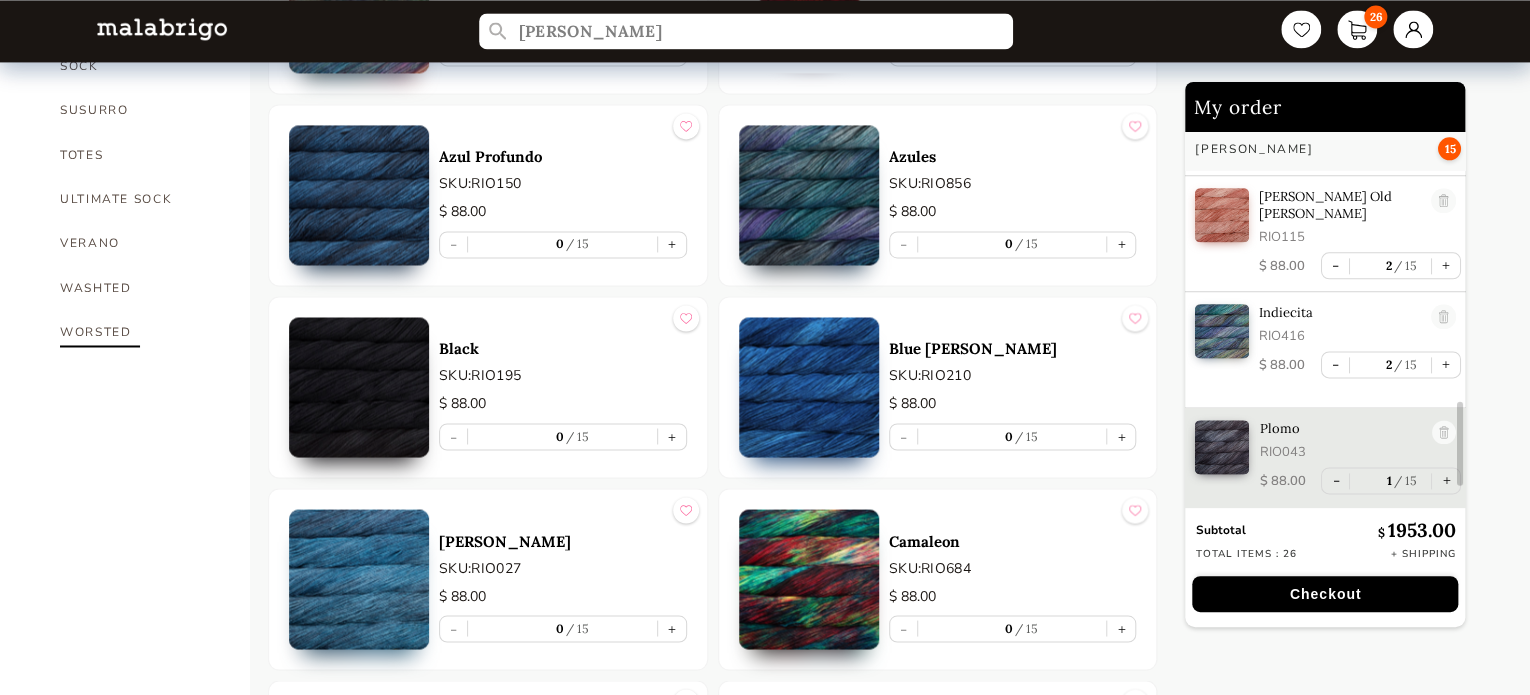 scroll, scrollTop: 1166, scrollLeft: 0, axis: vertical 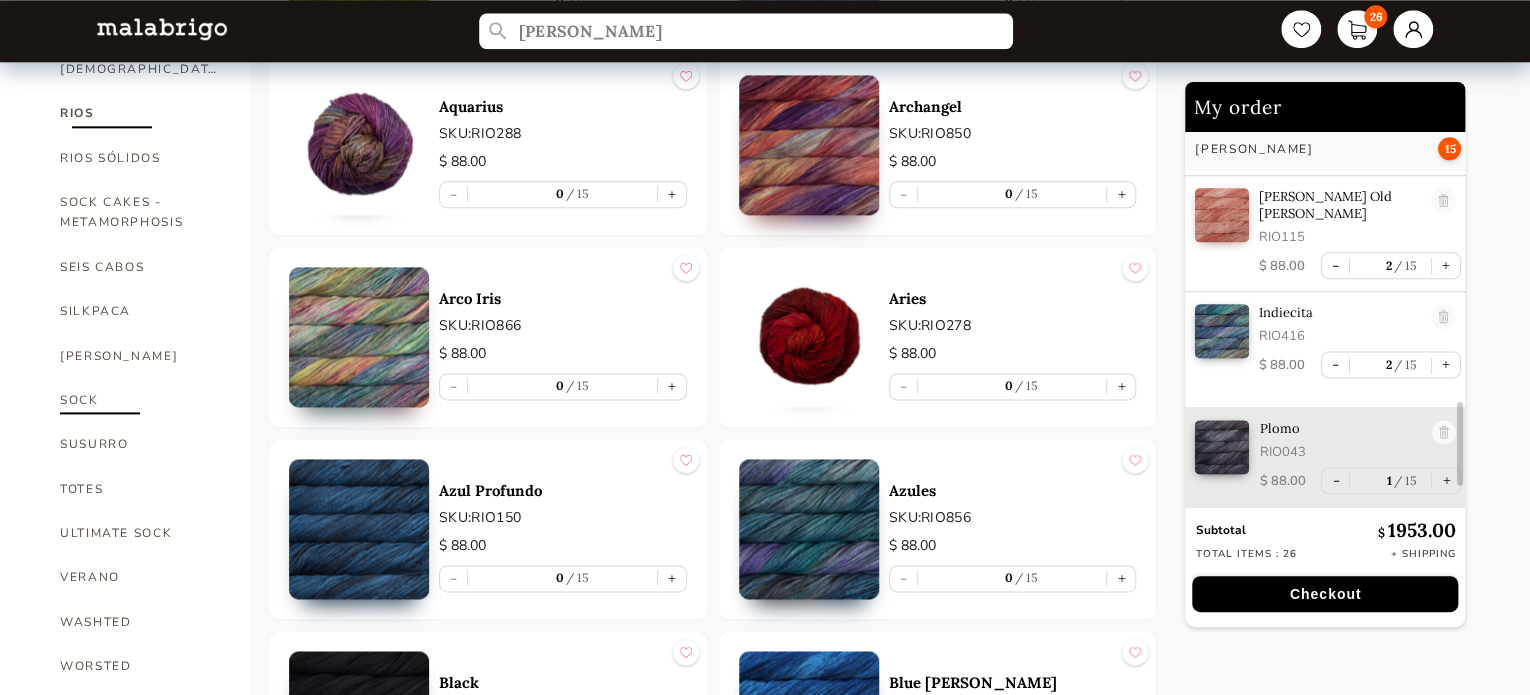 click on "SOCK" at bounding box center (140, 400) 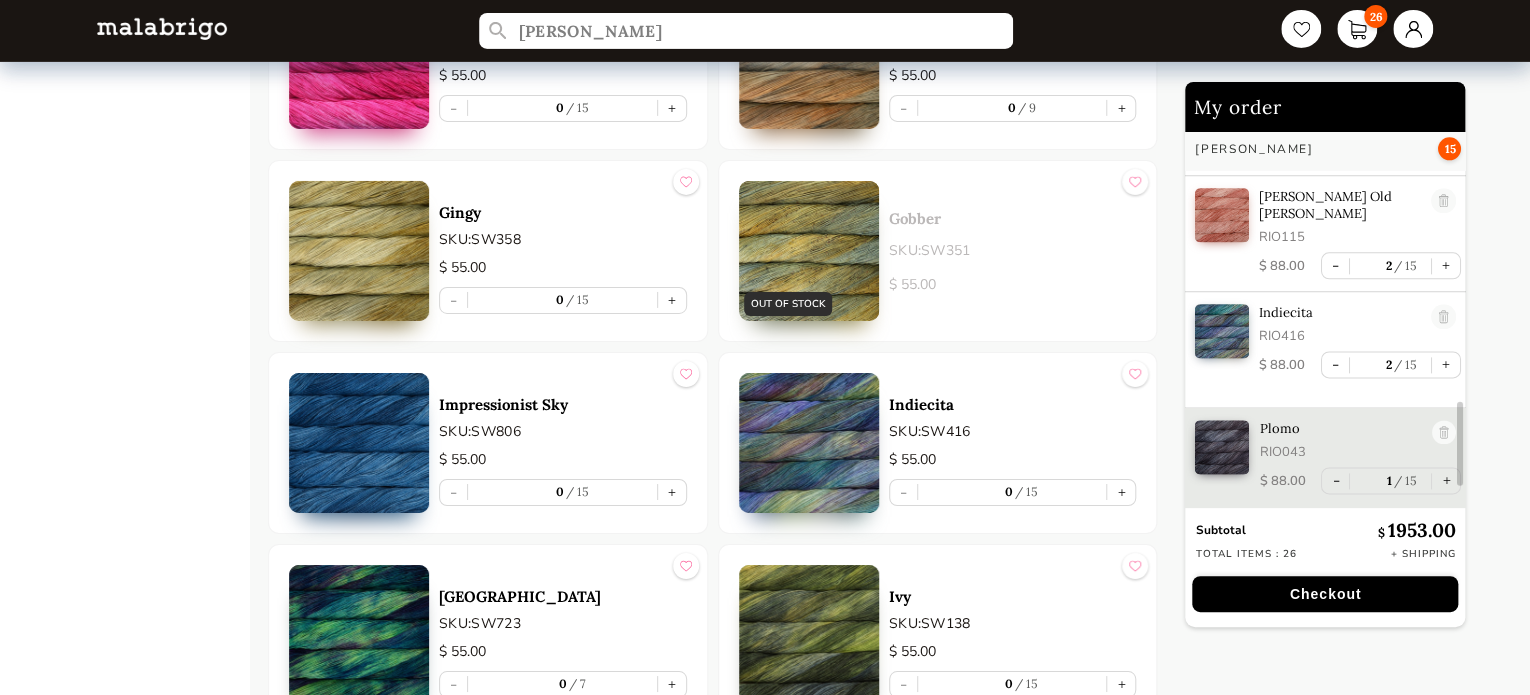 scroll, scrollTop: 3500, scrollLeft: 0, axis: vertical 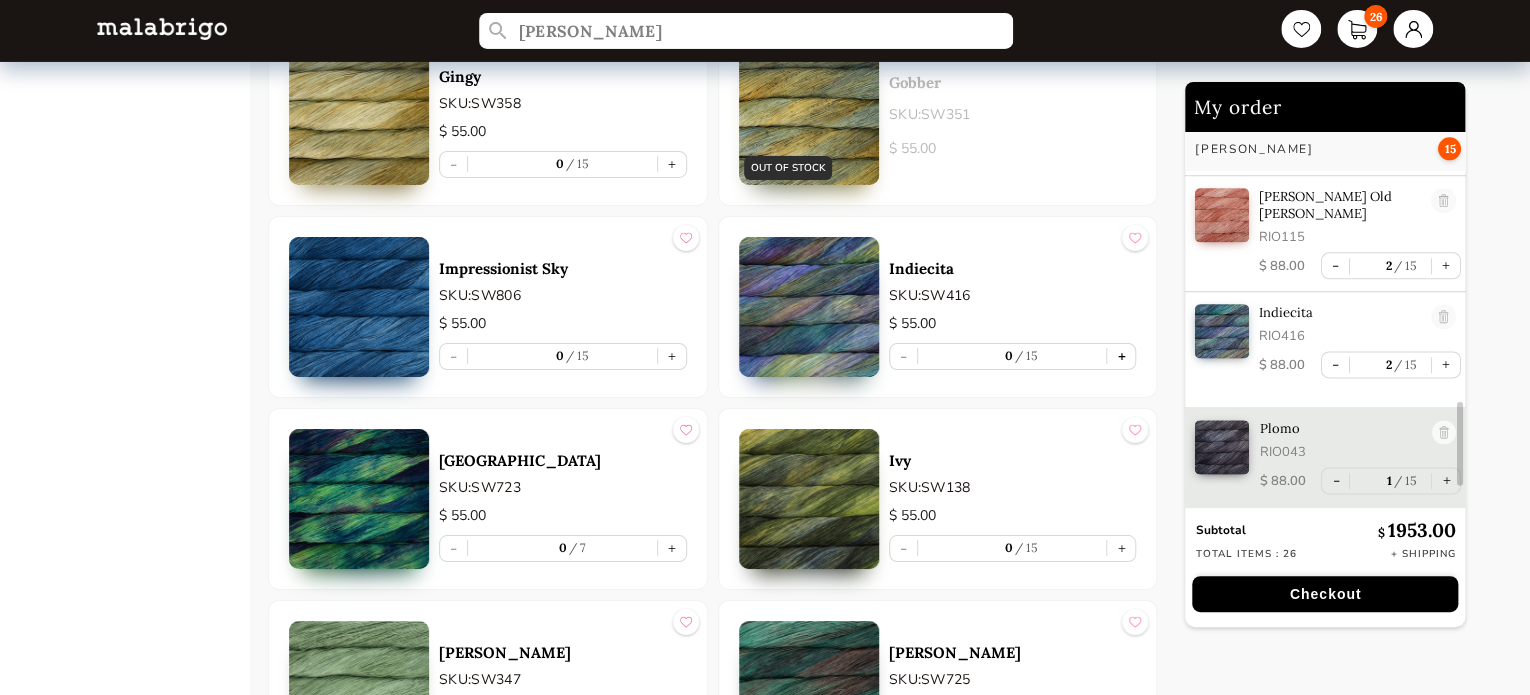 click on "+" at bounding box center [1121, 356] 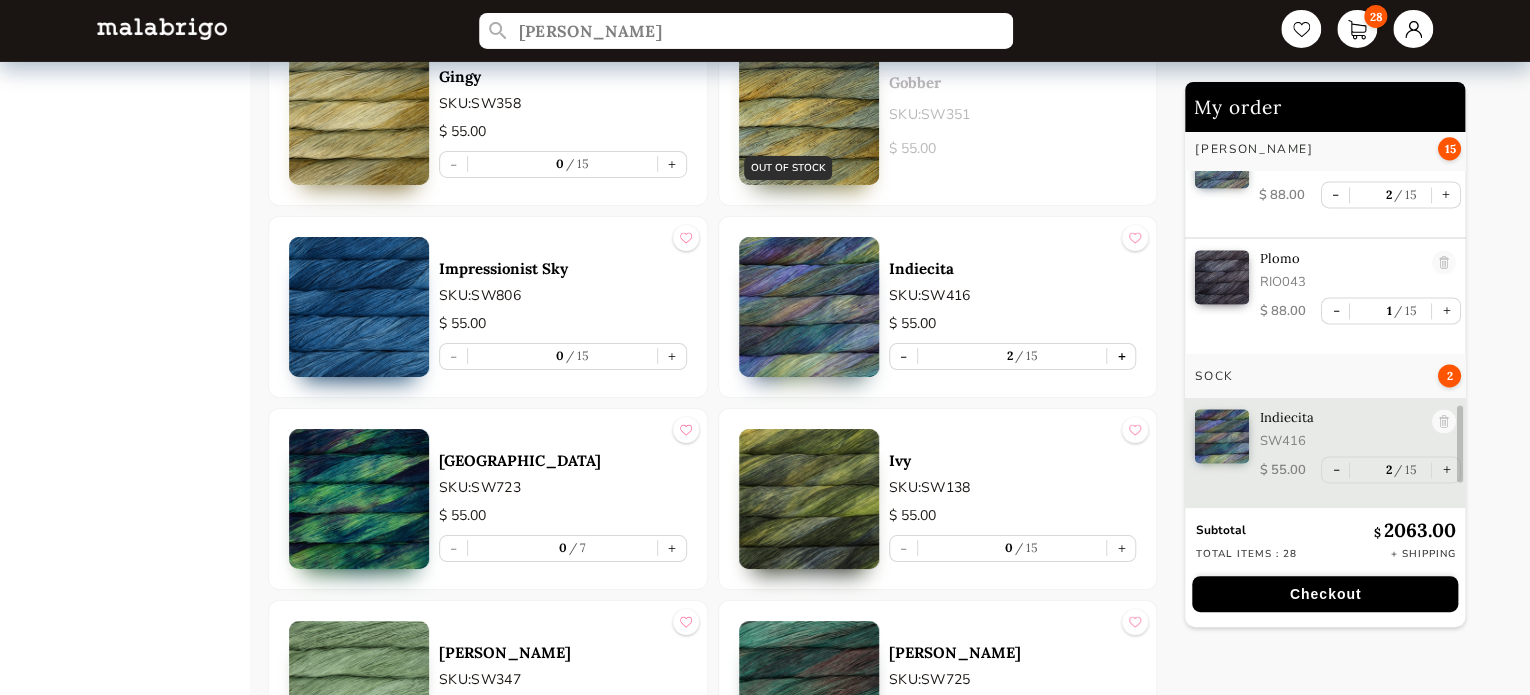 scroll, scrollTop: 1415, scrollLeft: 0, axis: vertical 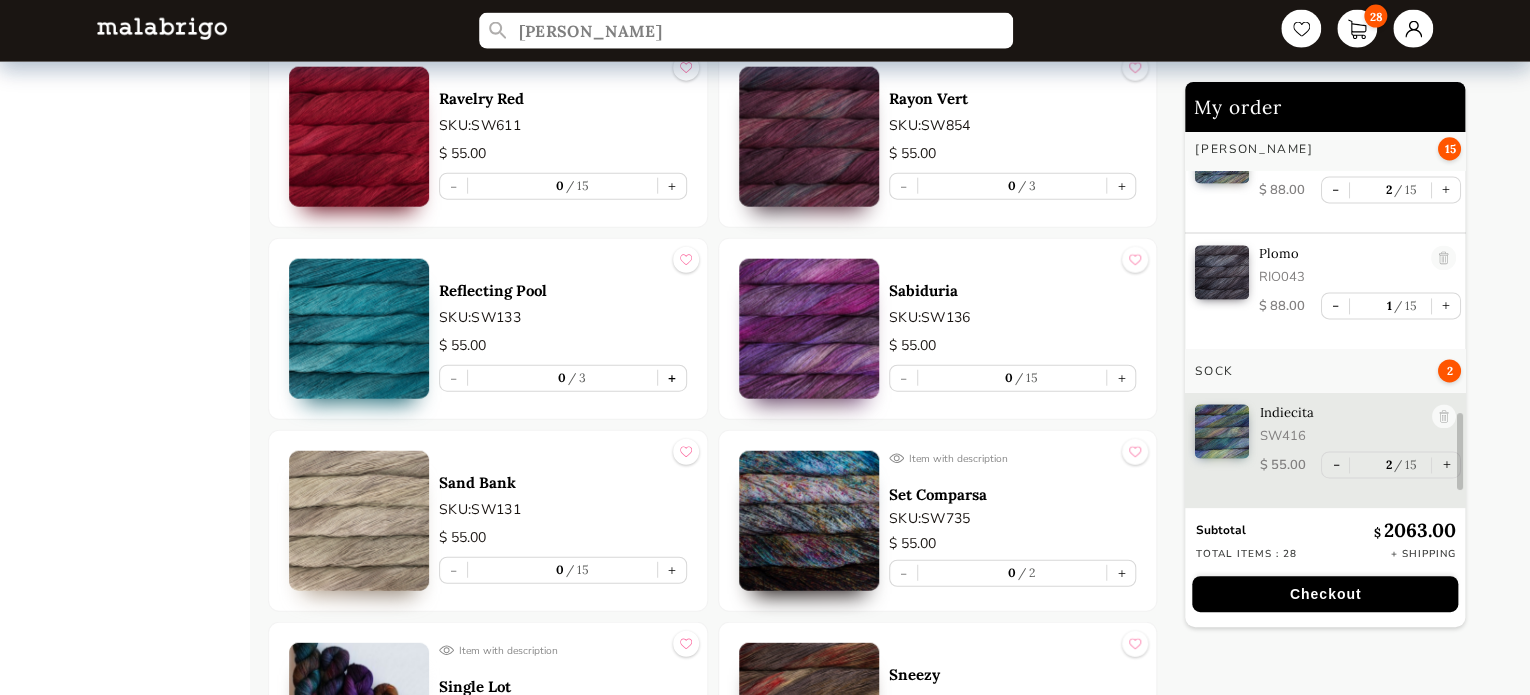 click on "+" at bounding box center [672, 378] 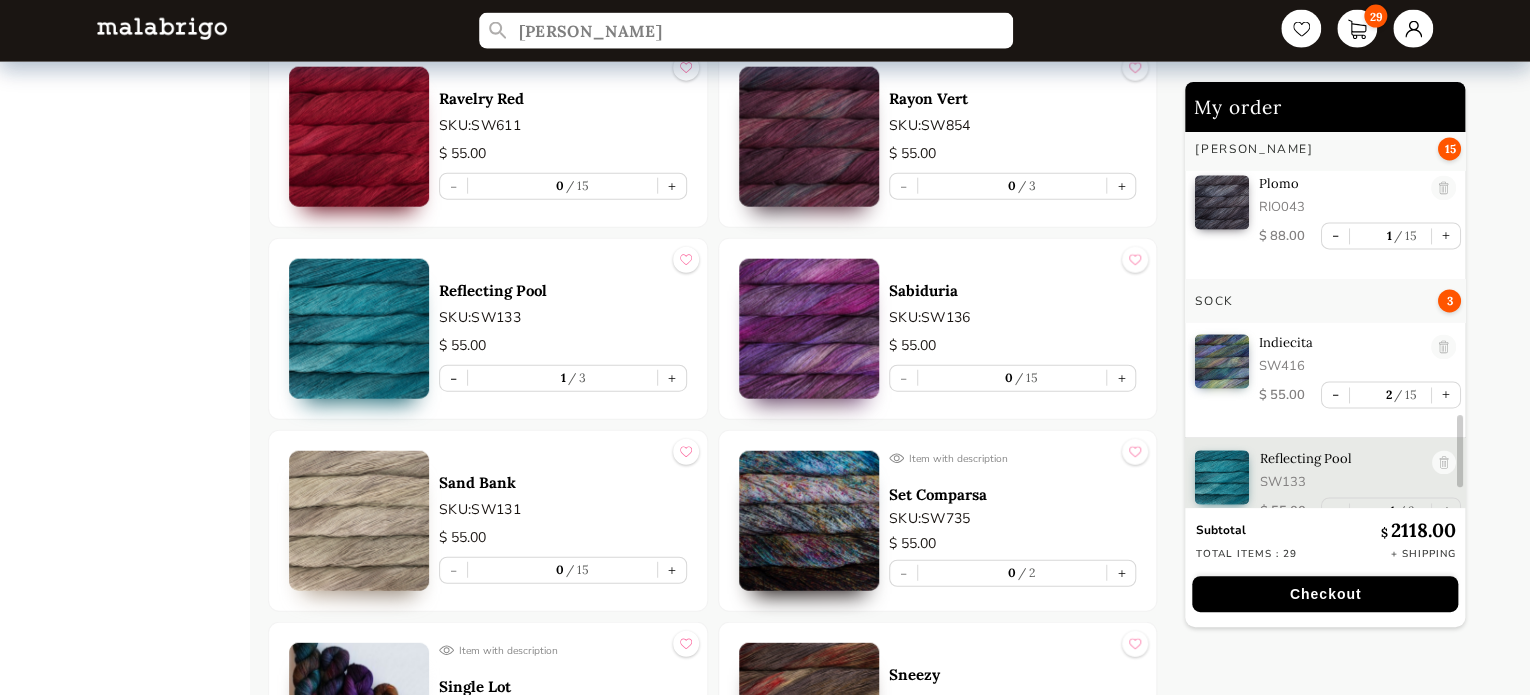 scroll, scrollTop: 1515, scrollLeft: 0, axis: vertical 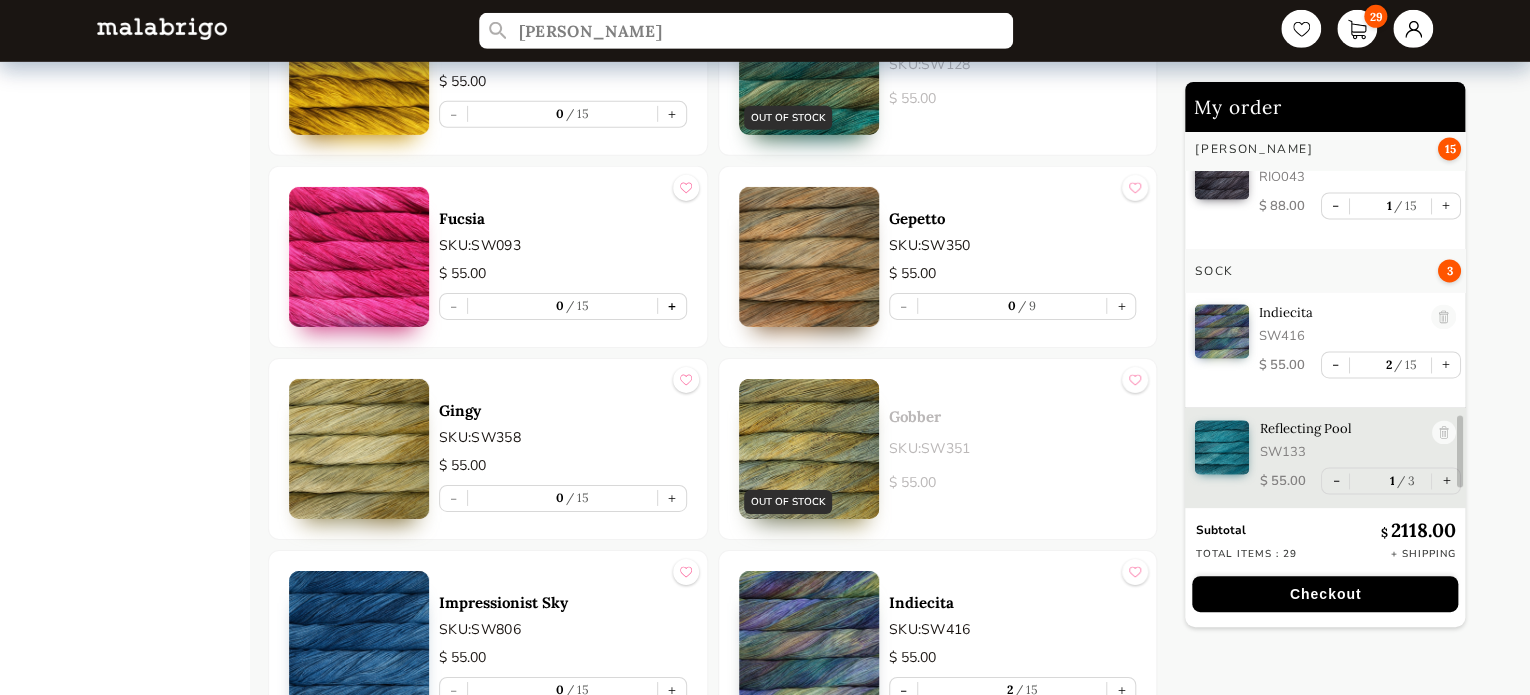 click on "+" at bounding box center (672, 306) 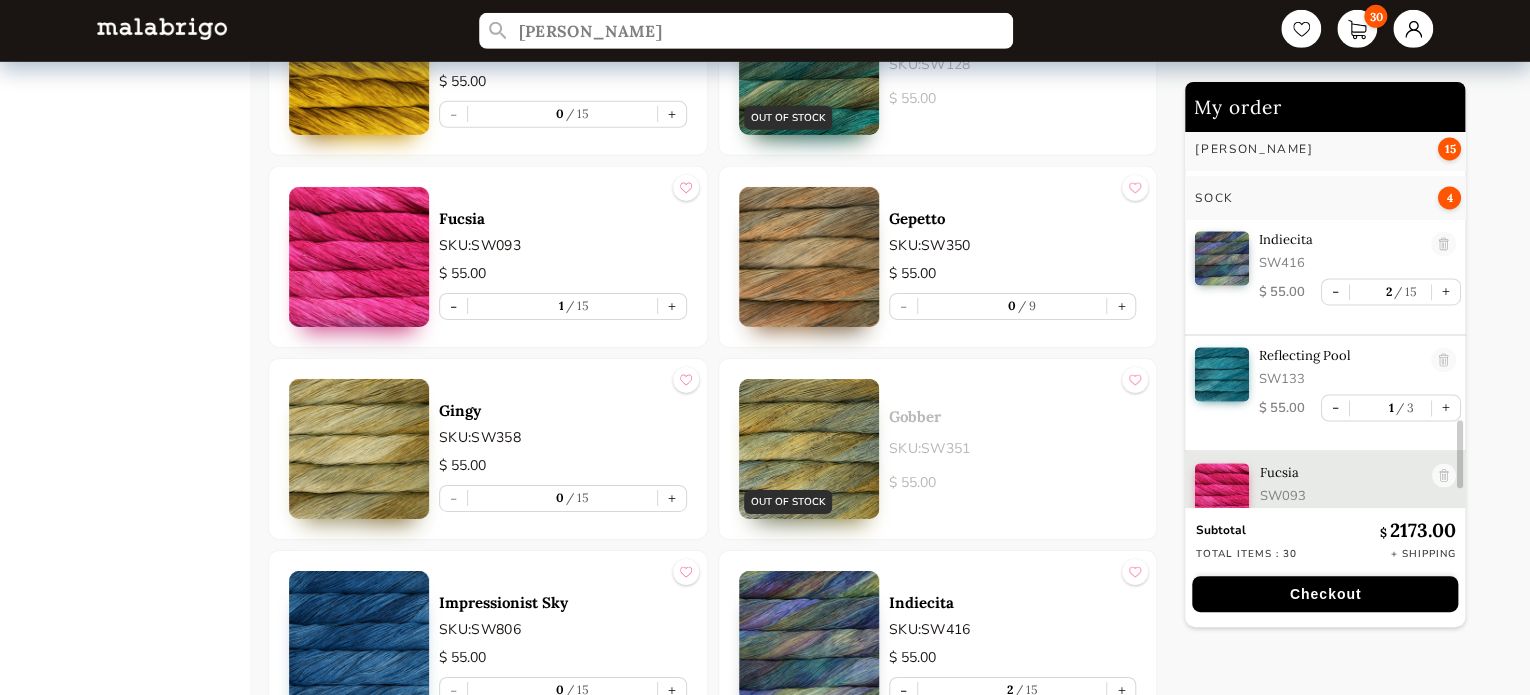 scroll, scrollTop: 1631, scrollLeft: 0, axis: vertical 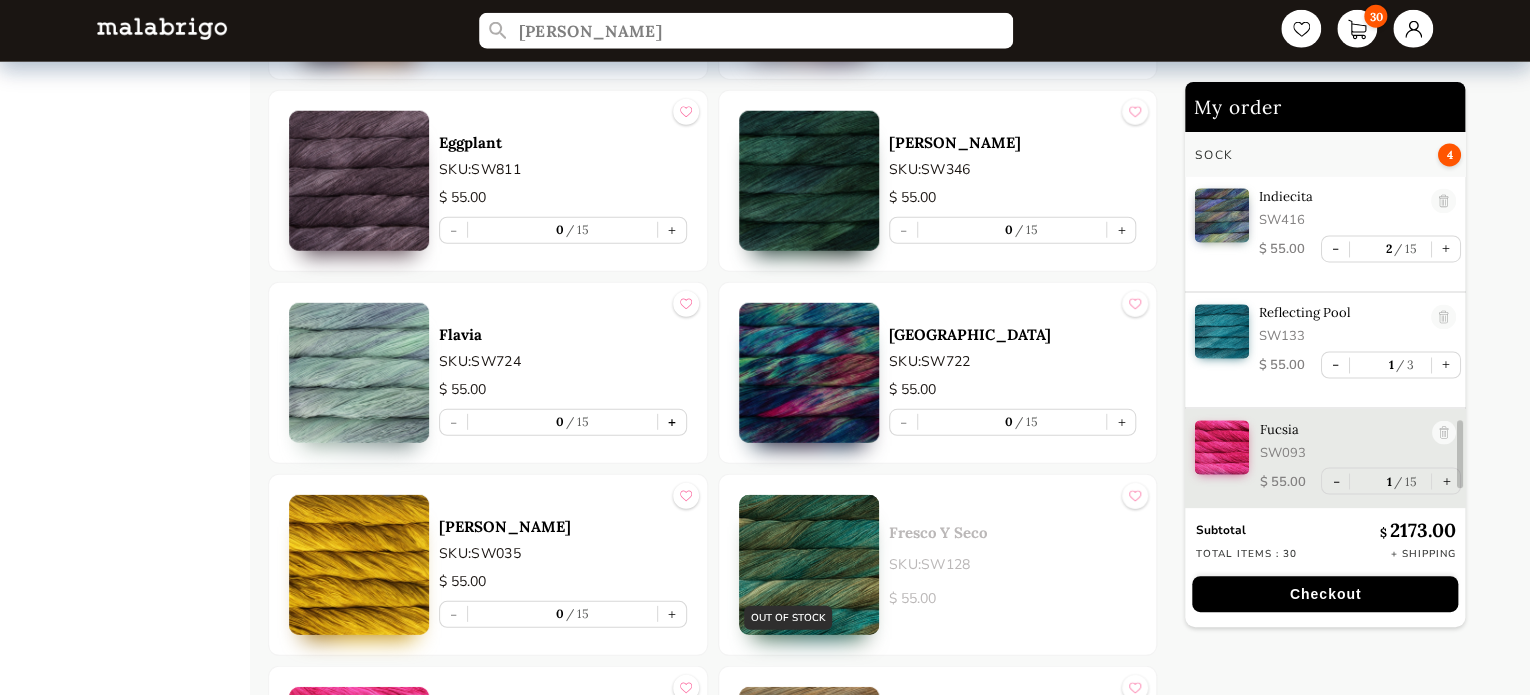 click on "+" at bounding box center [672, 422] 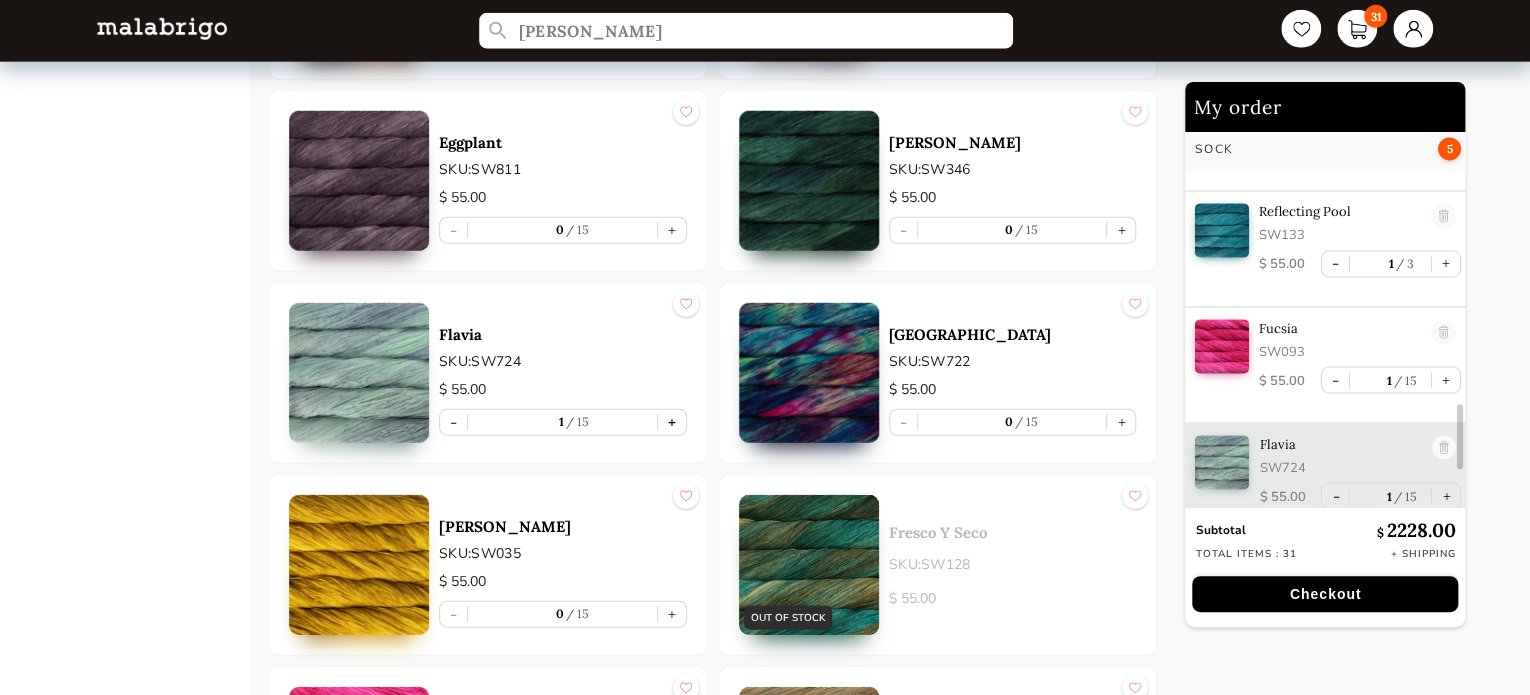 scroll, scrollTop: 1747, scrollLeft: 0, axis: vertical 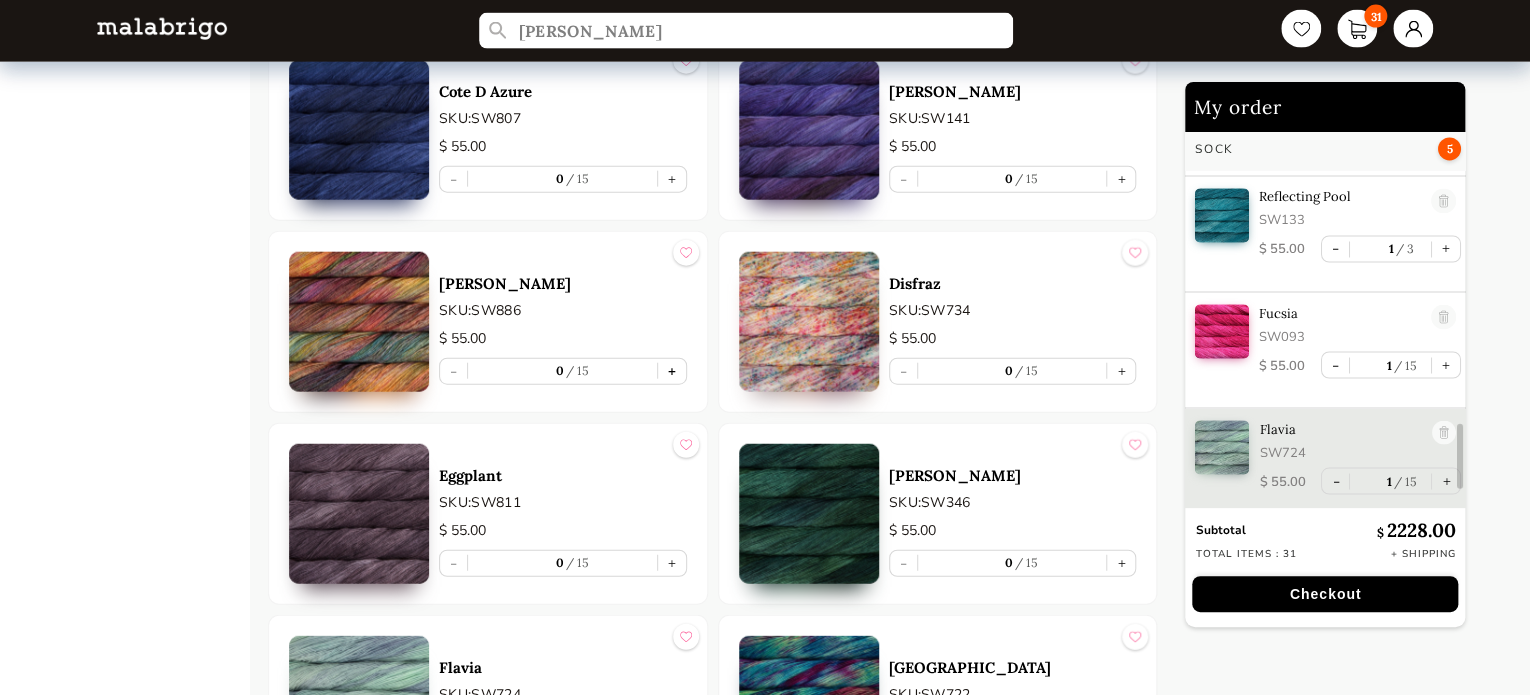 click on "+" at bounding box center (672, 371) 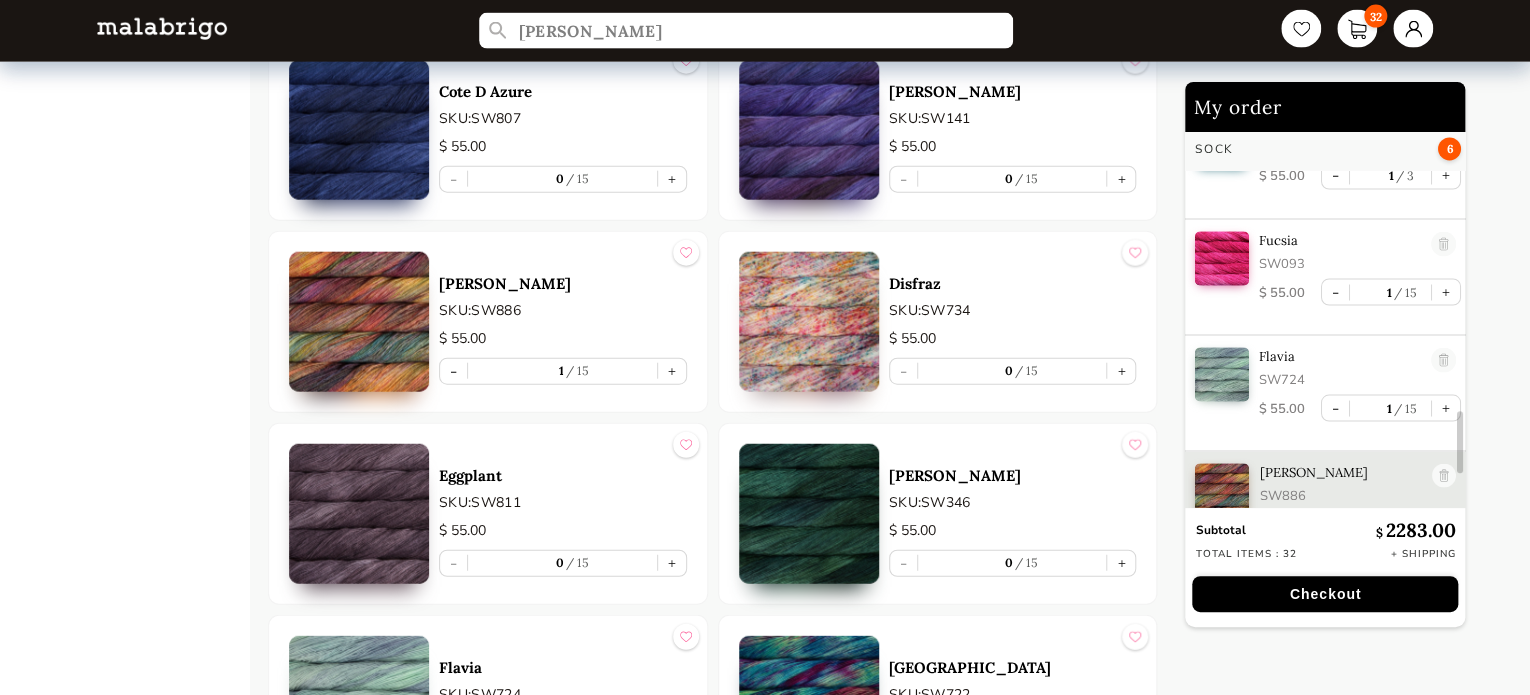 scroll, scrollTop: 1863, scrollLeft: 0, axis: vertical 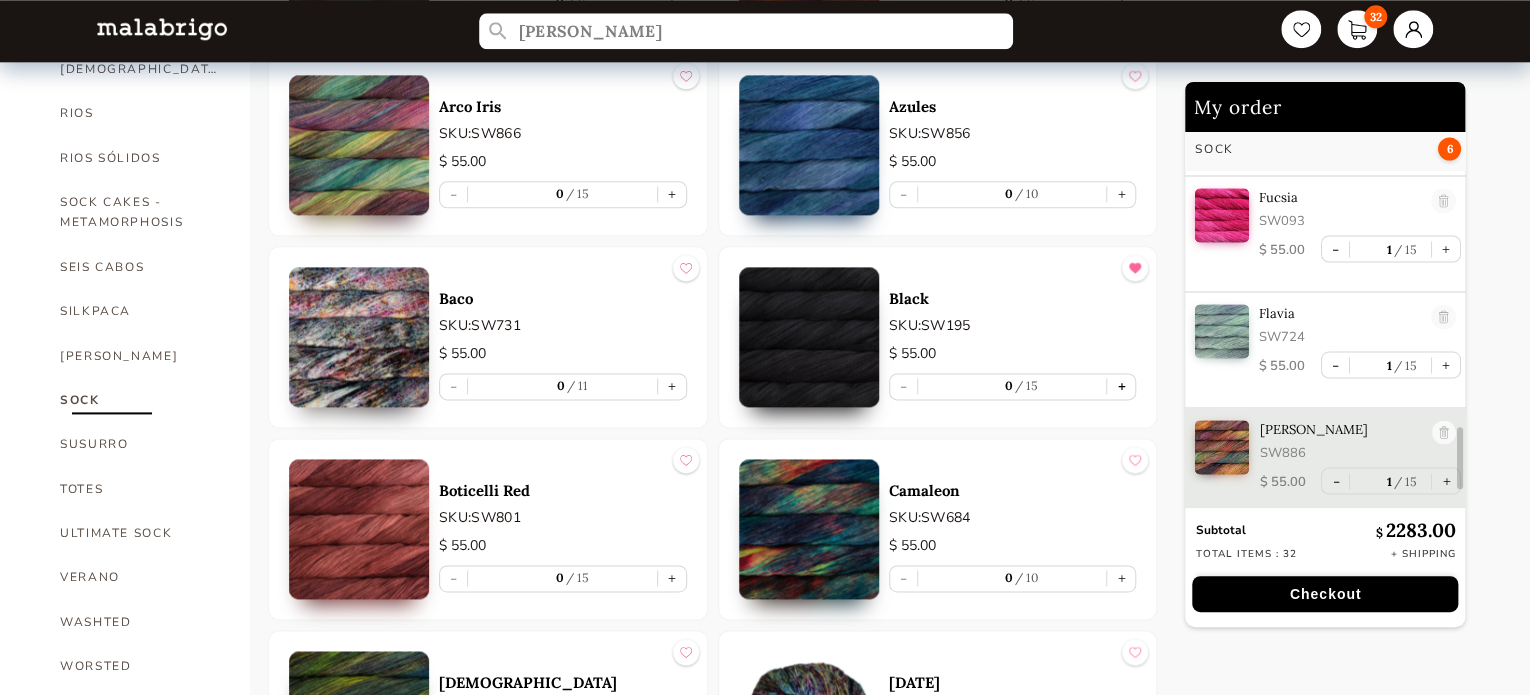 click on "+" at bounding box center (1121, 386) 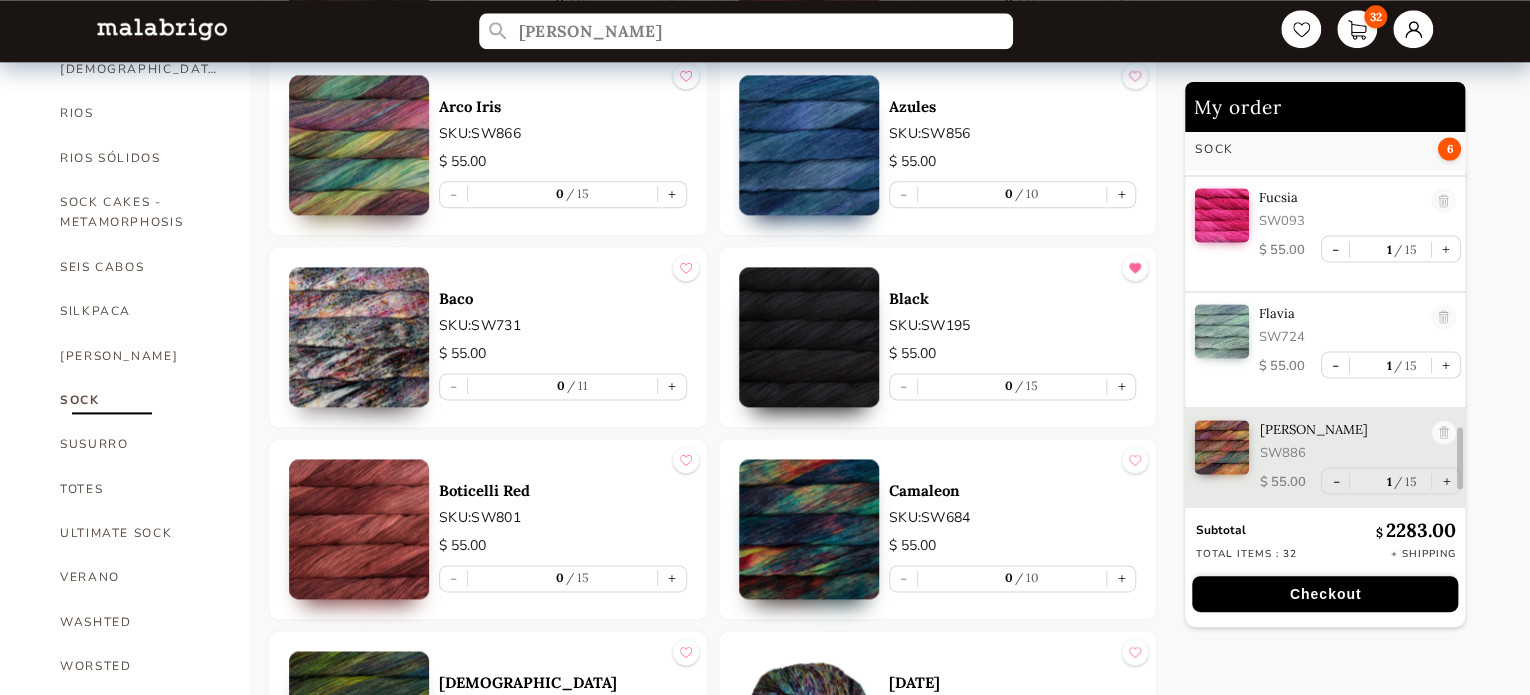 type on "1" 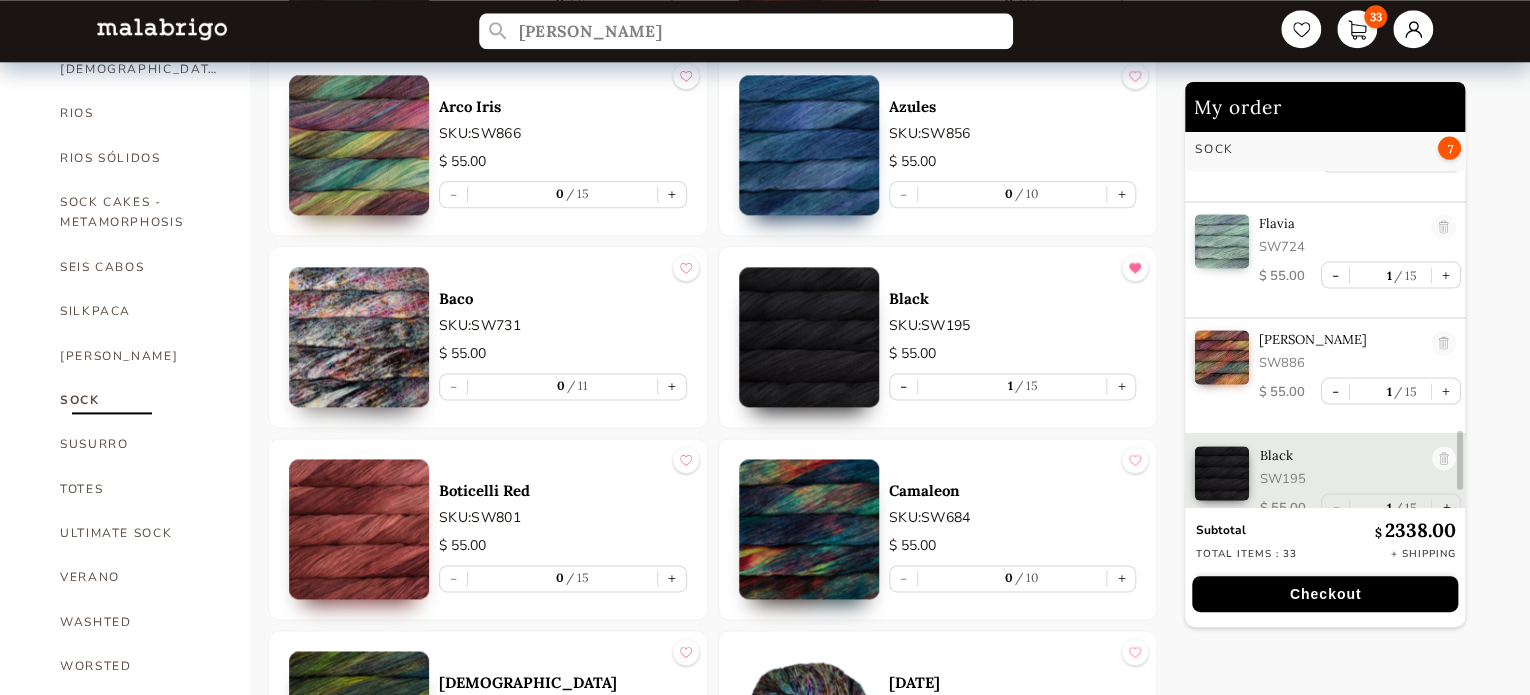 scroll, scrollTop: 1979, scrollLeft: 0, axis: vertical 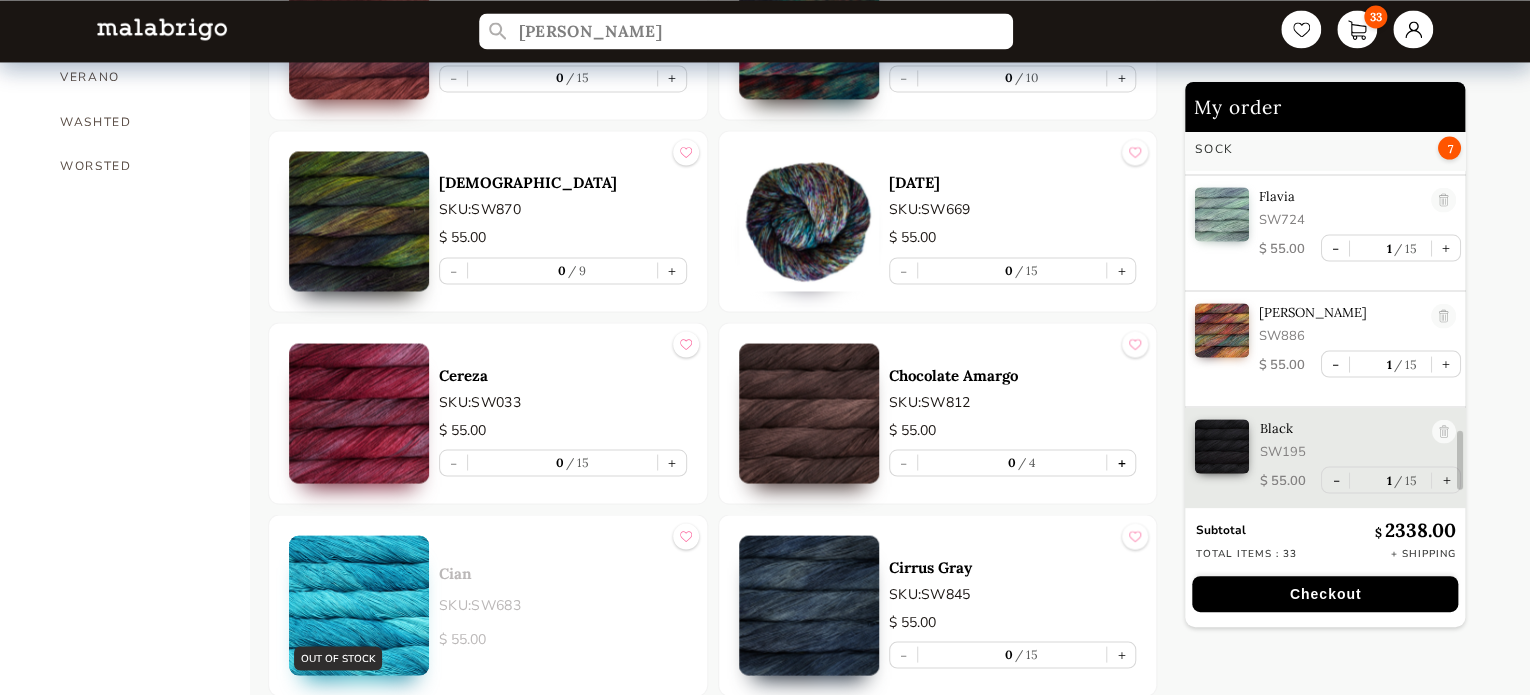 click on "+" at bounding box center (1121, 462) 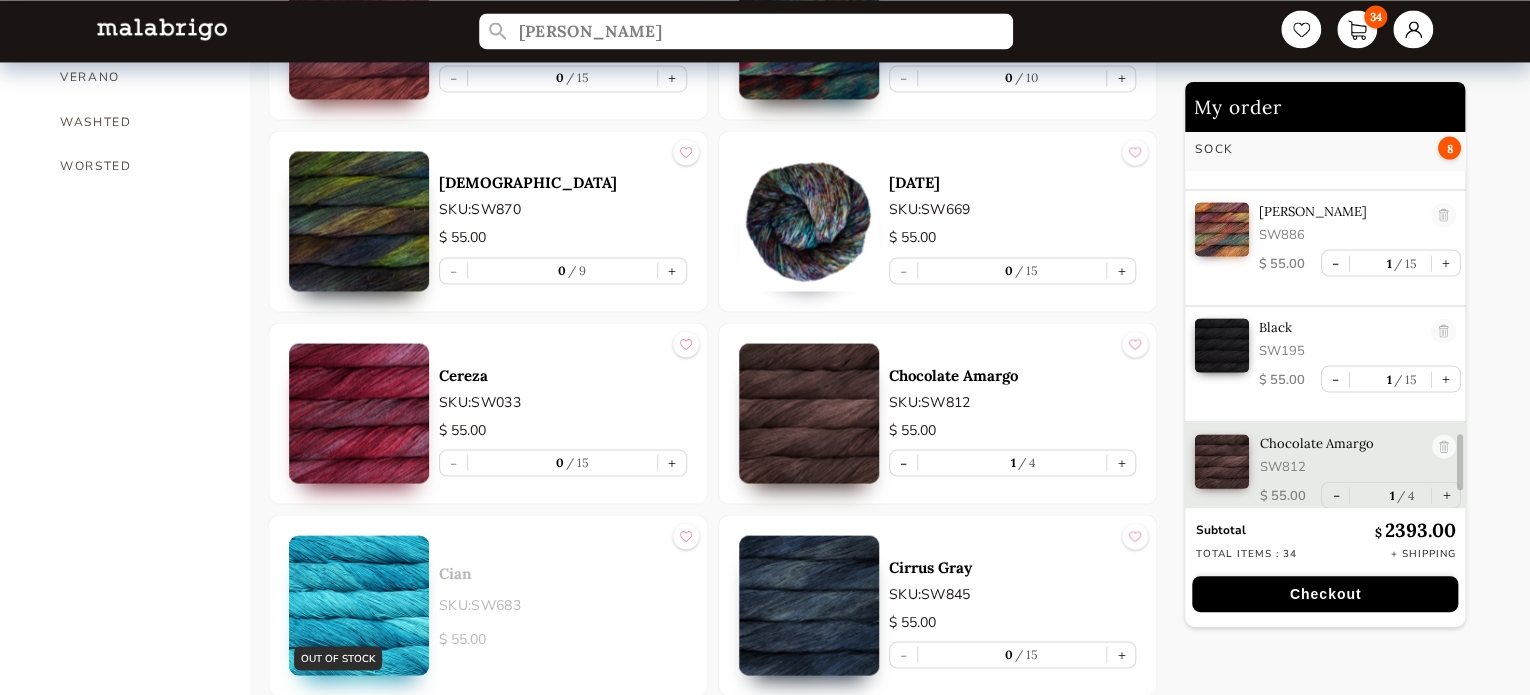 scroll, scrollTop: 2095, scrollLeft: 0, axis: vertical 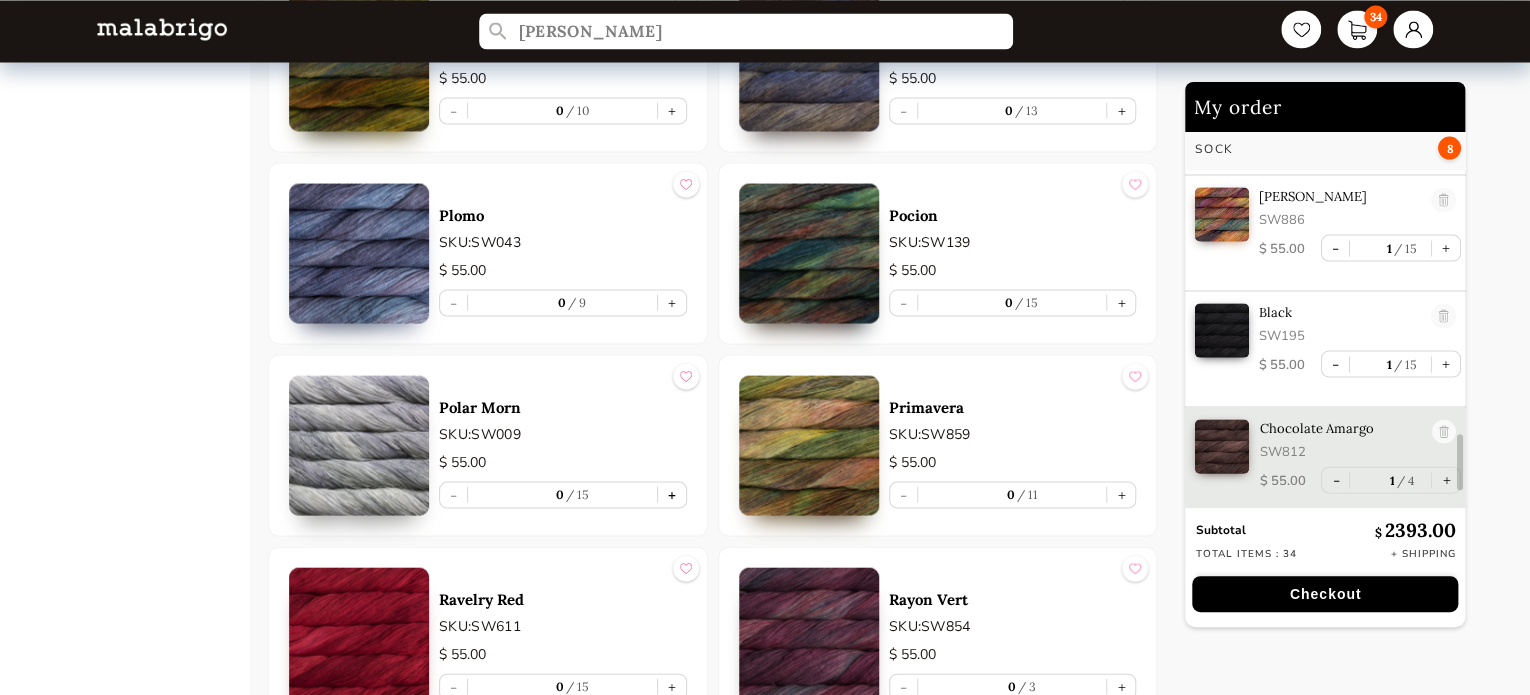 click on "+" at bounding box center [672, 494] 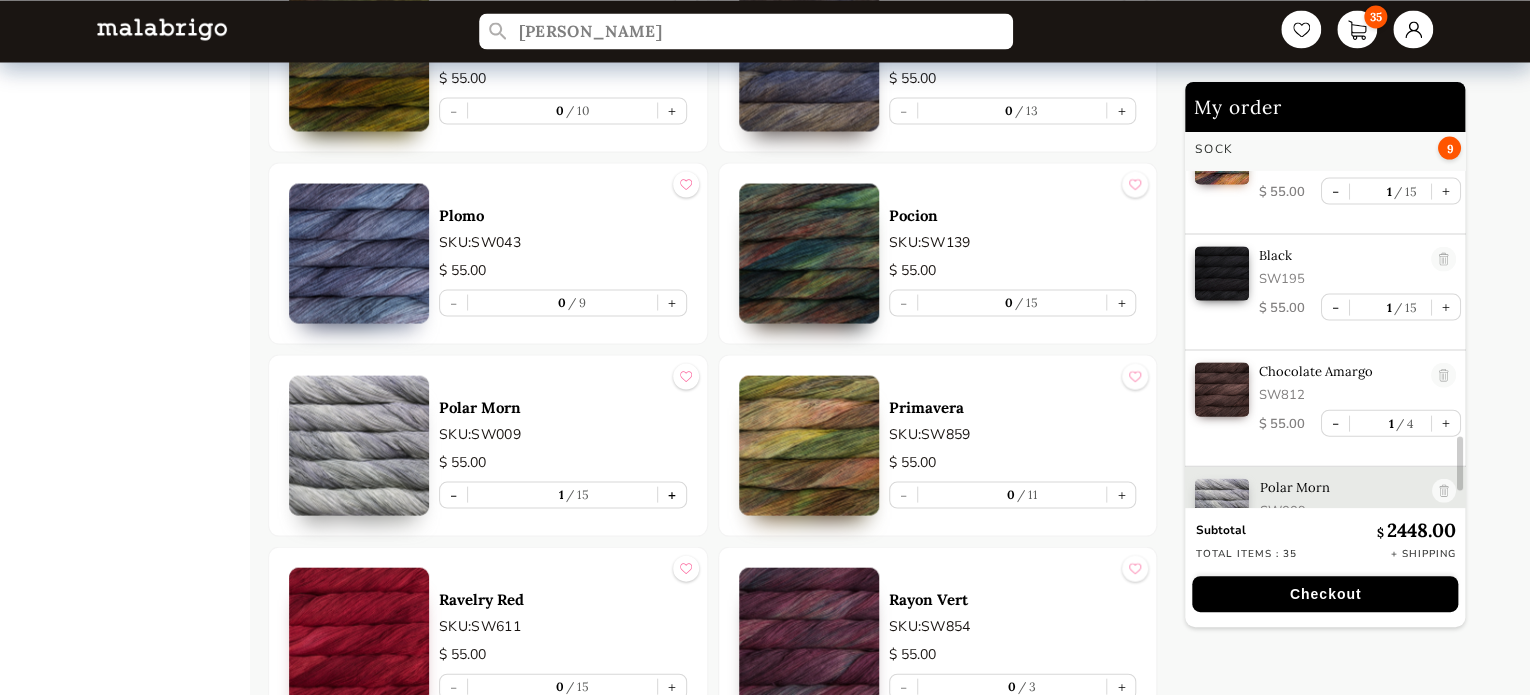 scroll, scrollTop: 2211, scrollLeft: 0, axis: vertical 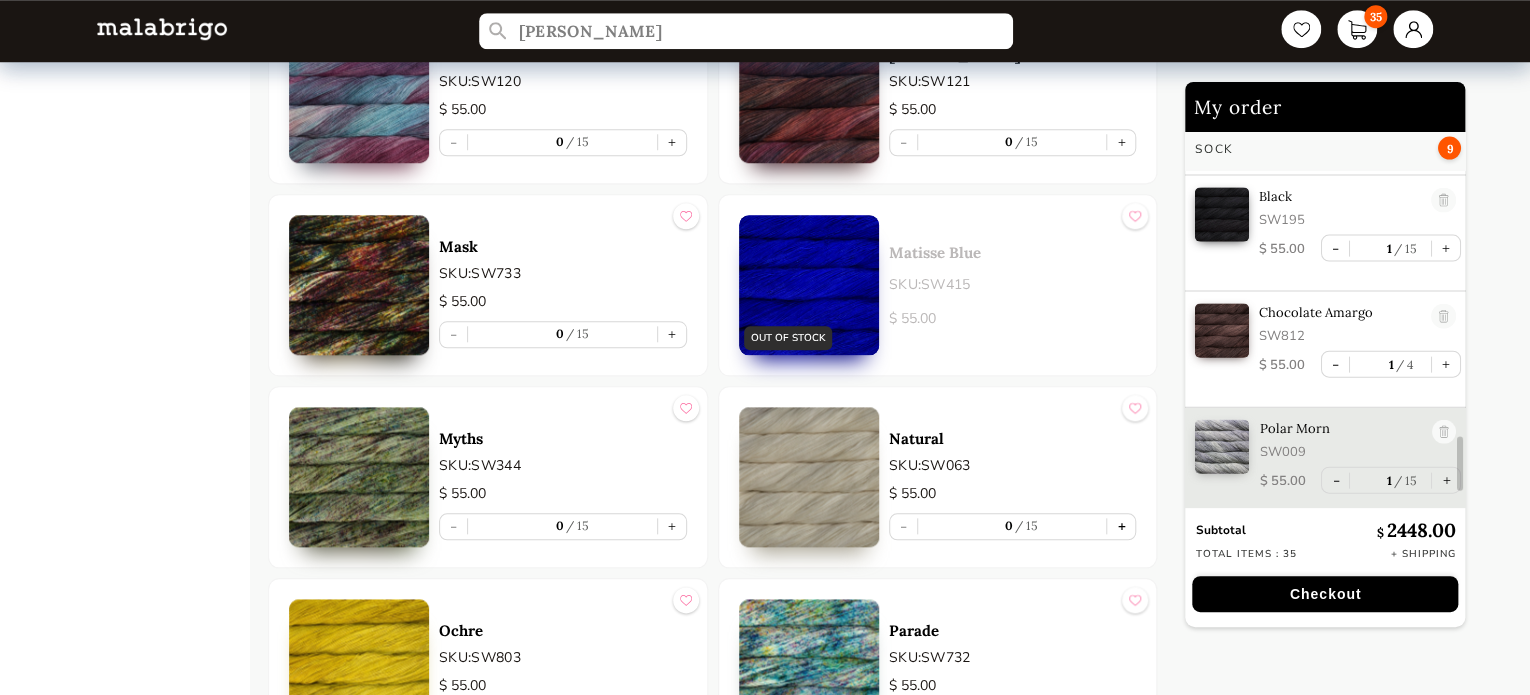 click on "+" at bounding box center (1121, 526) 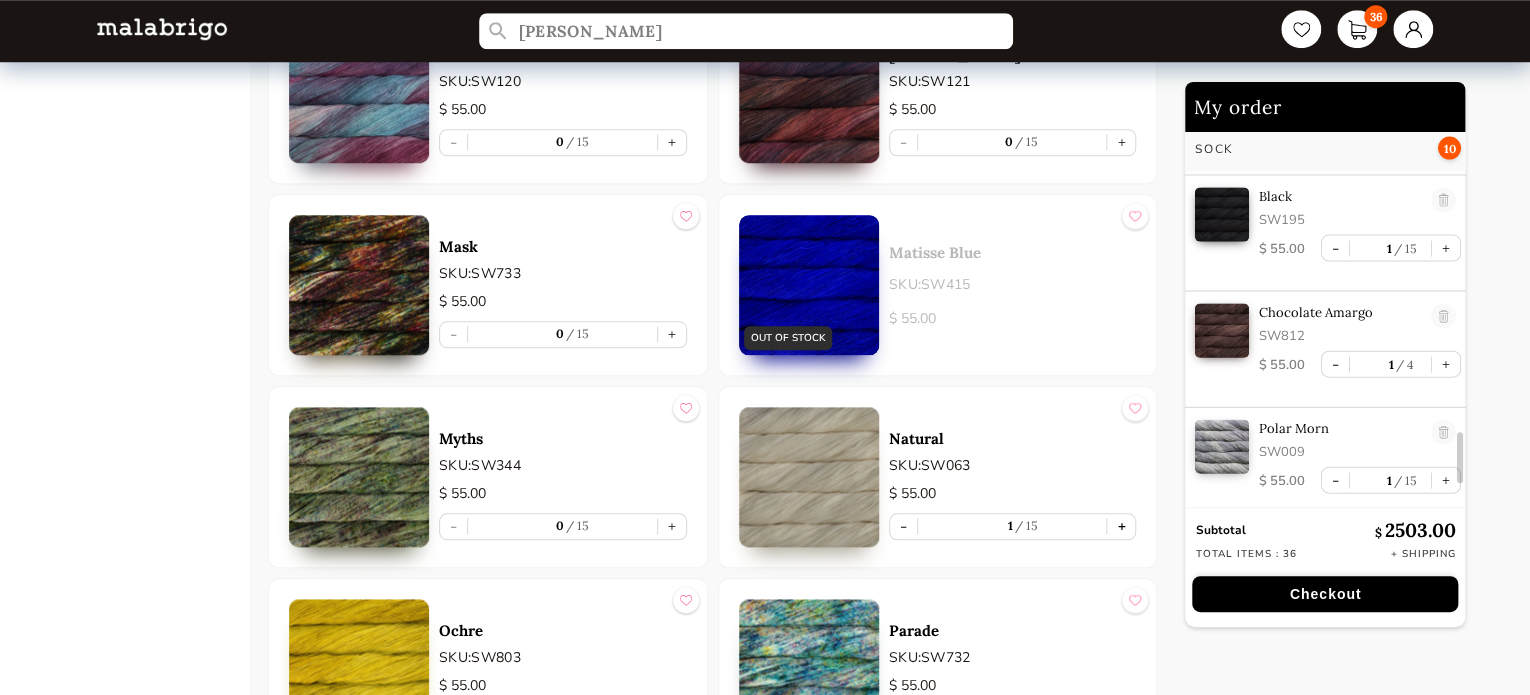 click on "+" at bounding box center (1121, 526) 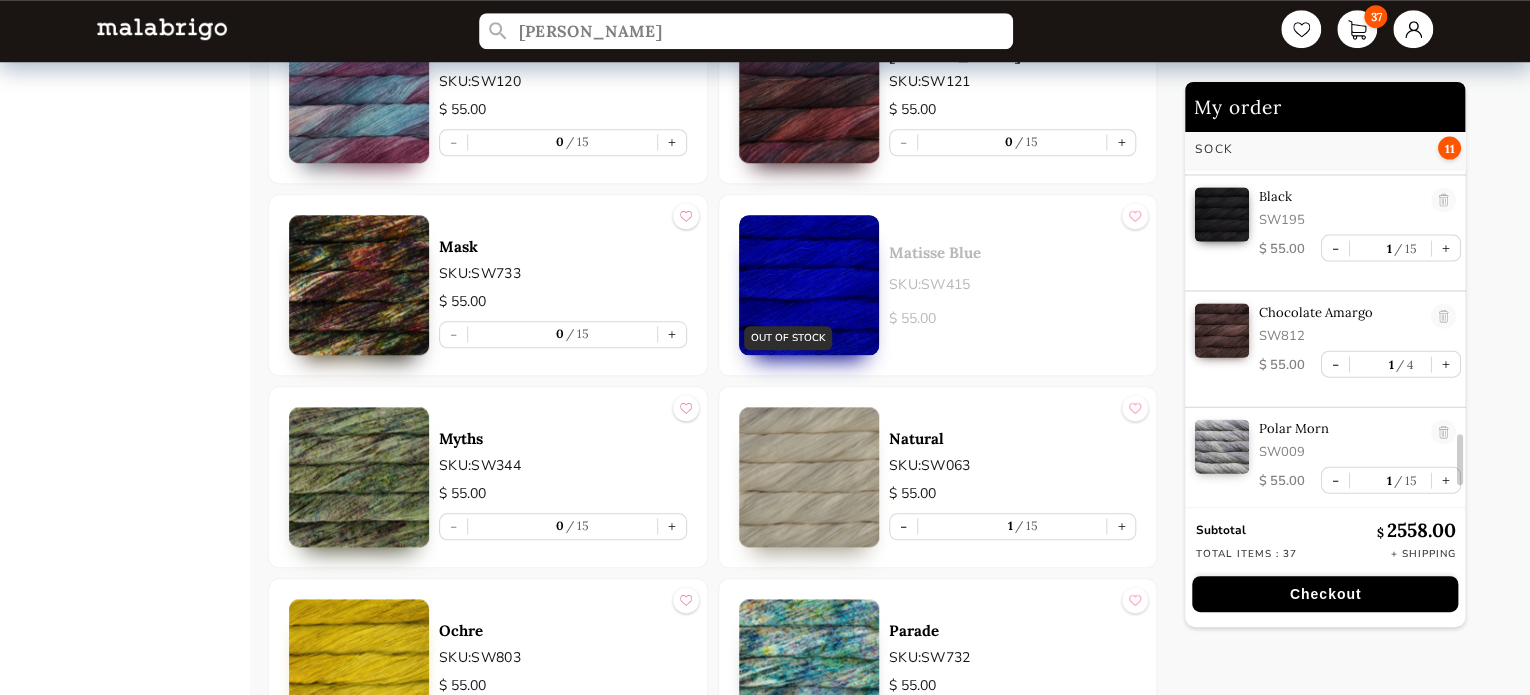 type on "2" 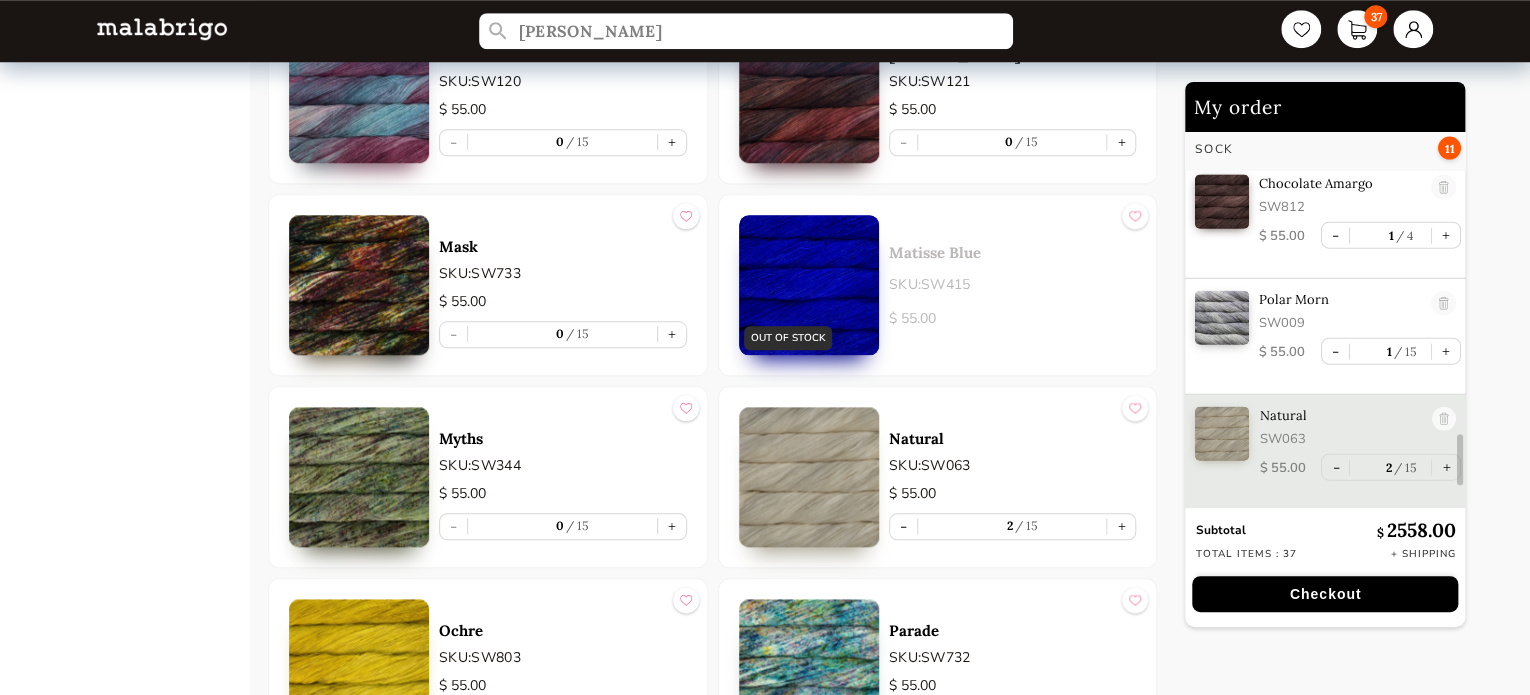 scroll, scrollTop: 2344, scrollLeft: 0, axis: vertical 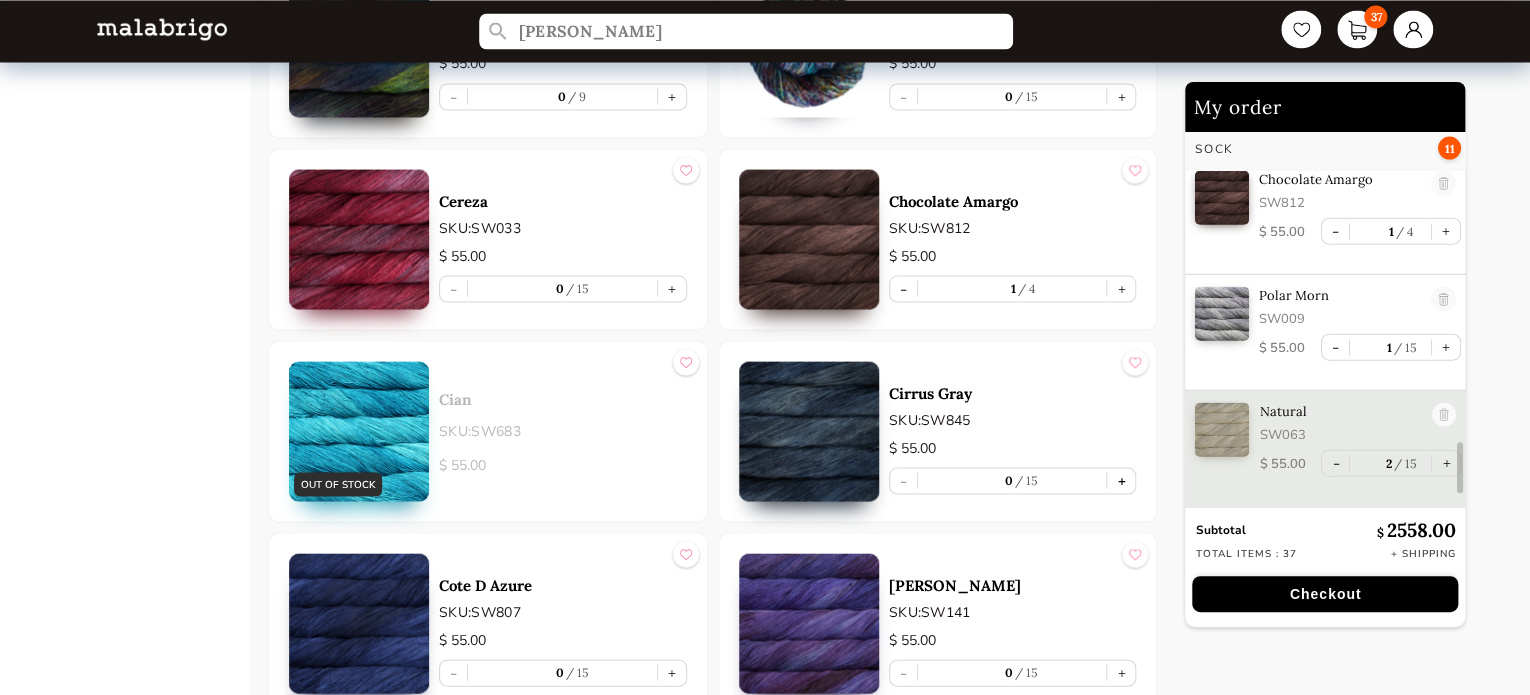 click on "+" at bounding box center [1121, 480] 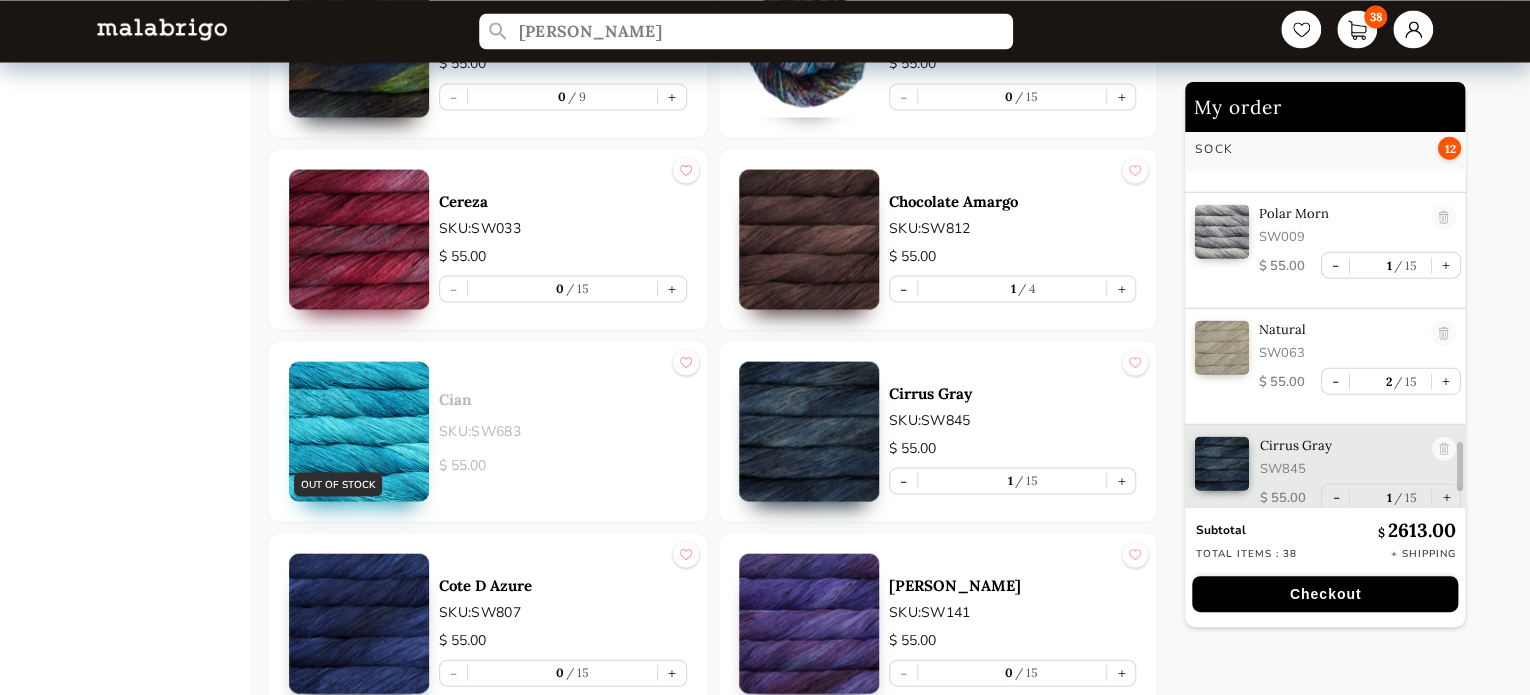 scroll, scrollTop: 2443, scrollLeft: 0, axis: vertical 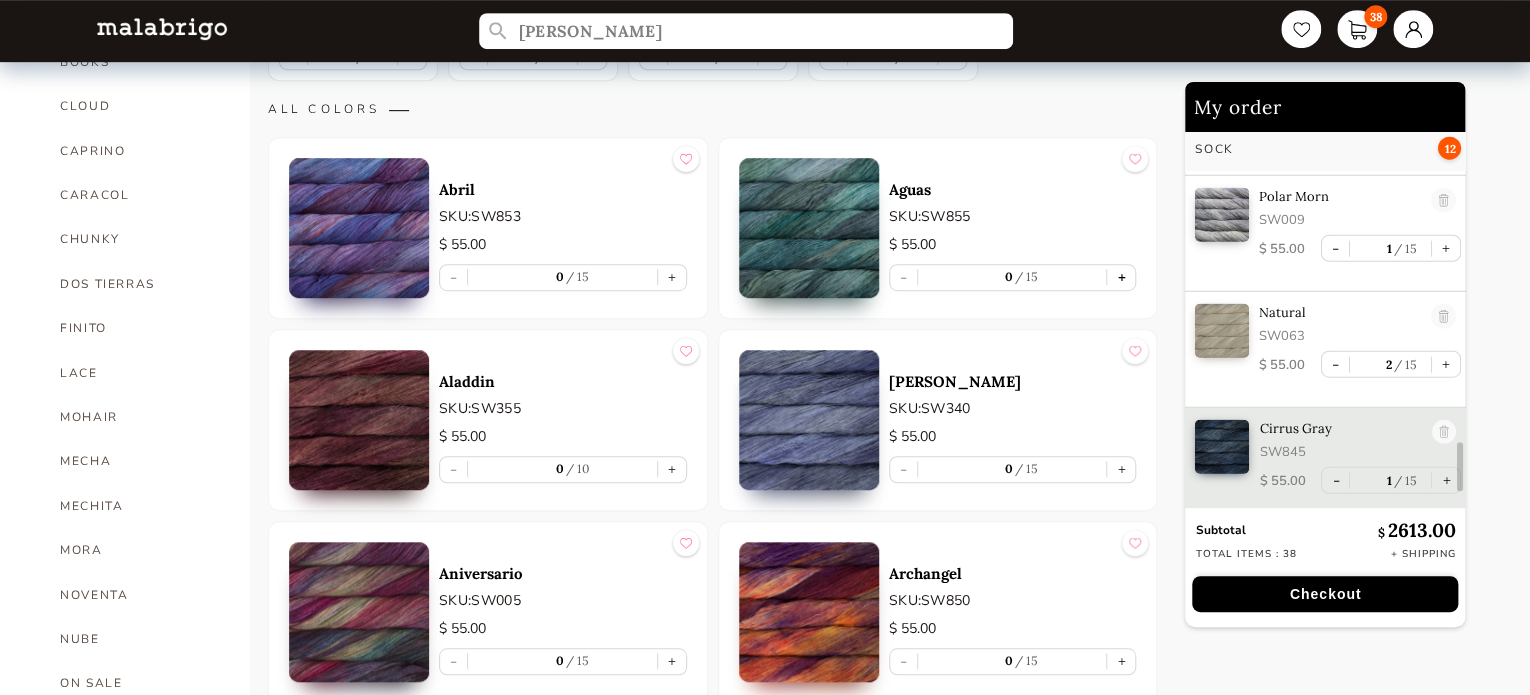 click on "+" at bounding box center [1121, 277] 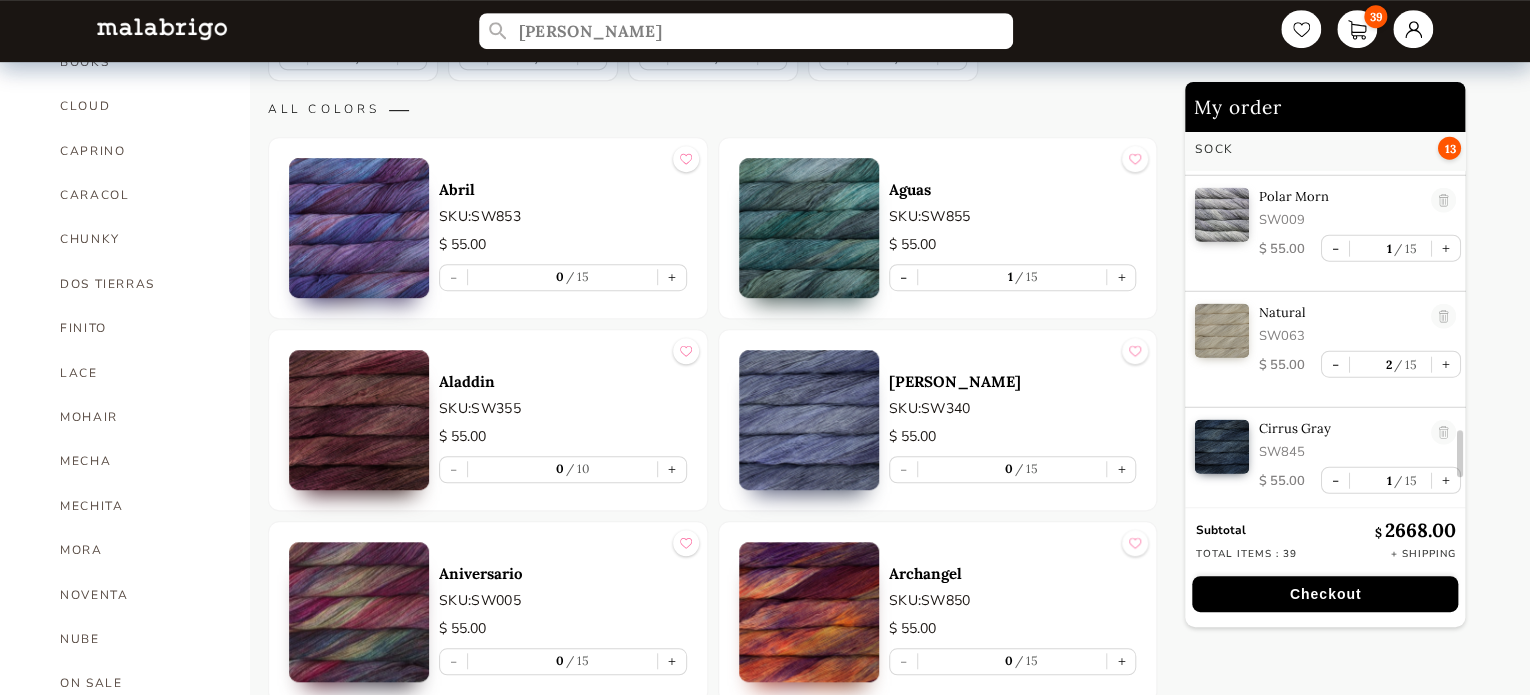 scroll, scrollTop: 2559, scrollLeft: 0, axis: vertical 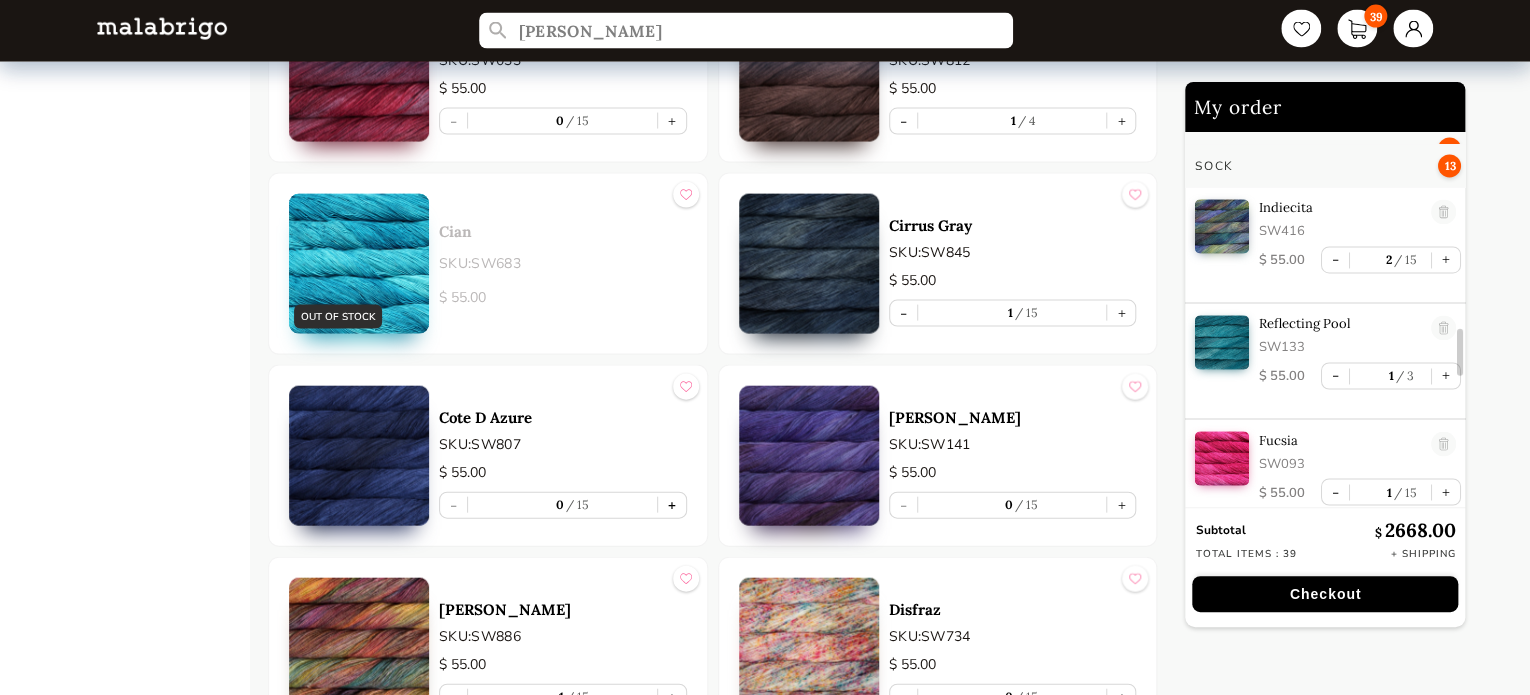 click on "+" at bounding box center [672, 505] 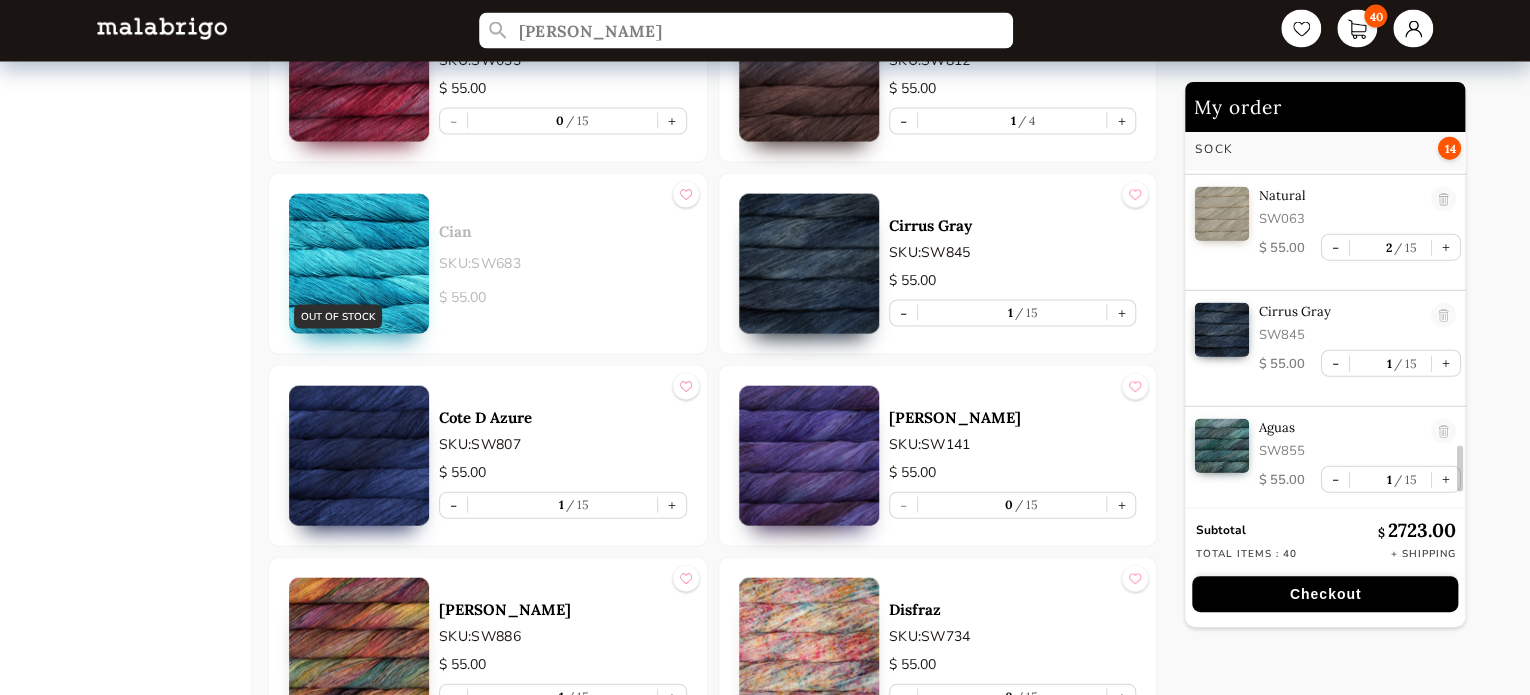 scroll, scrollTop: 2675, scrollLeft: 0, axis: vertical 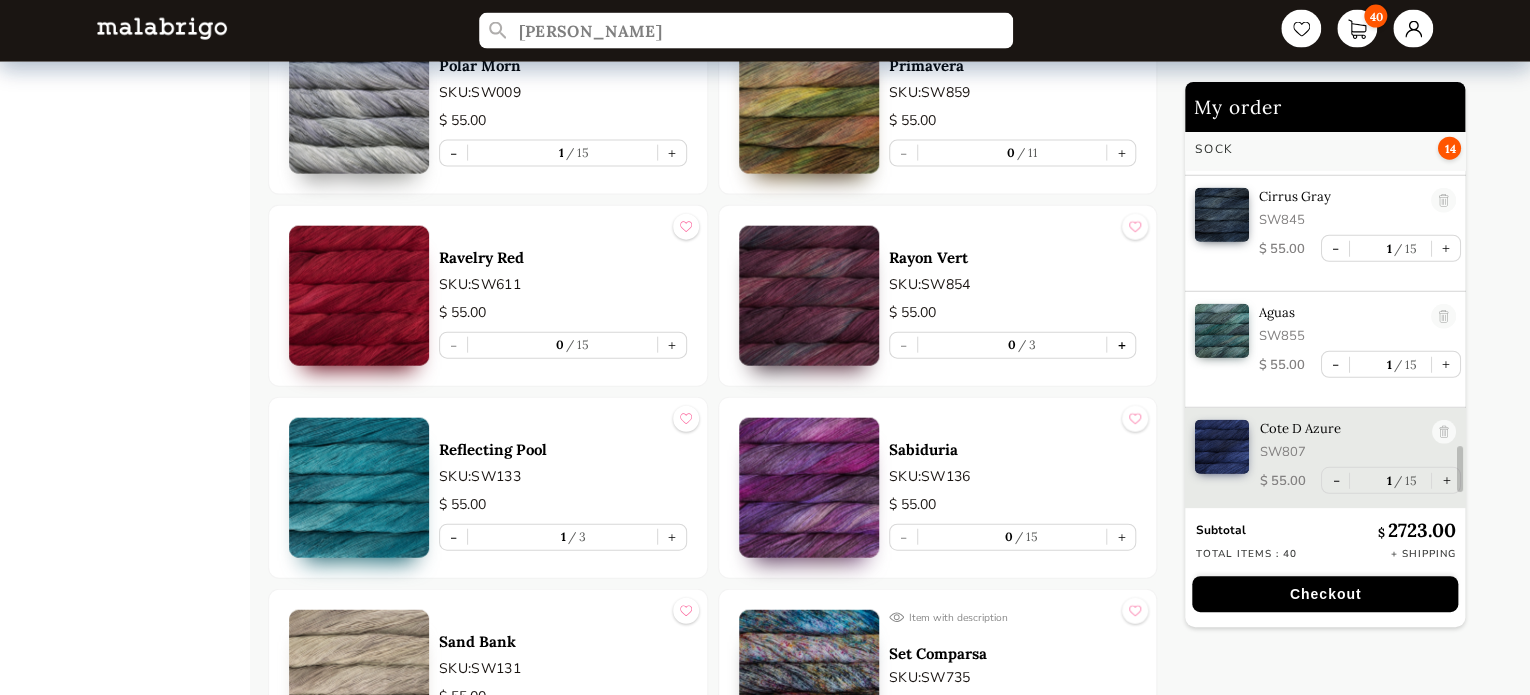 click on "+" at bounding box center (1121, 345) 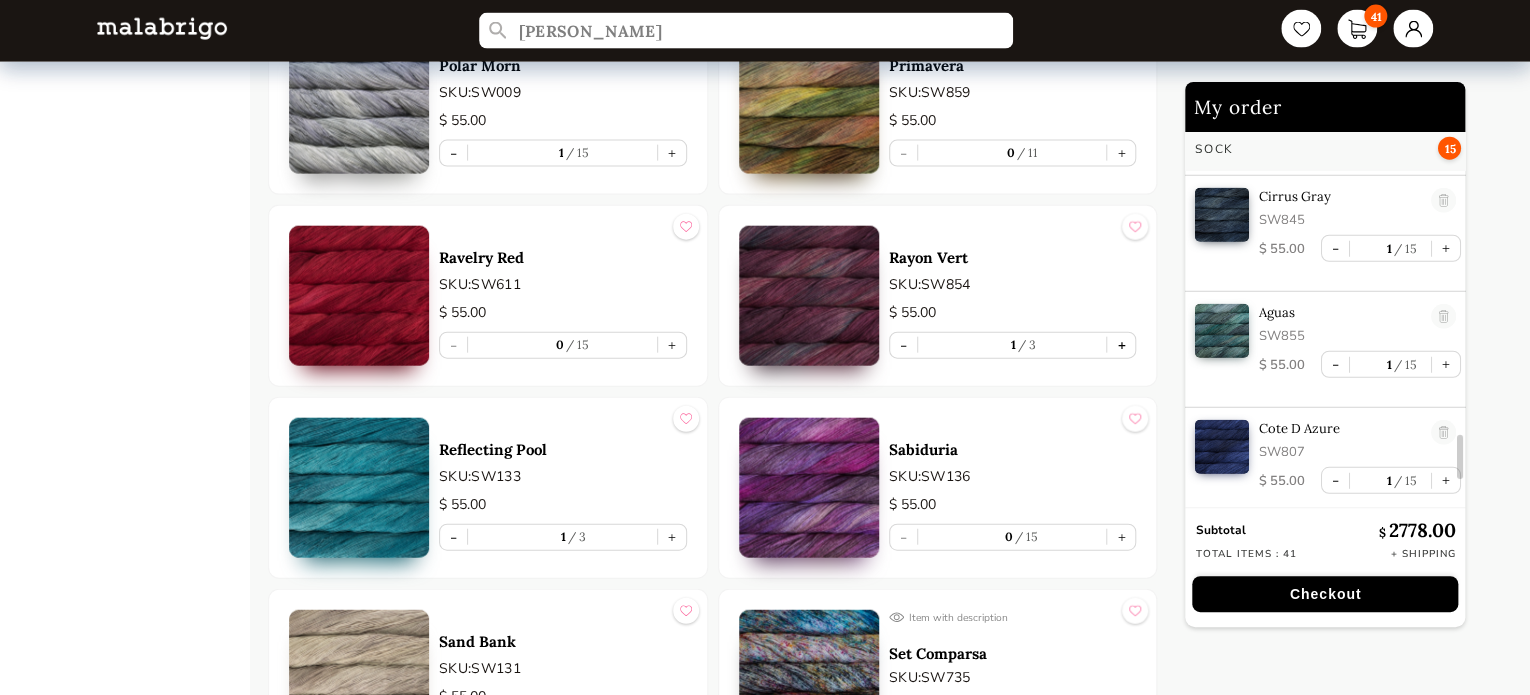 click on "+" at bounding box center (1121, 345) 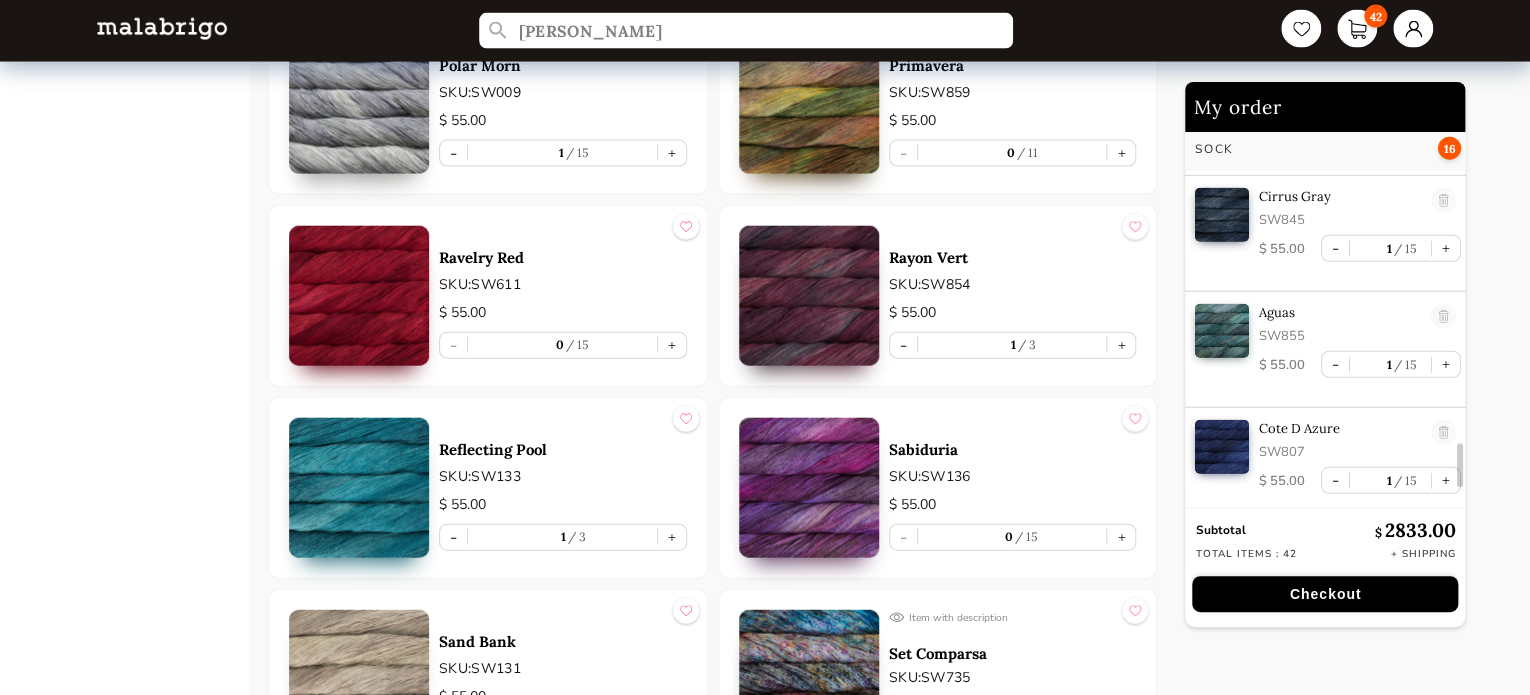 type on "2" 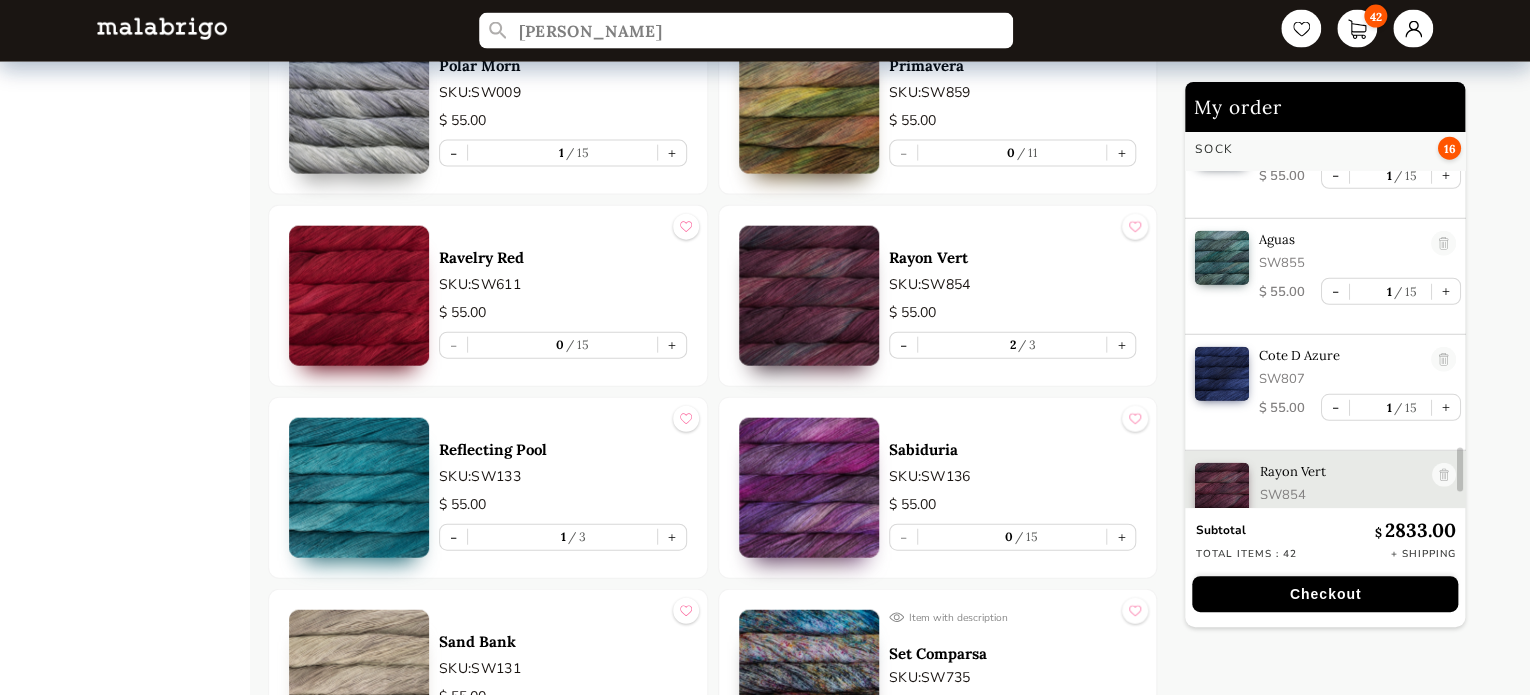 scroll, scrollTop: 2808, scrollLeft: 0, axis: vertical 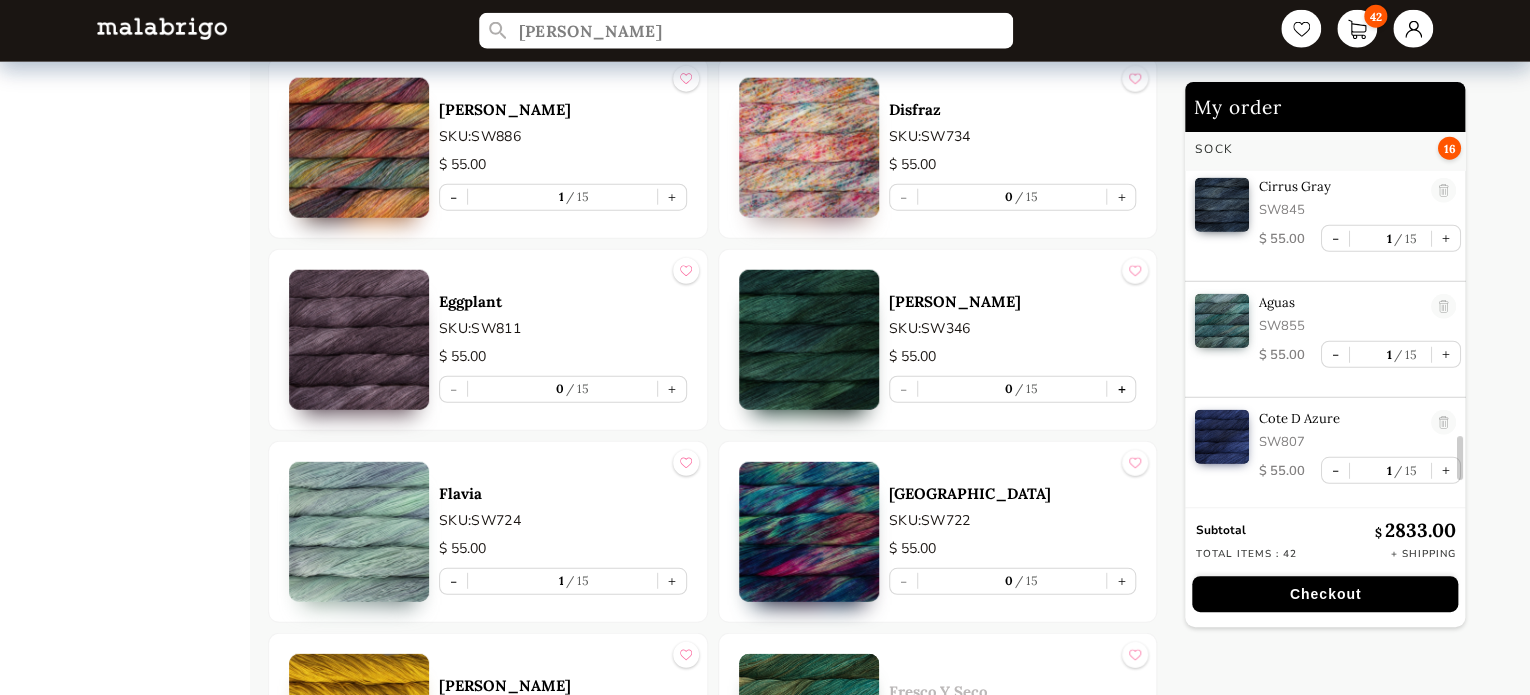 click on "+" at bounding box center [1121, 389] 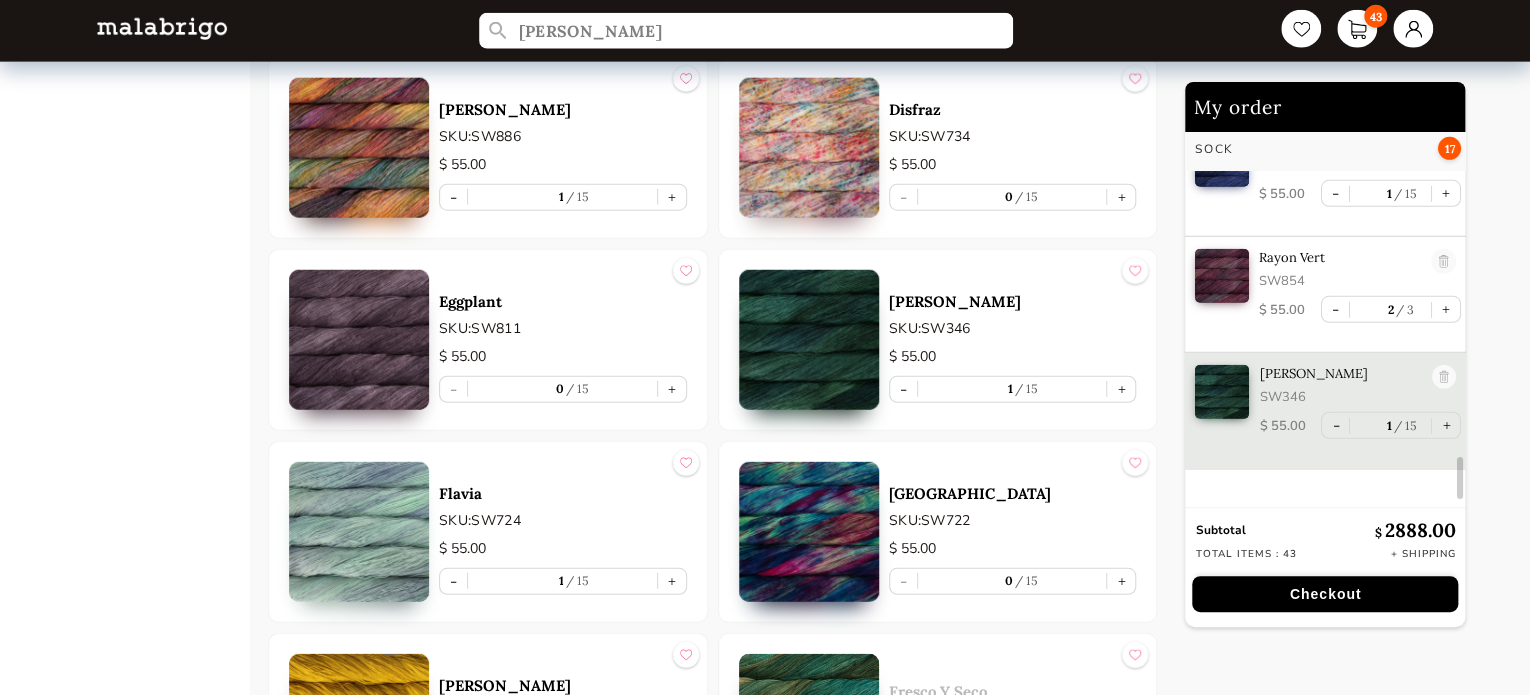 scroll, scrollTop: 2968, scrollLeft: 0, axis: vertical 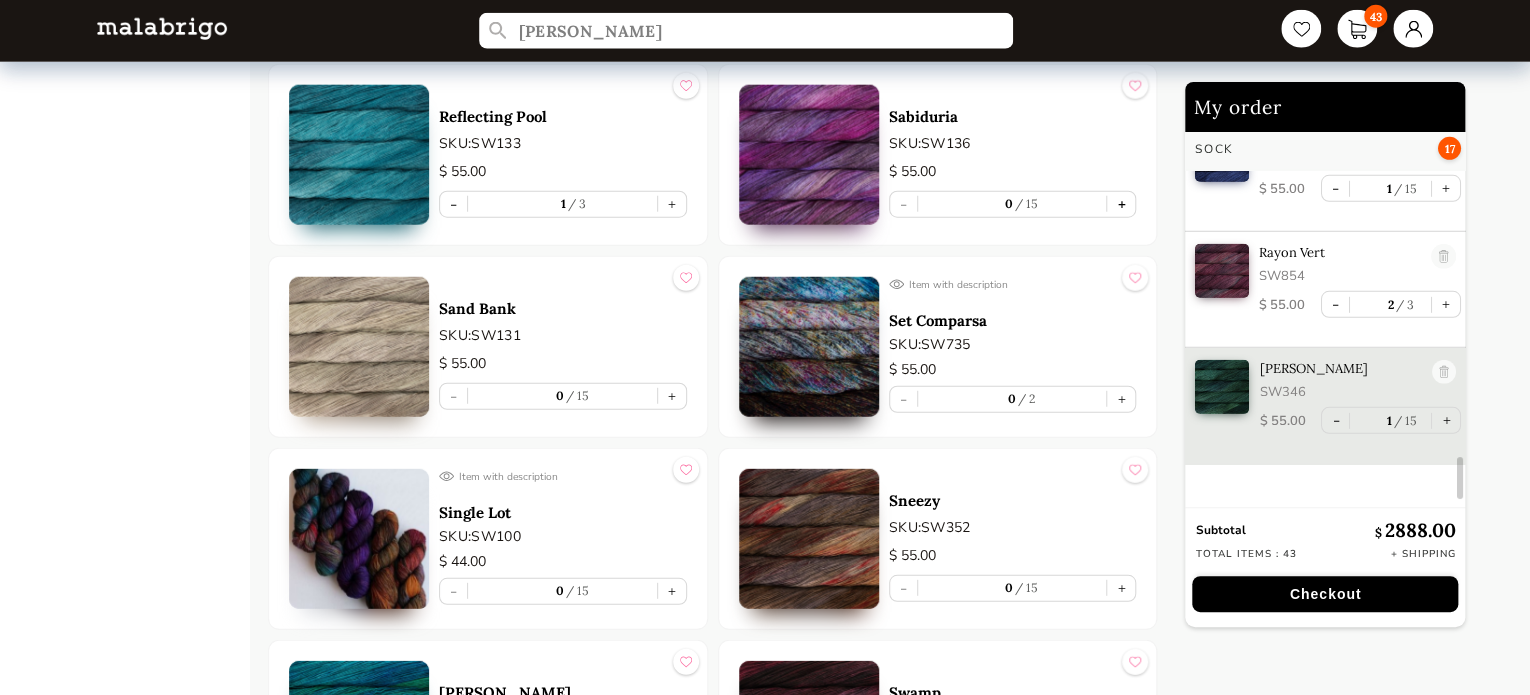 click on "+" at bounding box center (1121, 204) 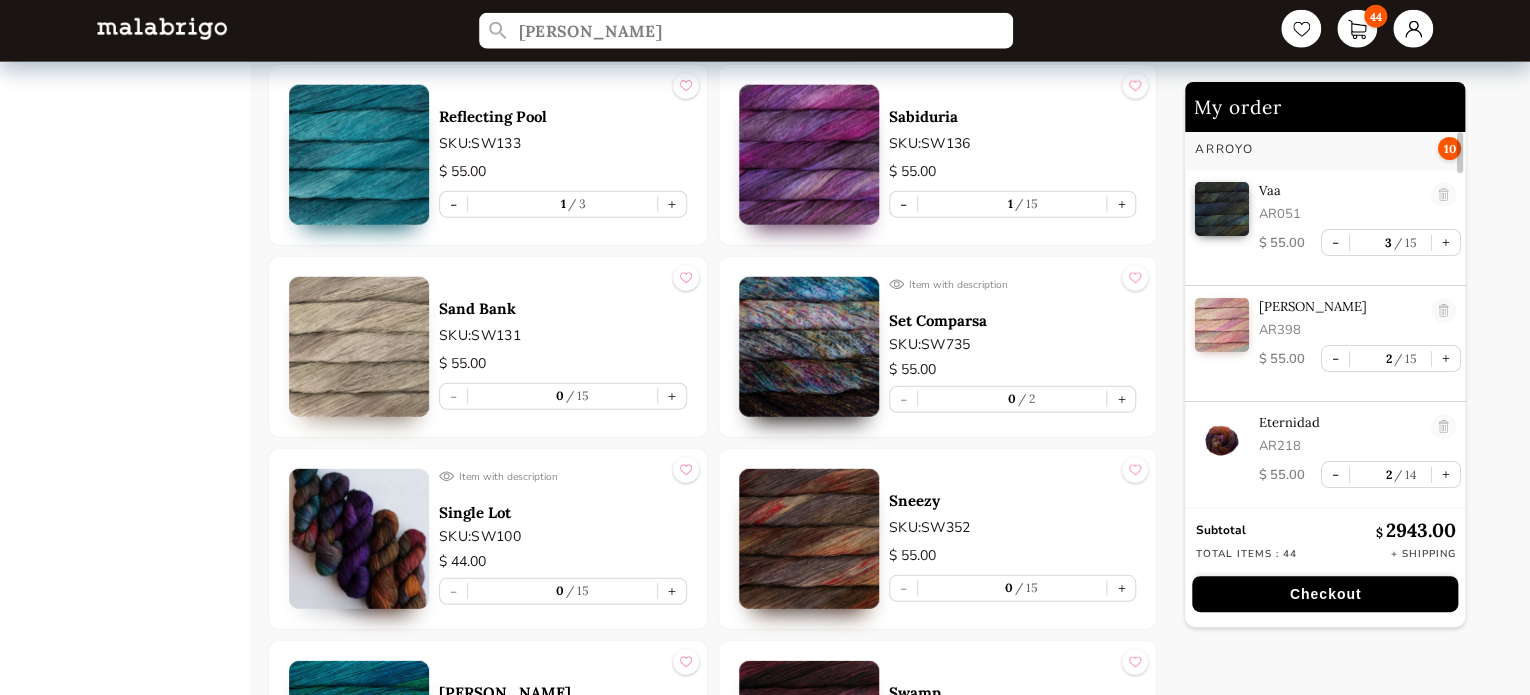 scroll, scrollTop: 166, scrollLeft: 0, axis: vertical 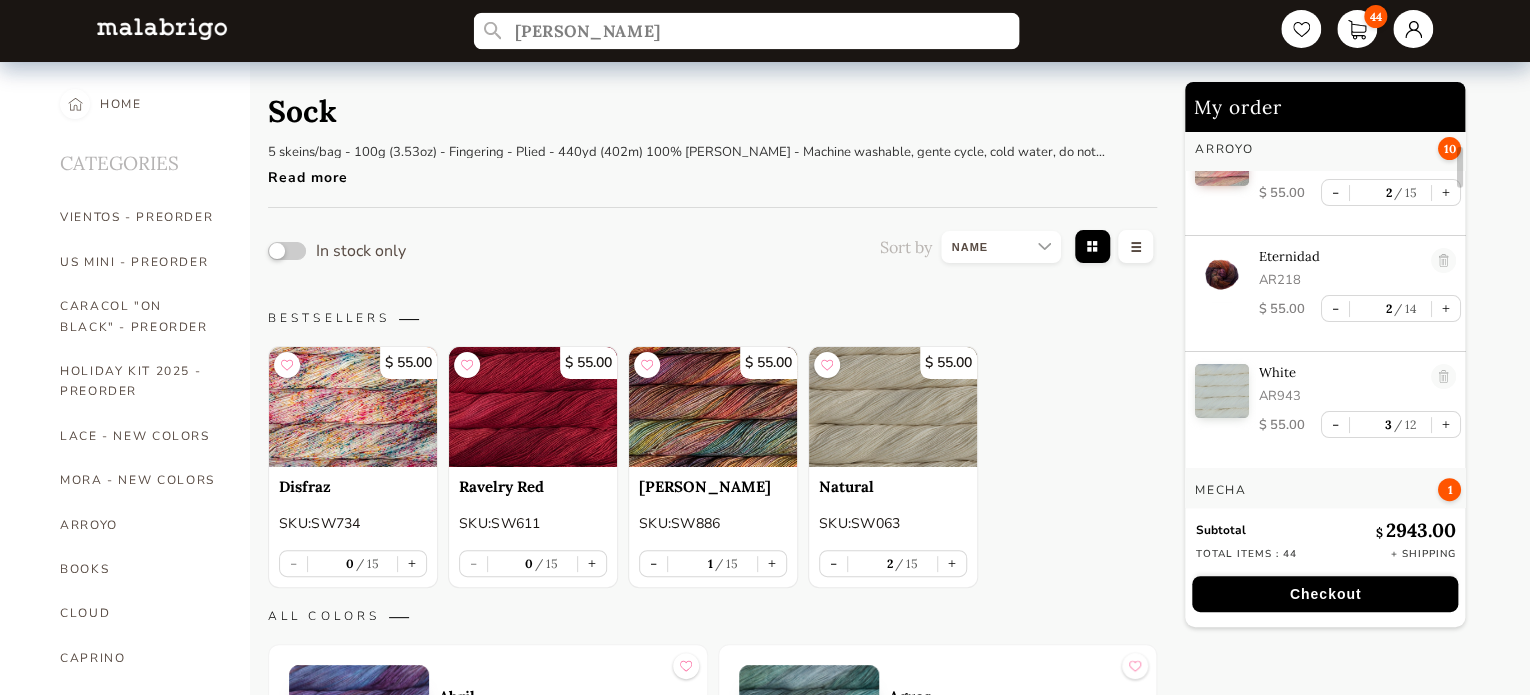 drag, startPoint x: 616, startPoint y: 25, endPoint x: 545, endPoint y: 18, distance: 71.34424 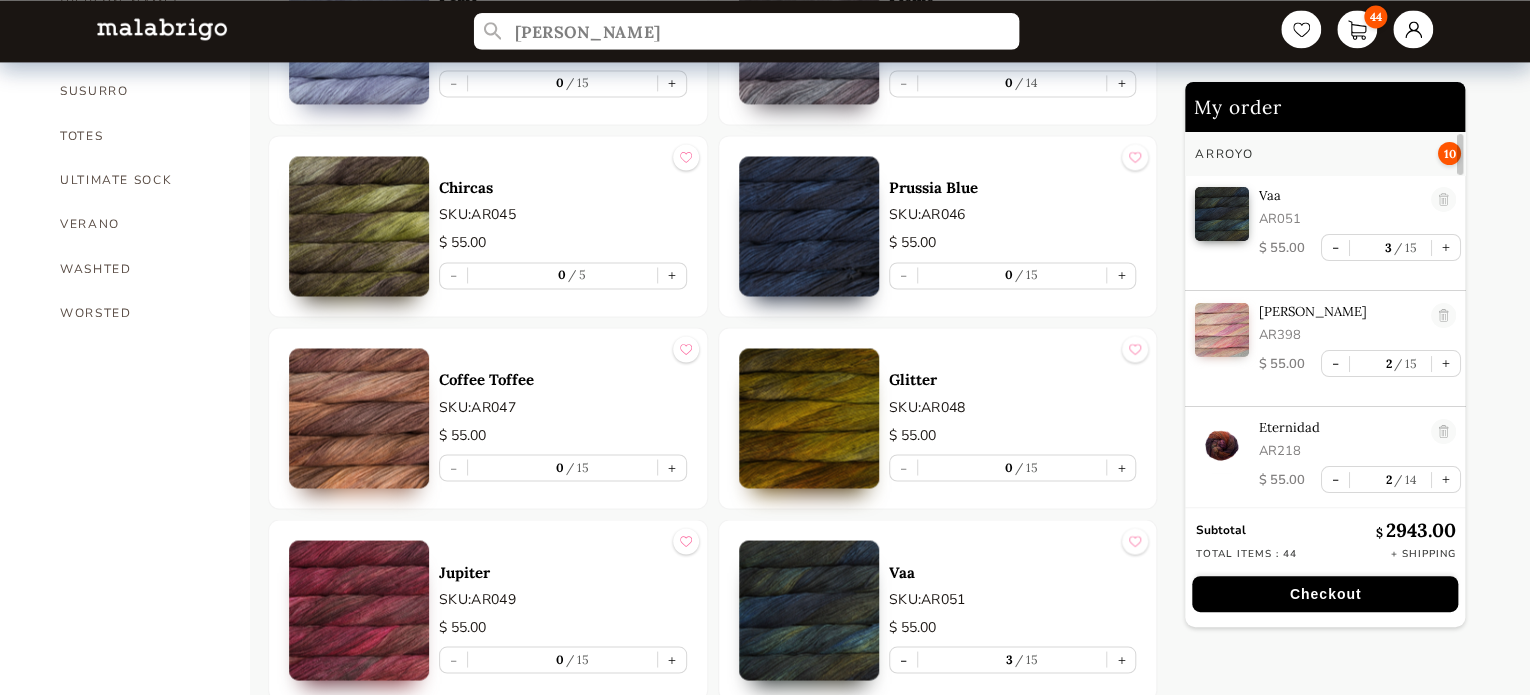 scroll, scrollTop: 1166, scrollLeft: 0, axis: vertical 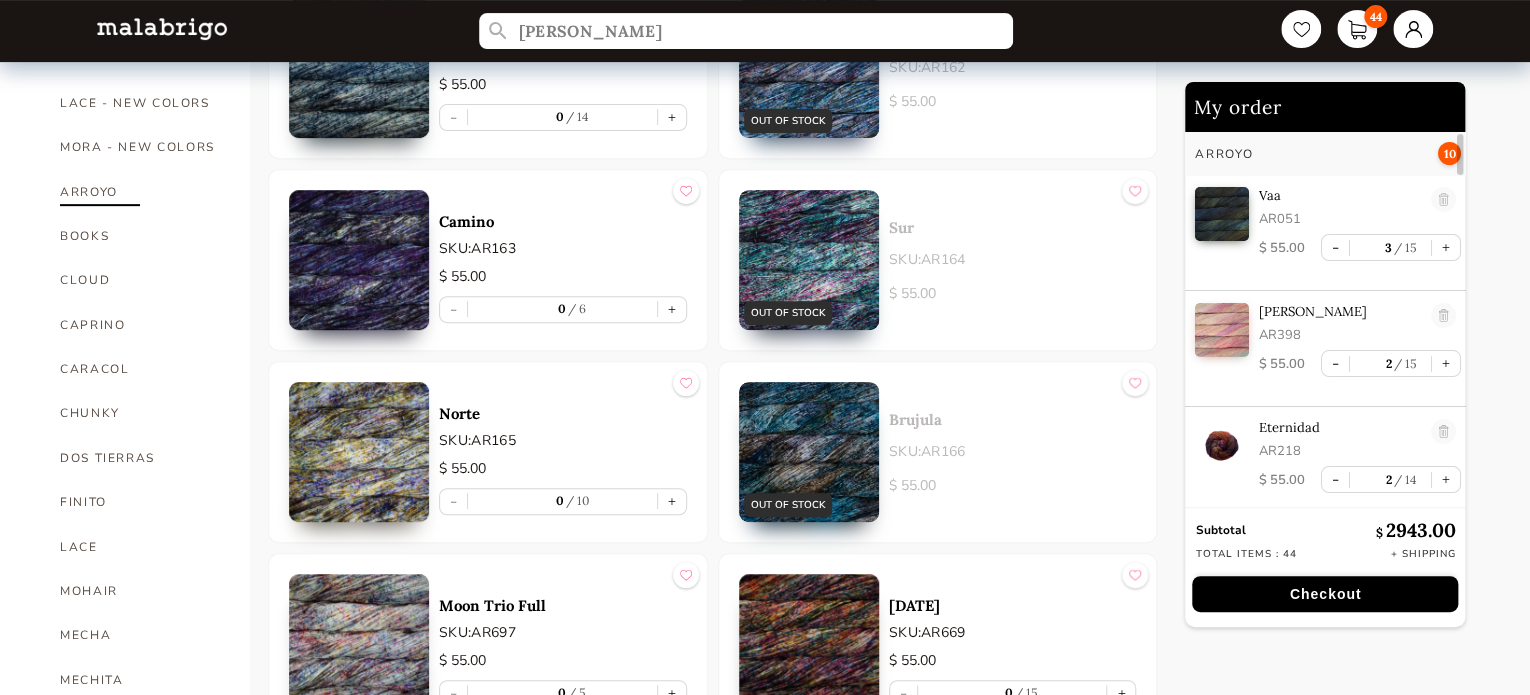 click on "ARROYO" at bounding box center [140, 192] 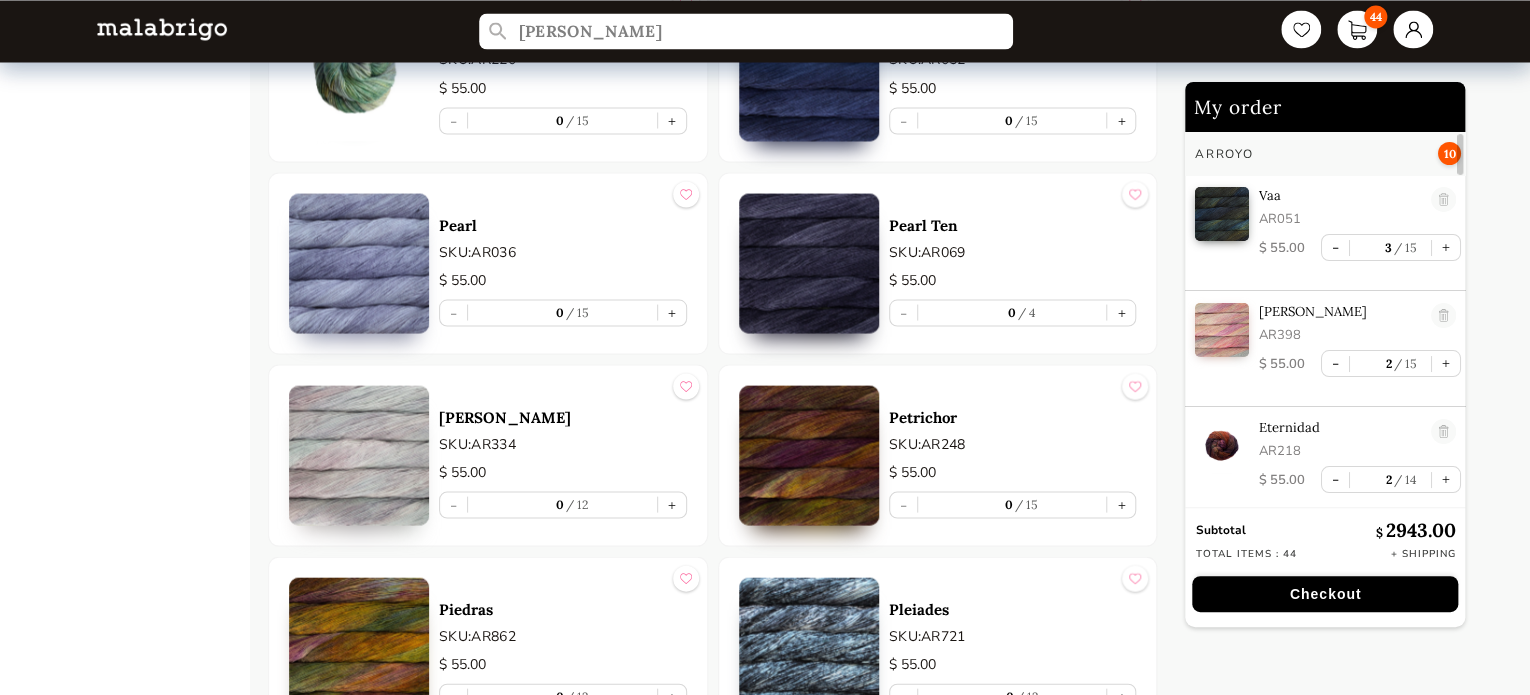 scroll, scrollTop: 5490, scrollLeft: 0, axis: vertical 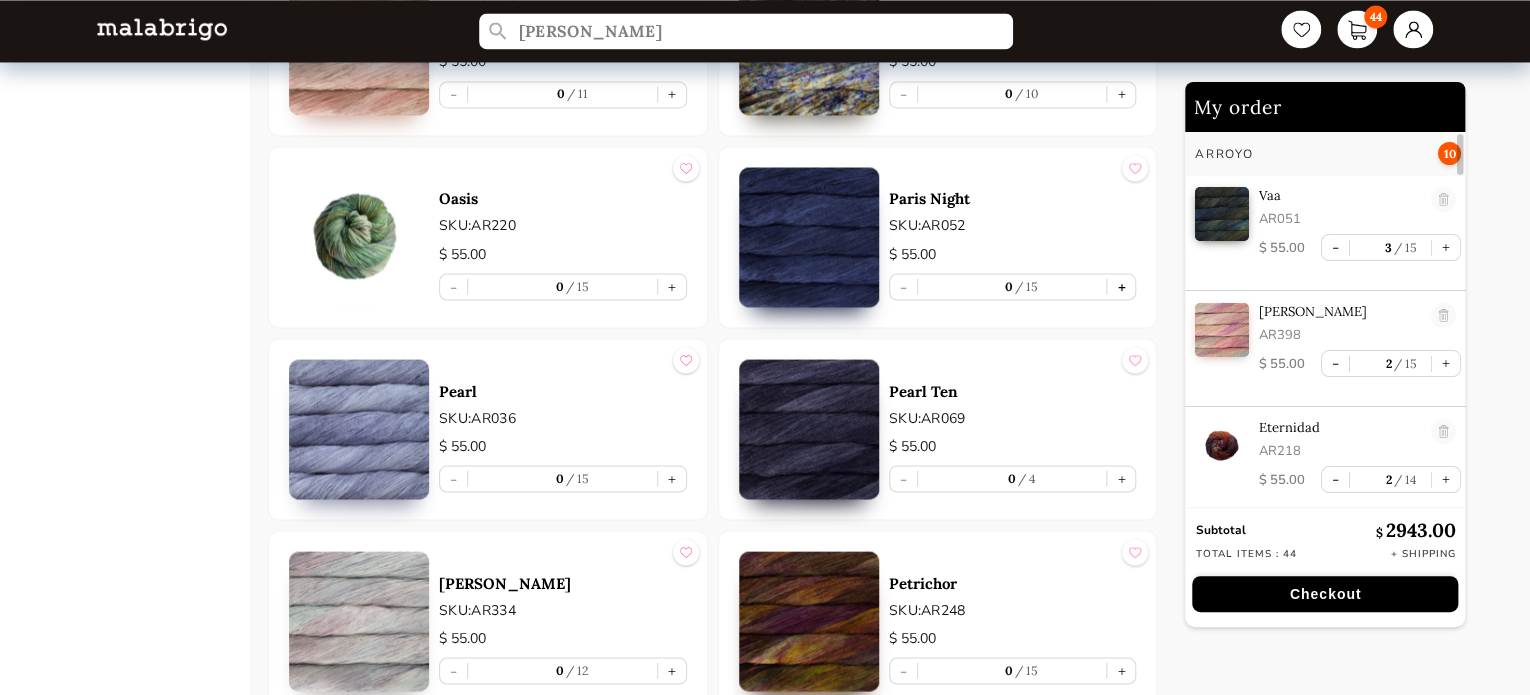 click on "+" at bounding box center [1121, 286] 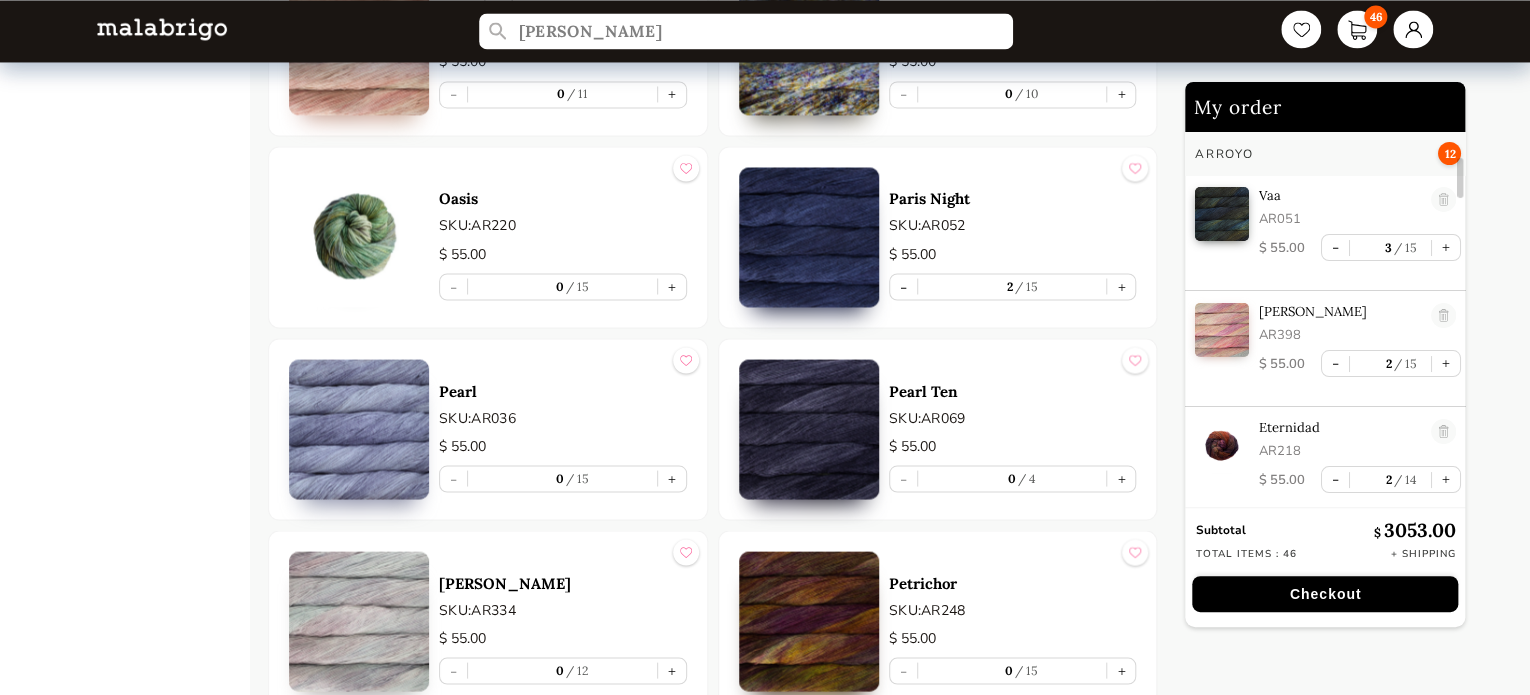 scroll, scrollTop: 232, scrollLeft: 0, axis: vertical 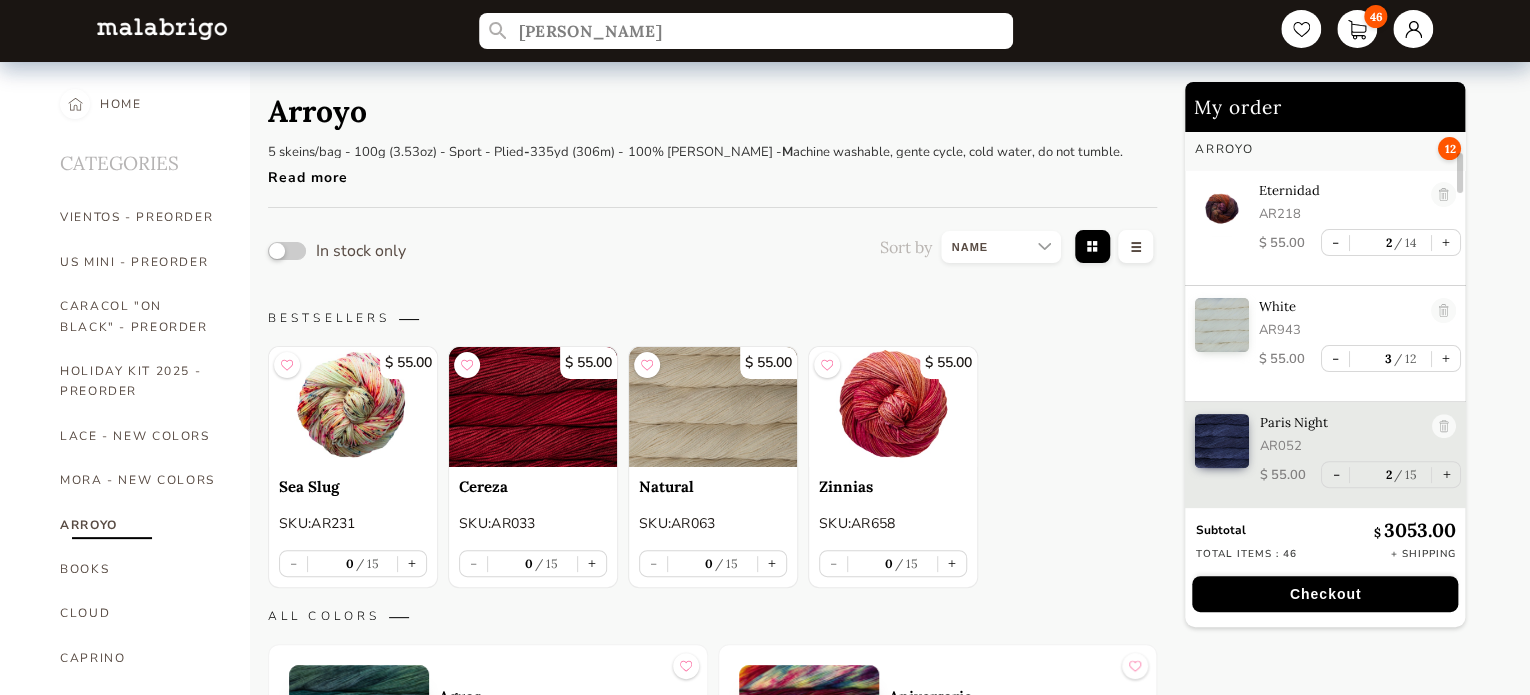 click at bounding box center (1001, 247) 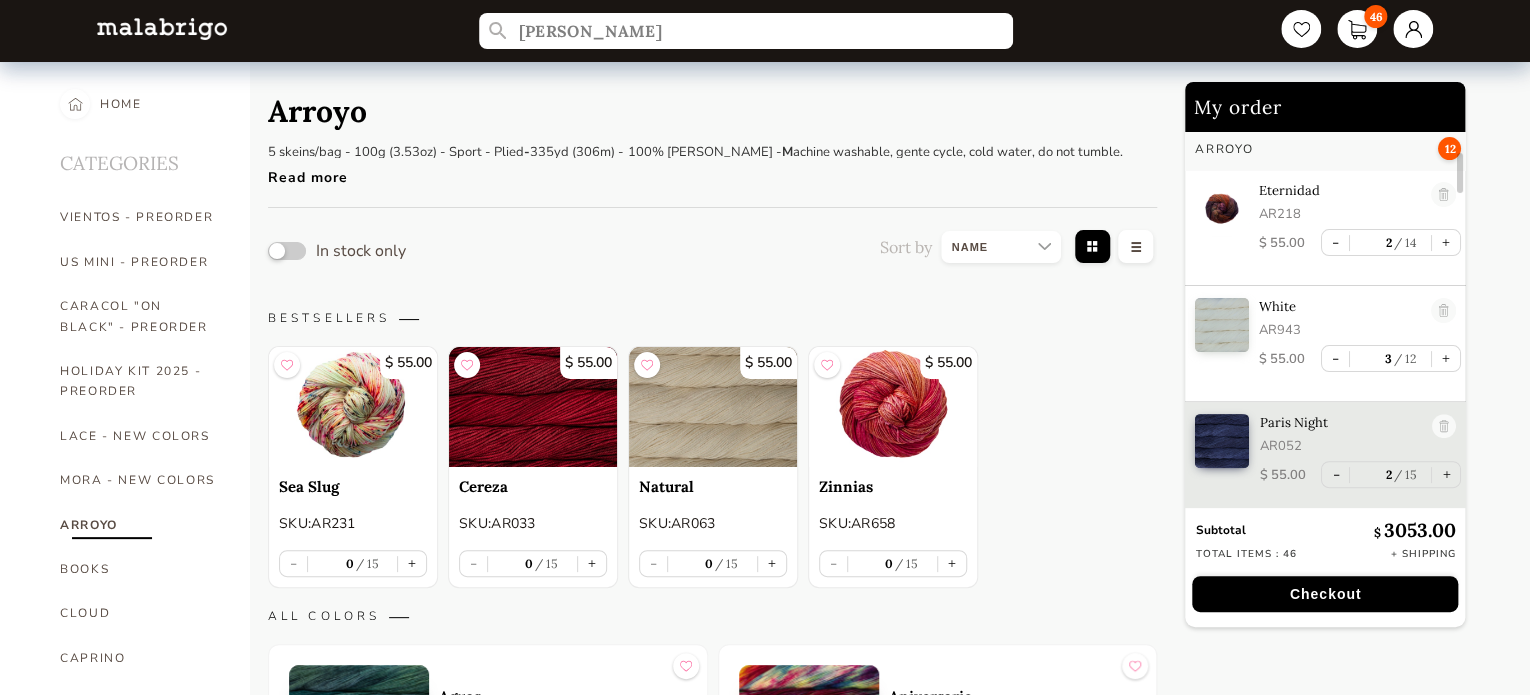 select on "INDEX" 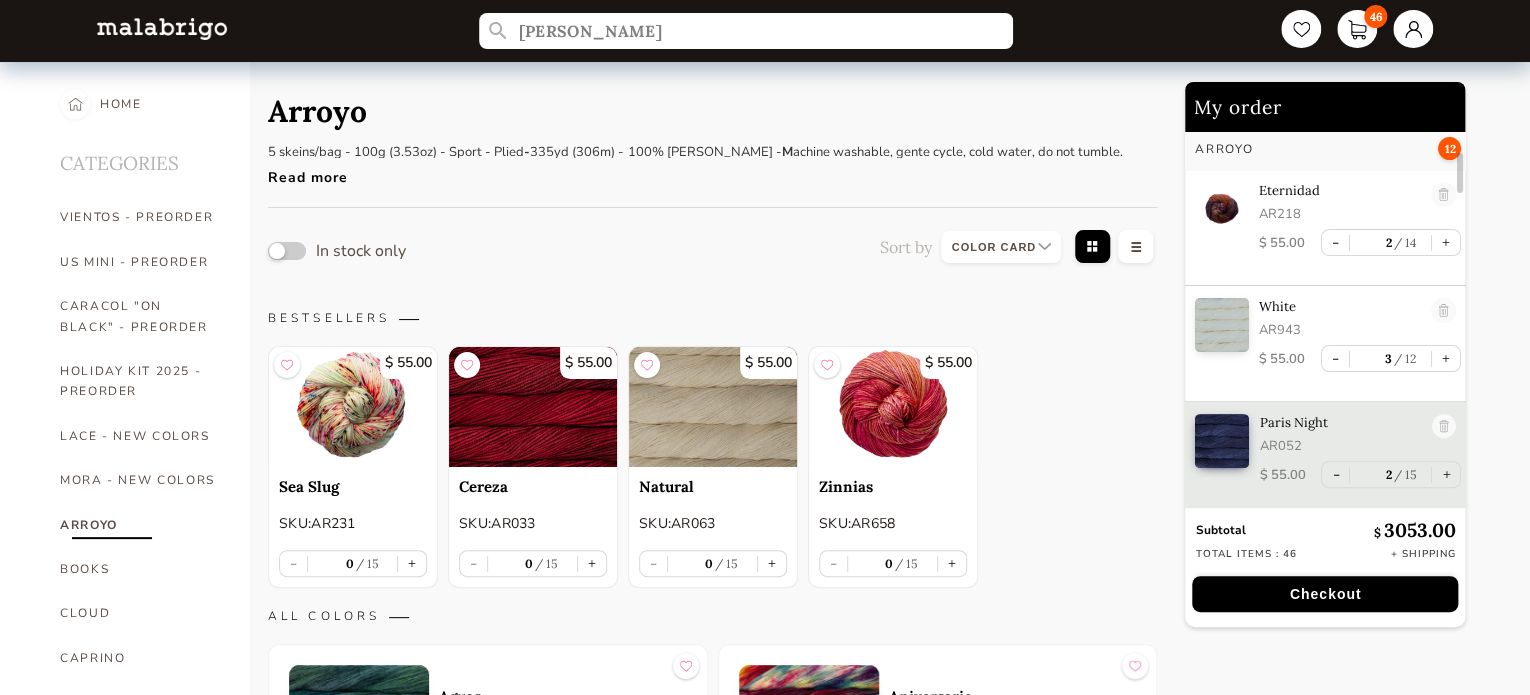 click at bounding box center (1001, 247) 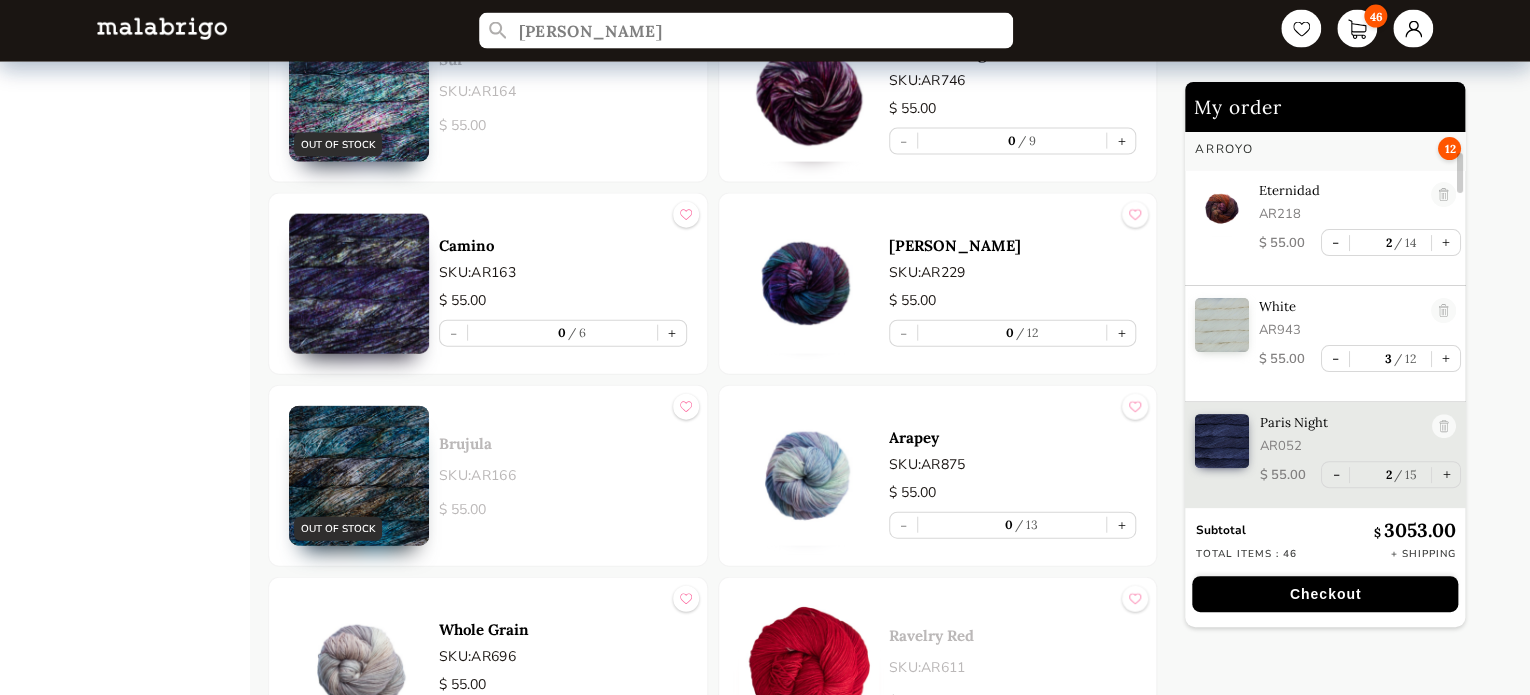 scroll, scrollTop: 2000, scrollLeft: 0, axis: vertical 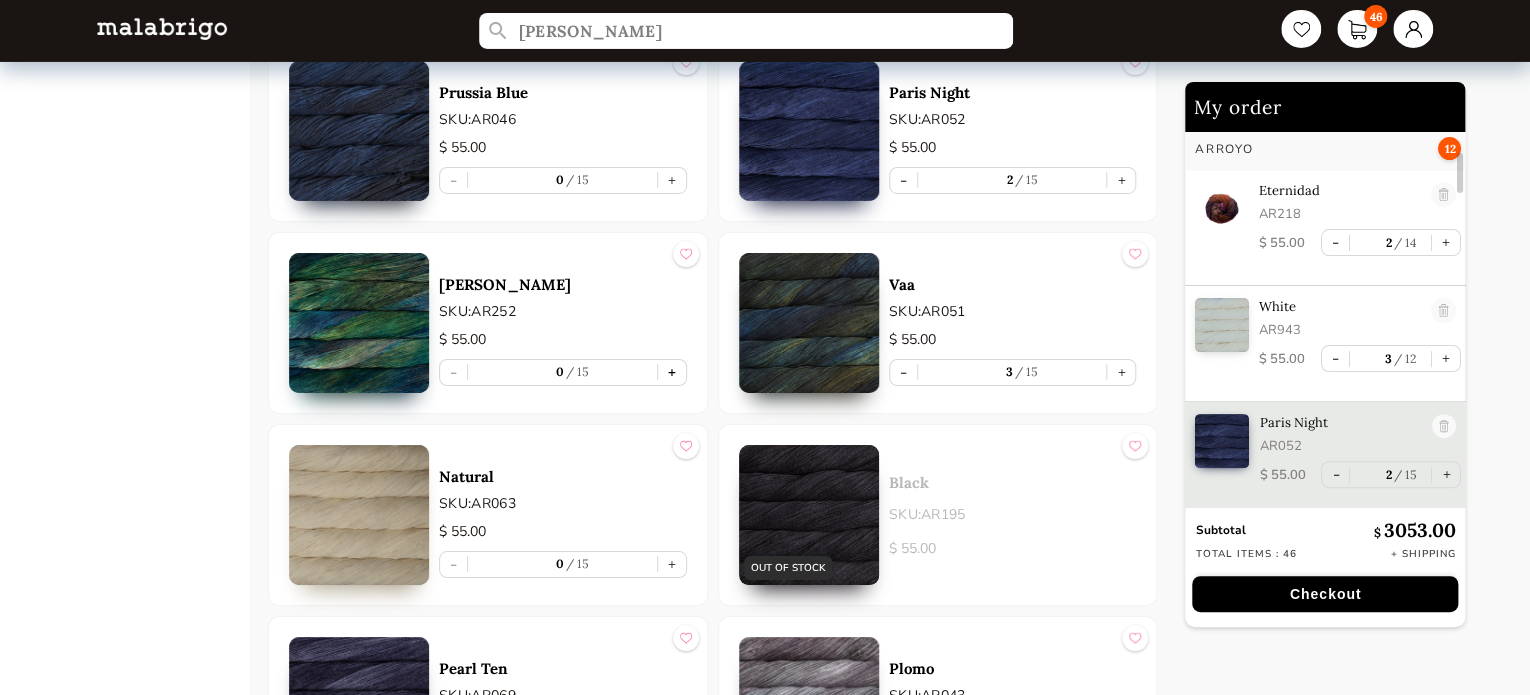 click on "+" at bounding box center [672, 372] 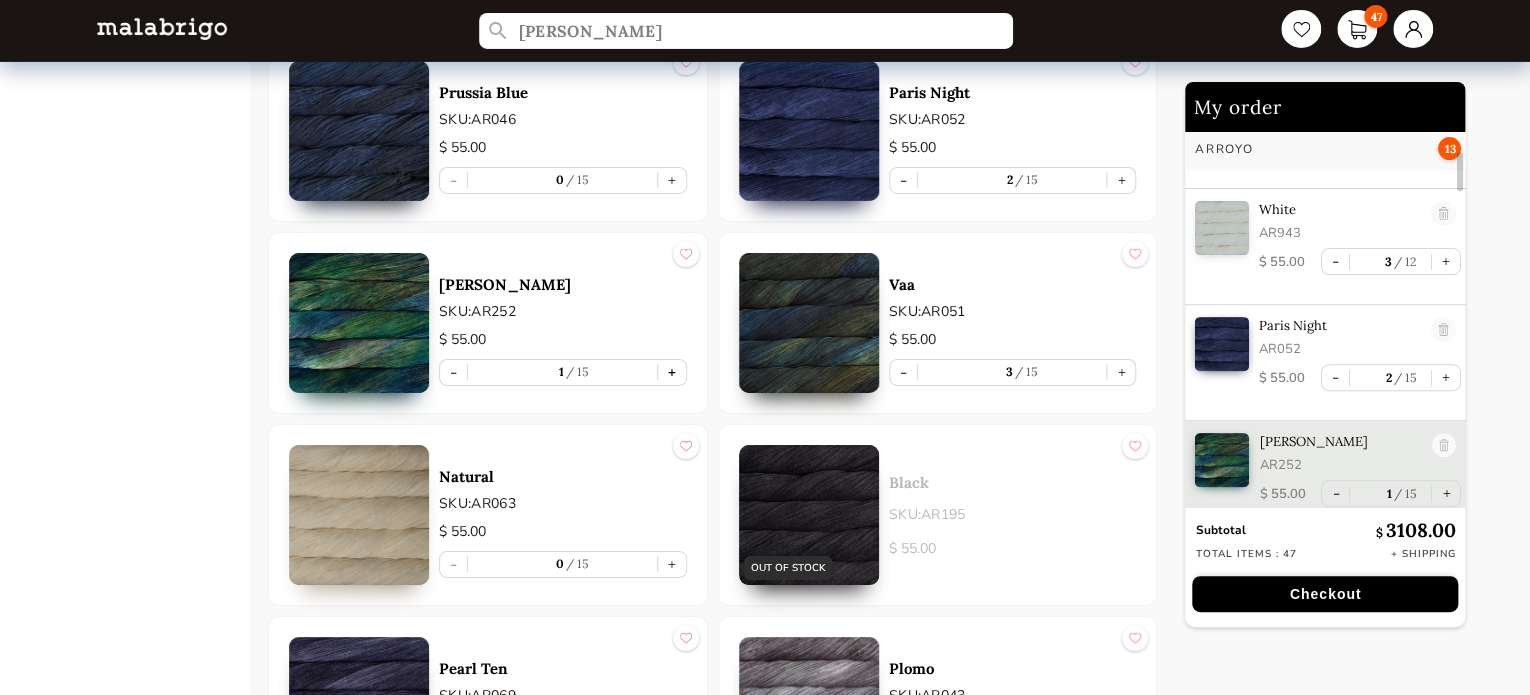click on "+" at bounding box center [672, 372] 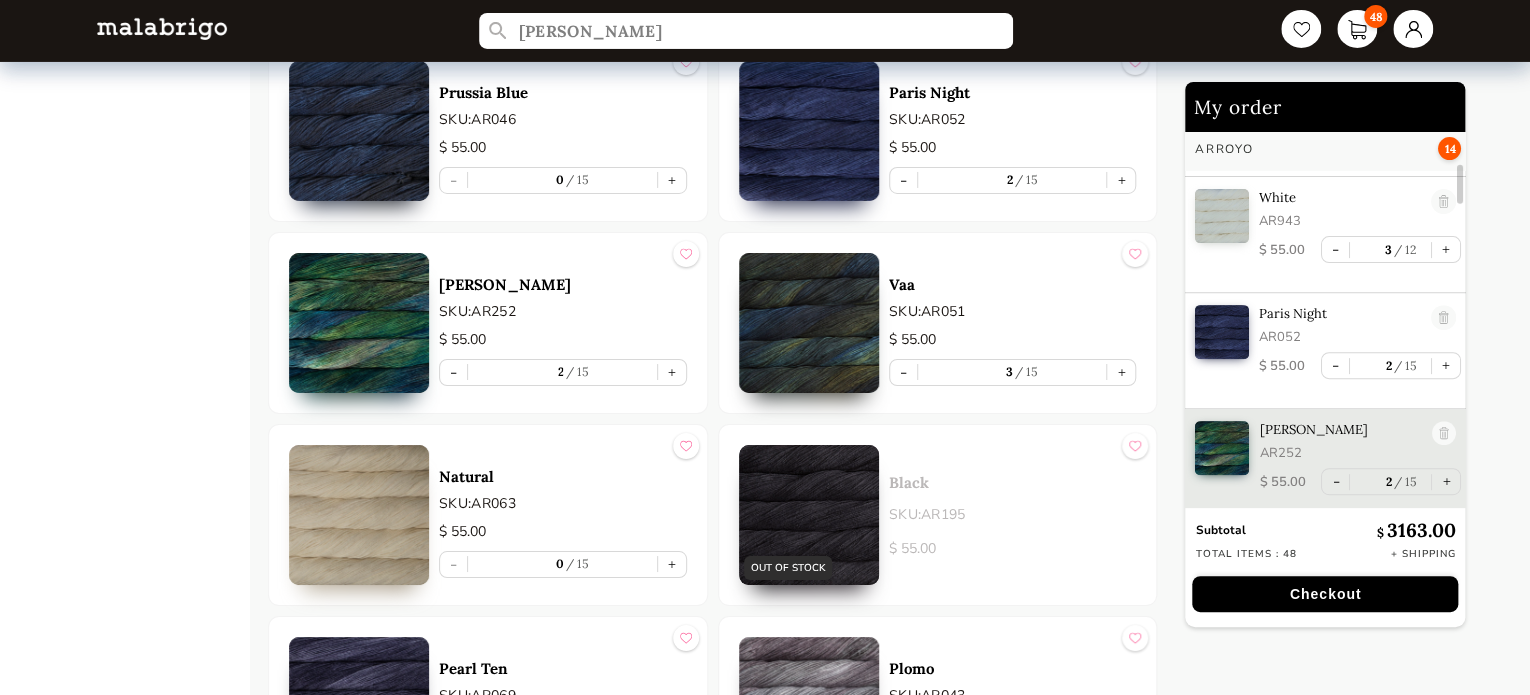 scroll, scrollTop: 358, scrollLeft: 0, axis: vertical 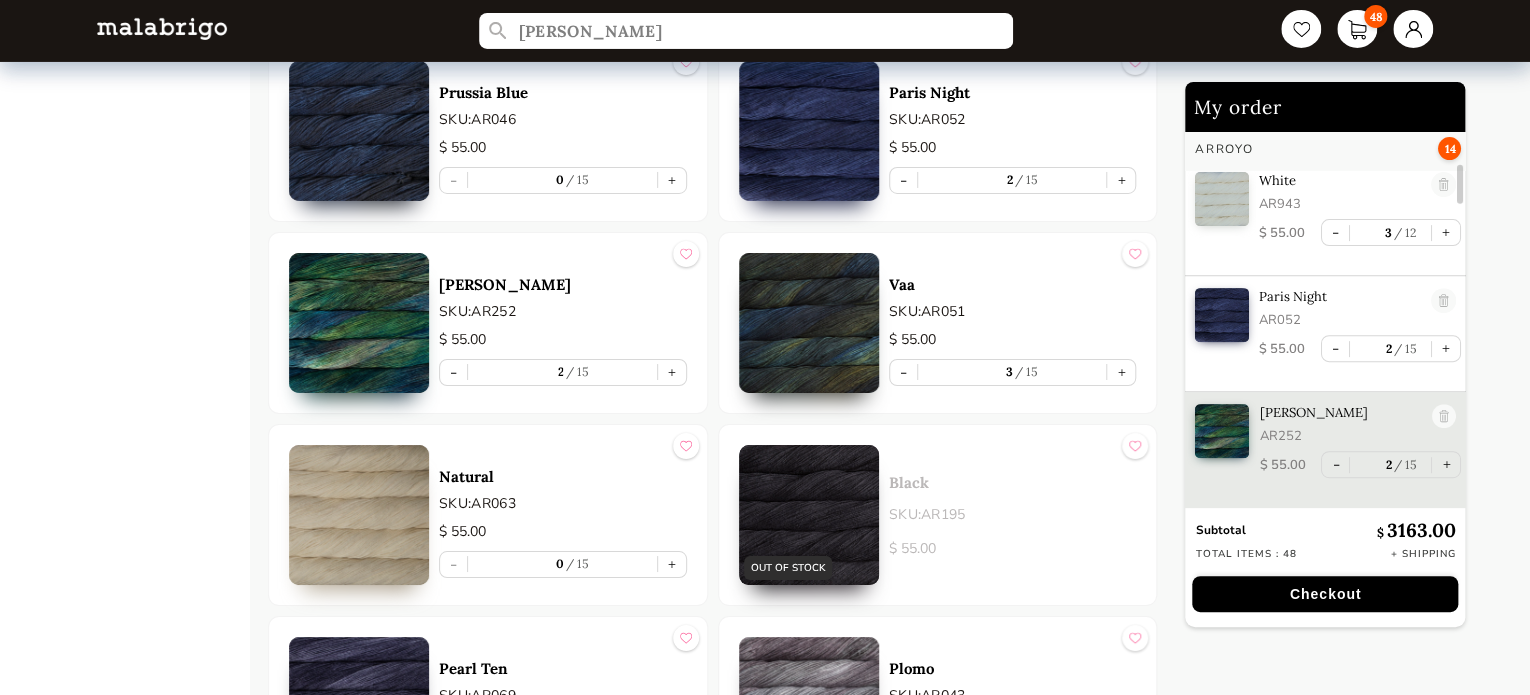 click at bounding box center [359, 323] 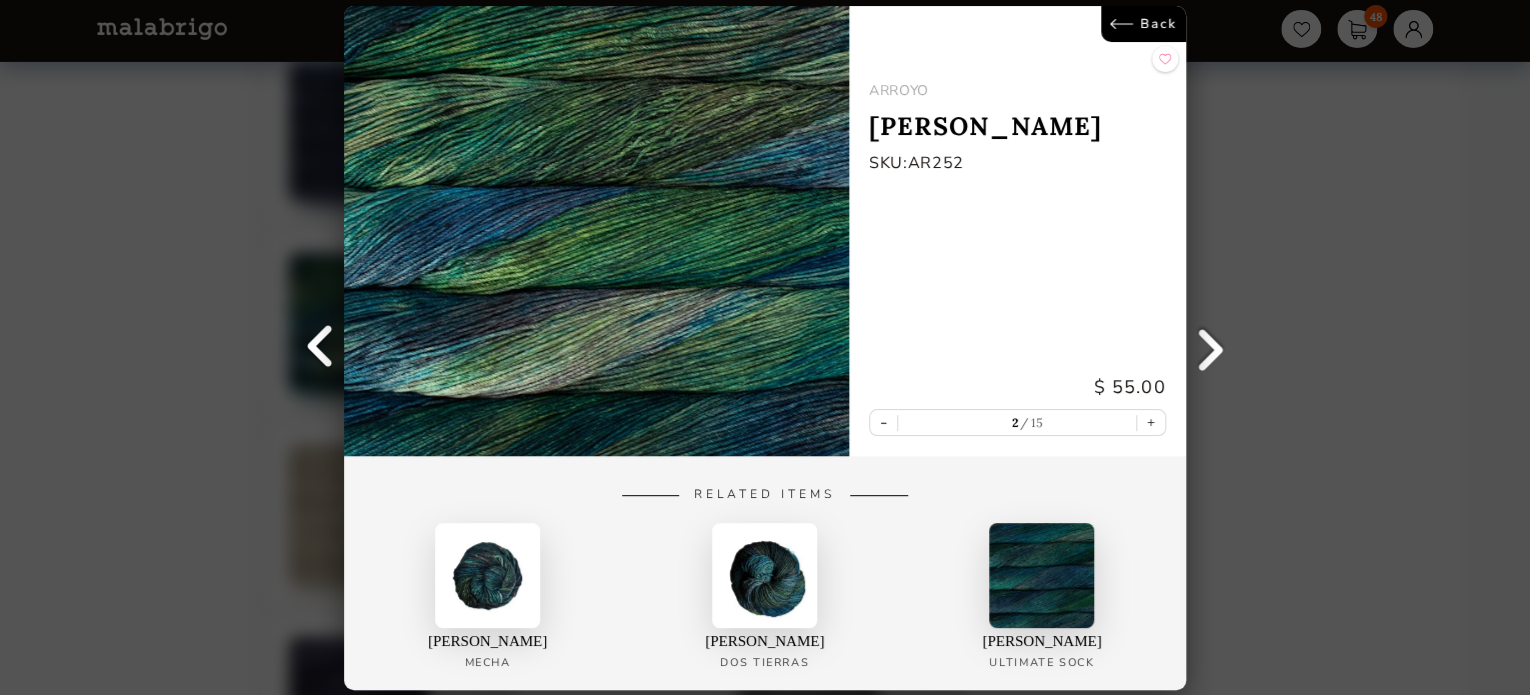 scroll, scrollTop: 0, scrollLeft: 0, axis: both 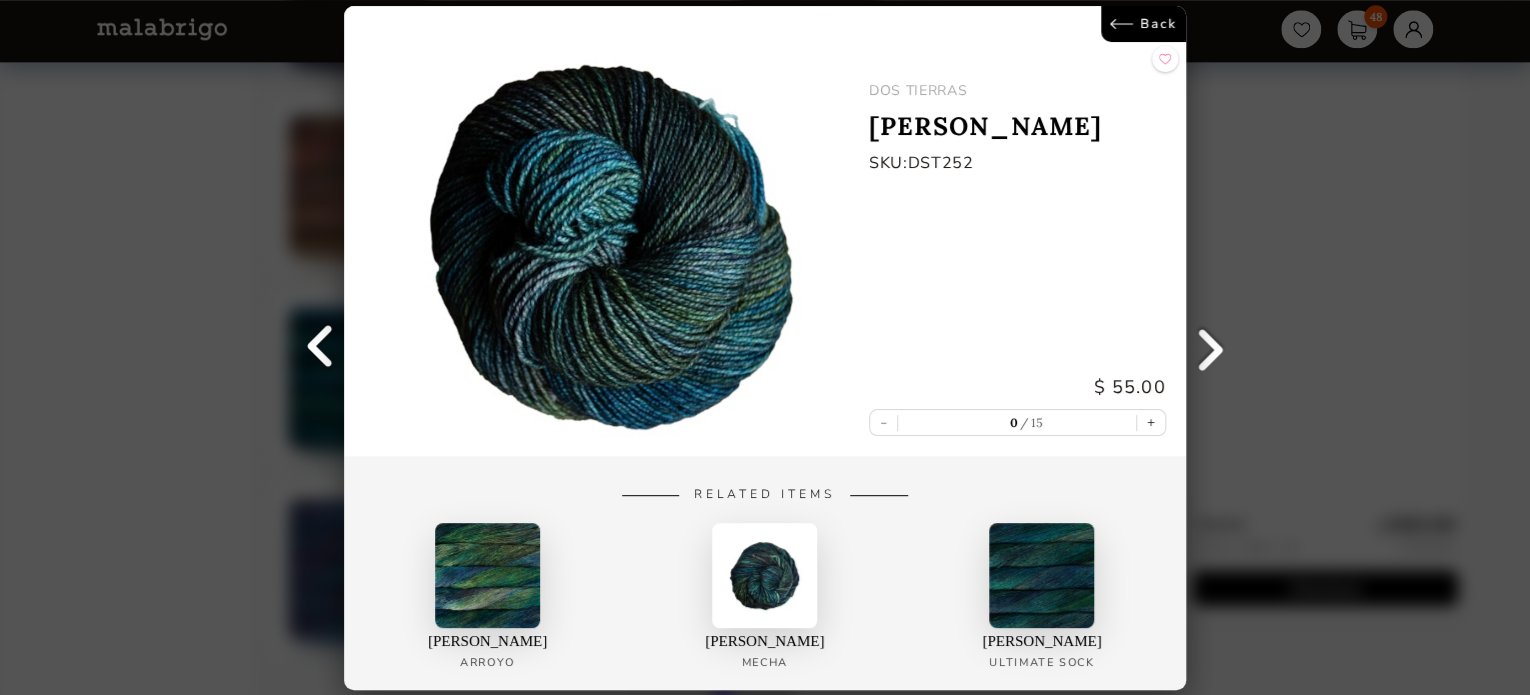 click at bounding box center (487, 574) 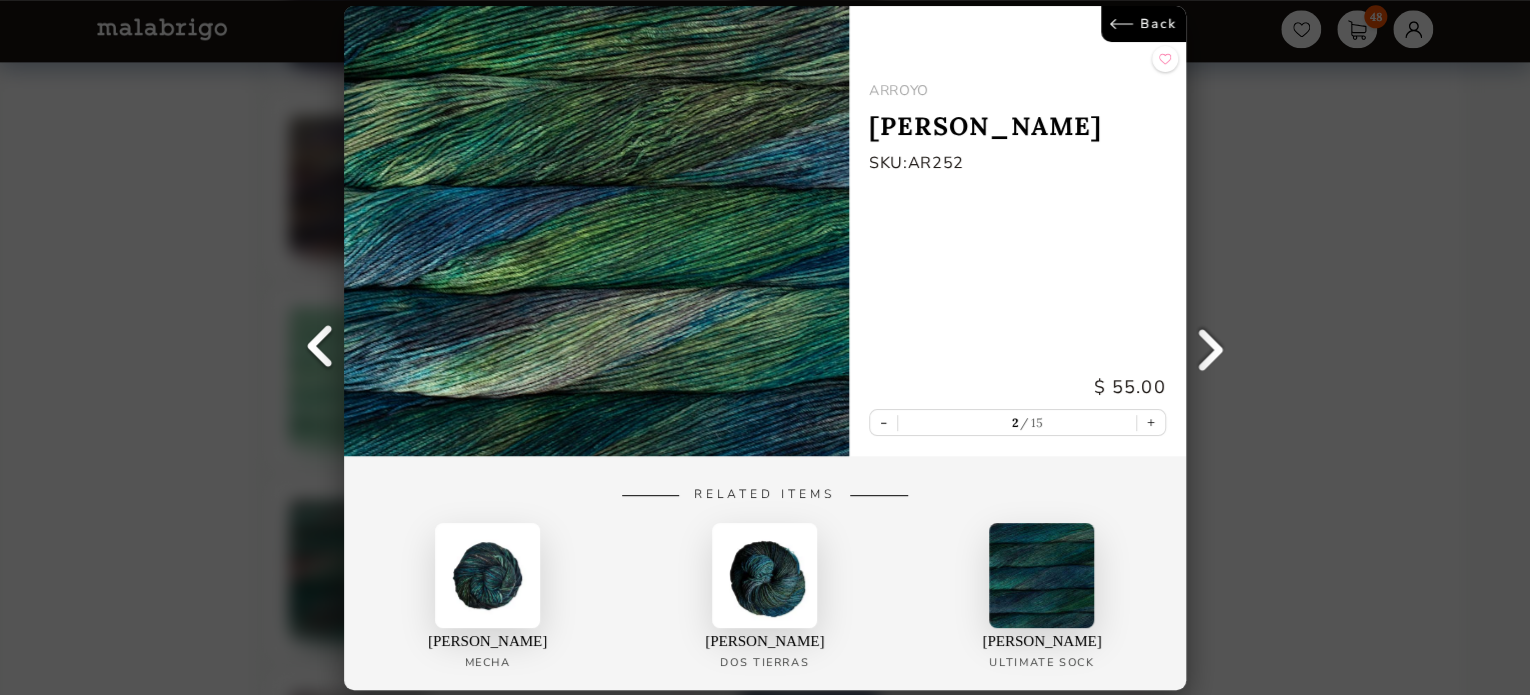 click at bounding box center [1042, 574] 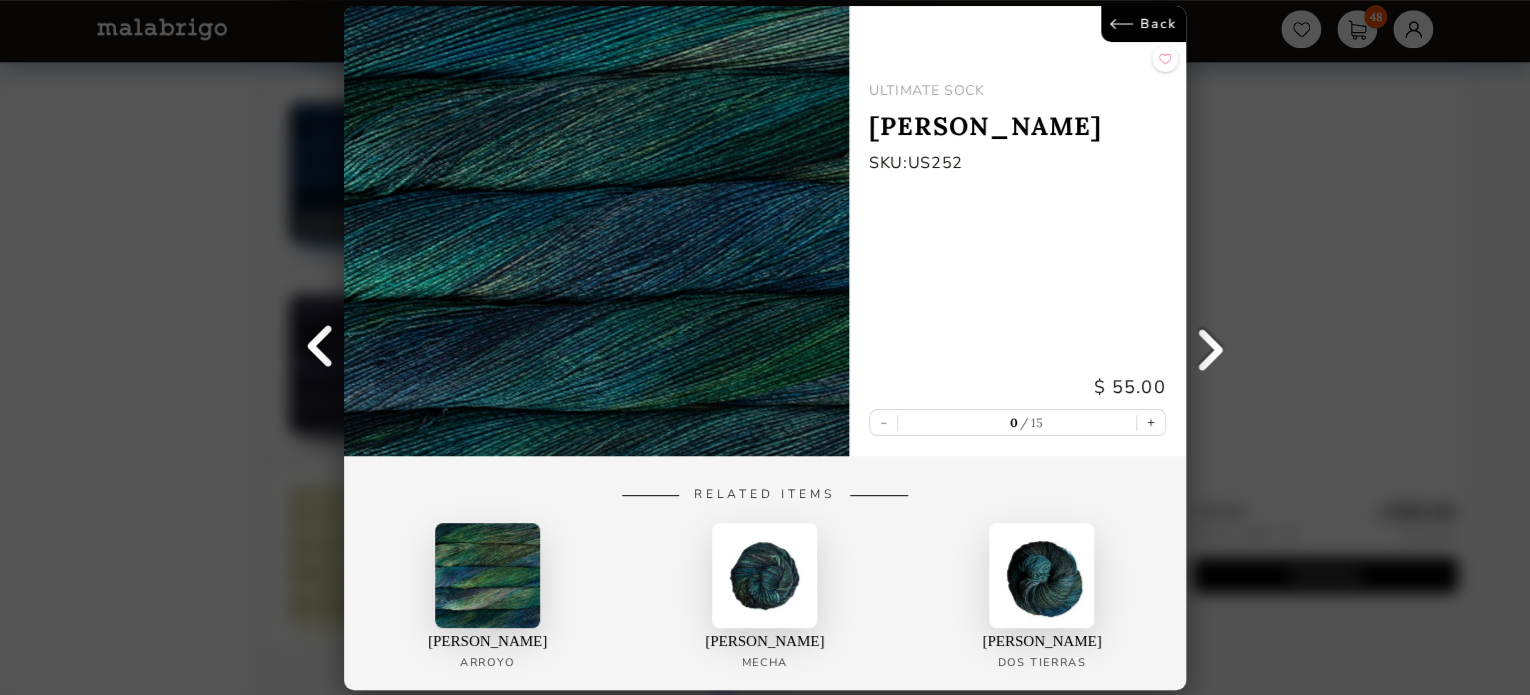 scroll, scrollTop: 5012, scrollLeft: 0, axis: vertical 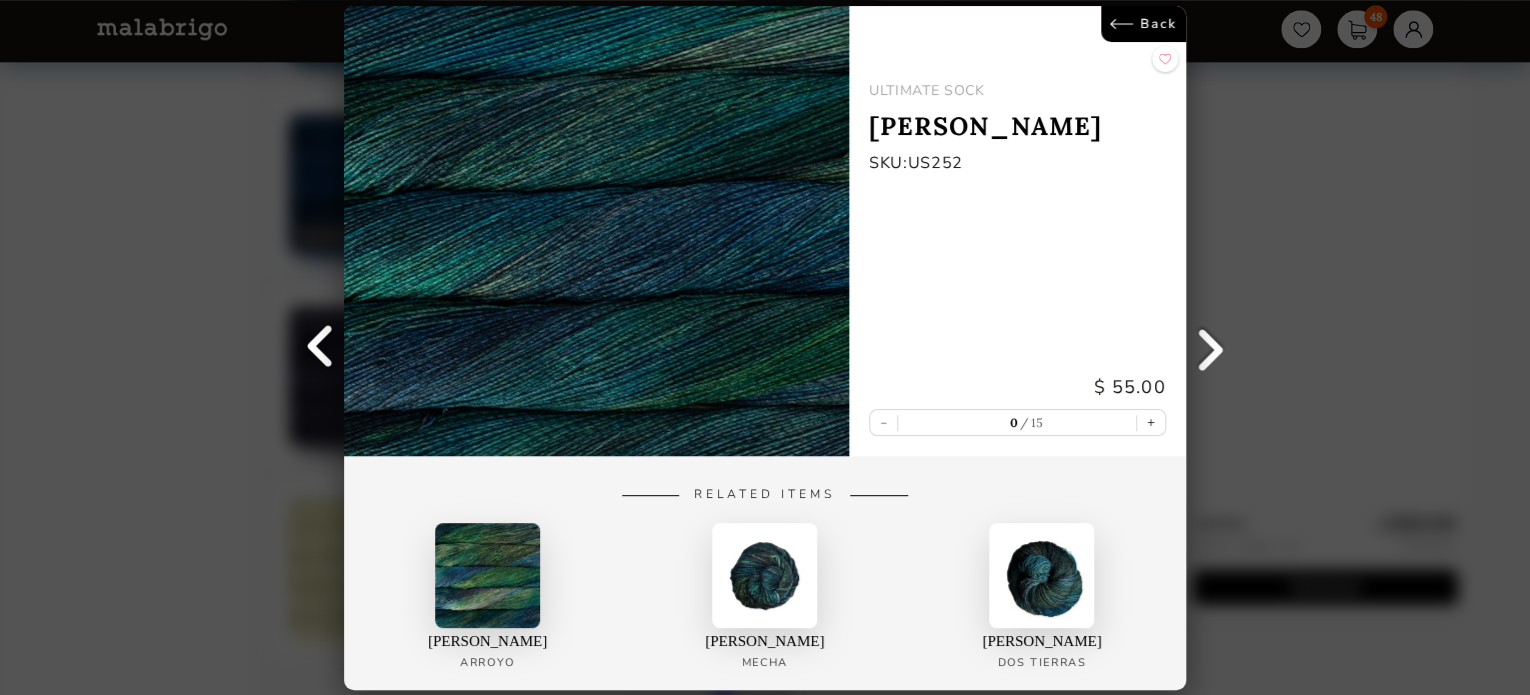 click at bounding box center [487, 574] 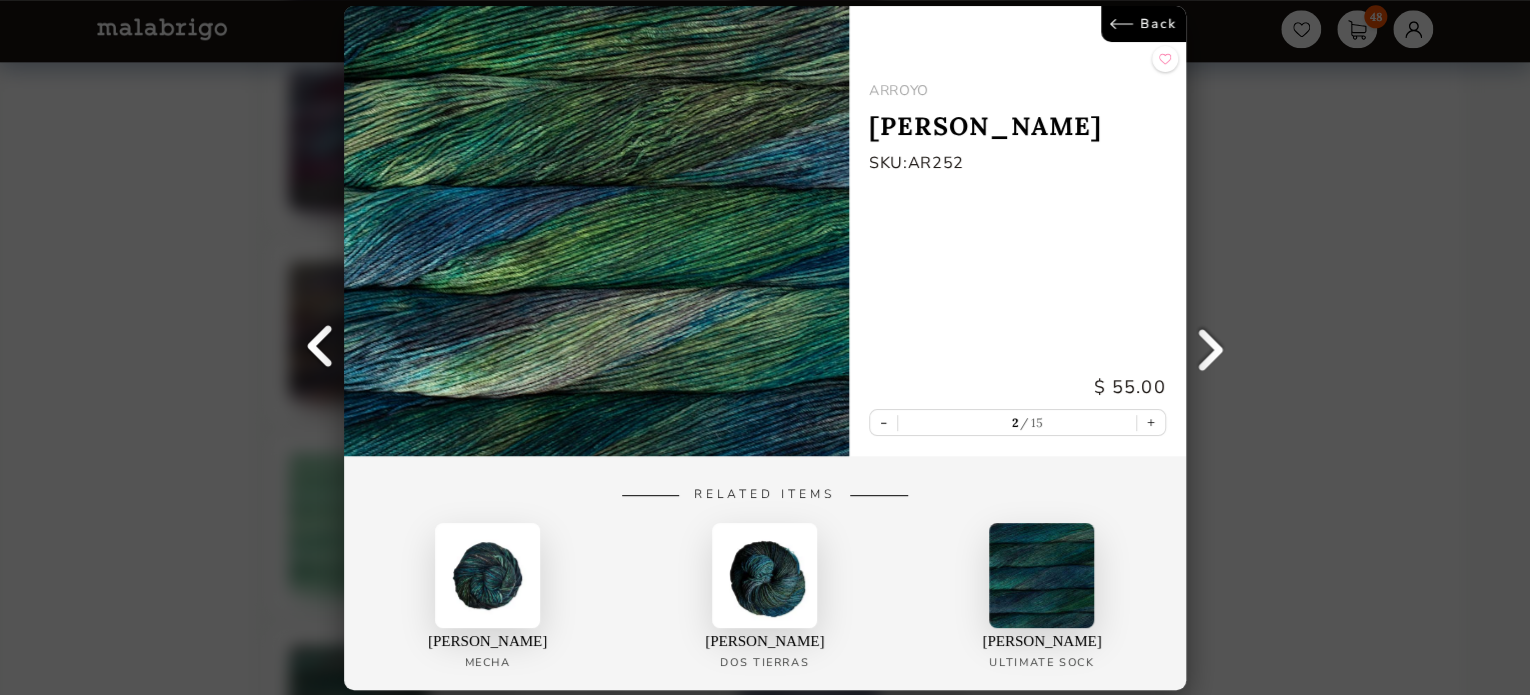 click on "Back [PERSON_NAME] Wabi Sabi SKU:  AR252 $   55.00 - 2 15 + Related Items Wabi Sabi Mecha Wabi Sabi Dos Tierras Wabi Sabi Ultimate Sock" at bounding box center (765, 347) 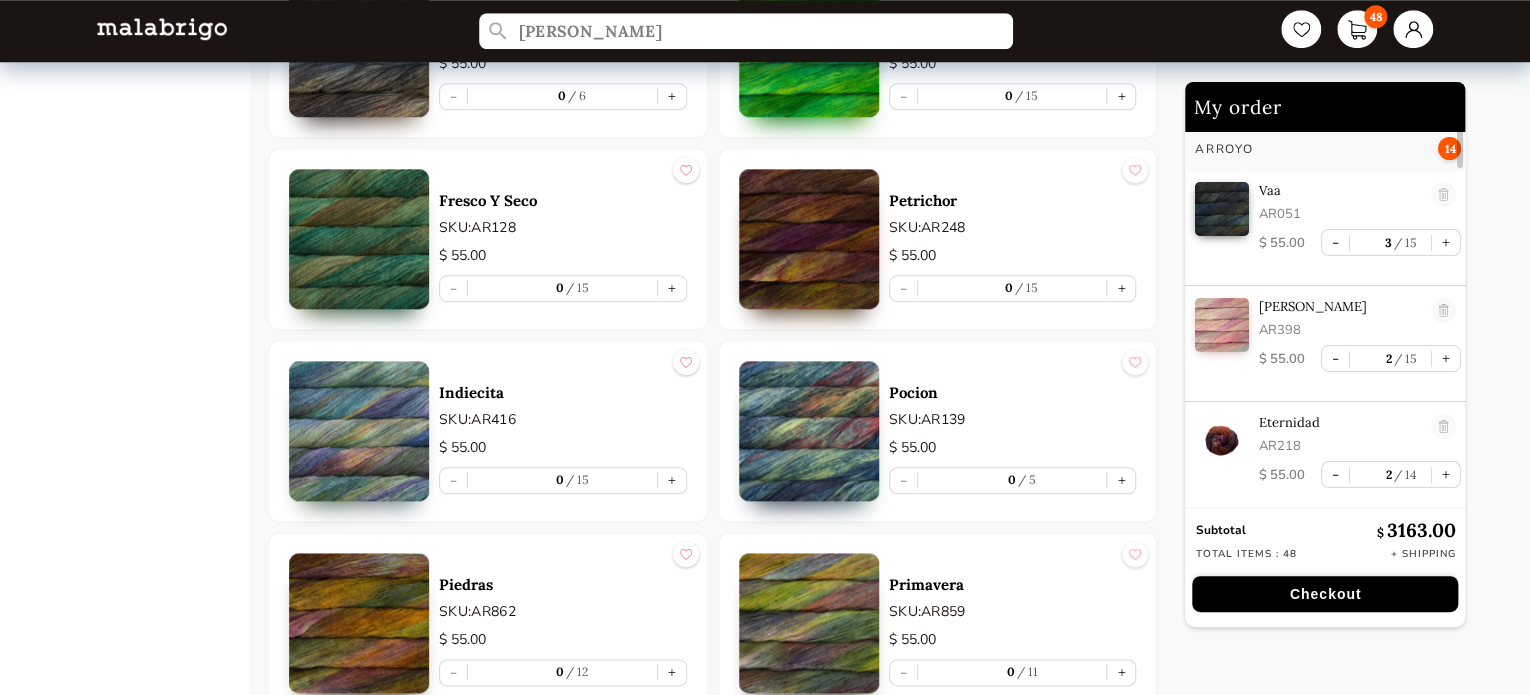 scroll, scrollTop: 8490, scrollLeft: 0, axis: vertical 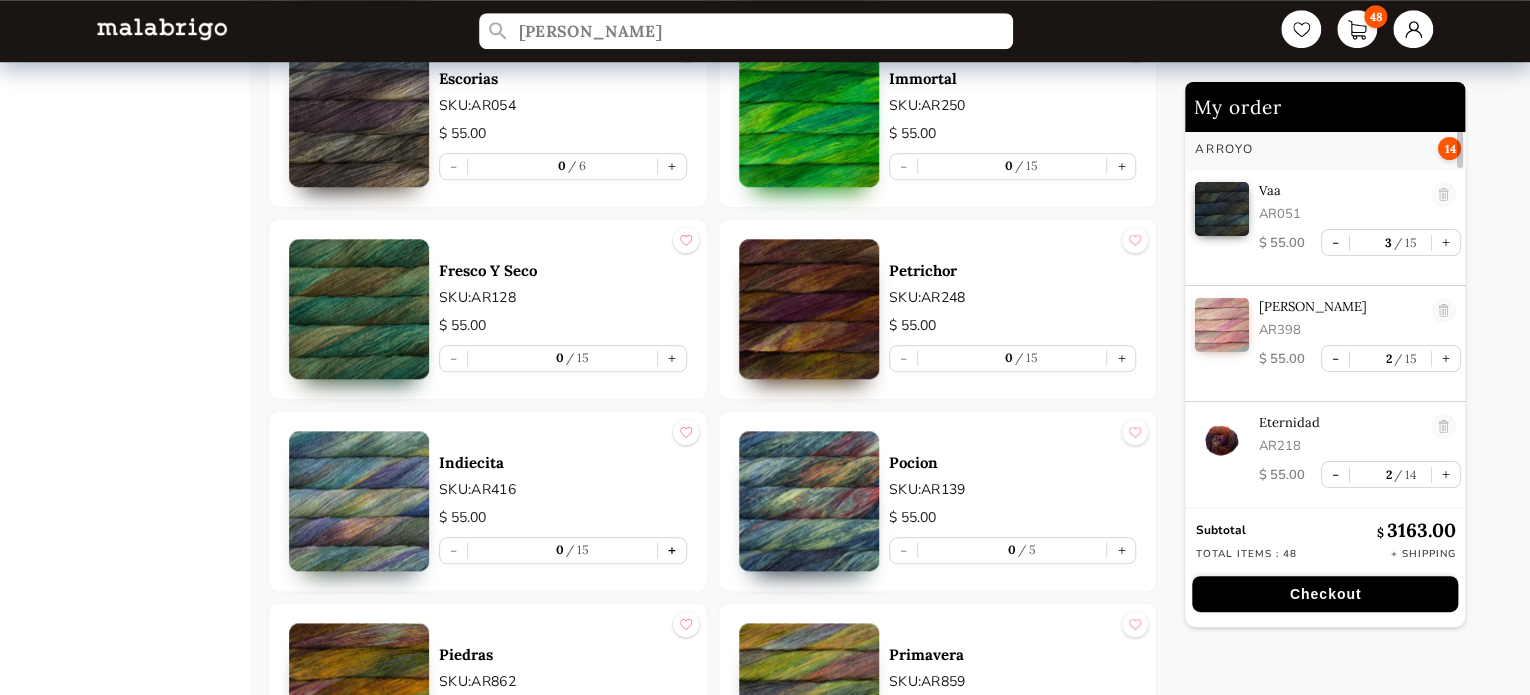 click on "+" at bounding box center (672, 550) 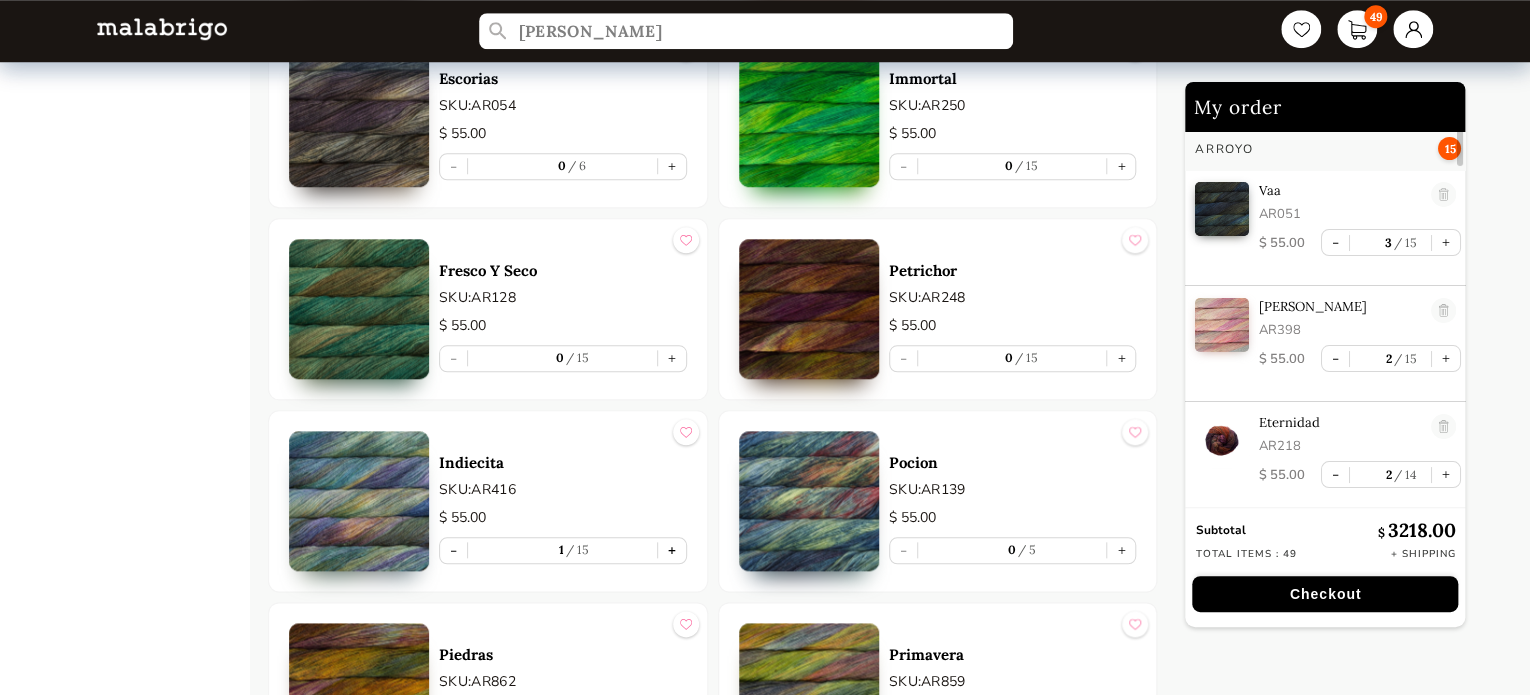 click on "+" at bounding box center [672, 550] 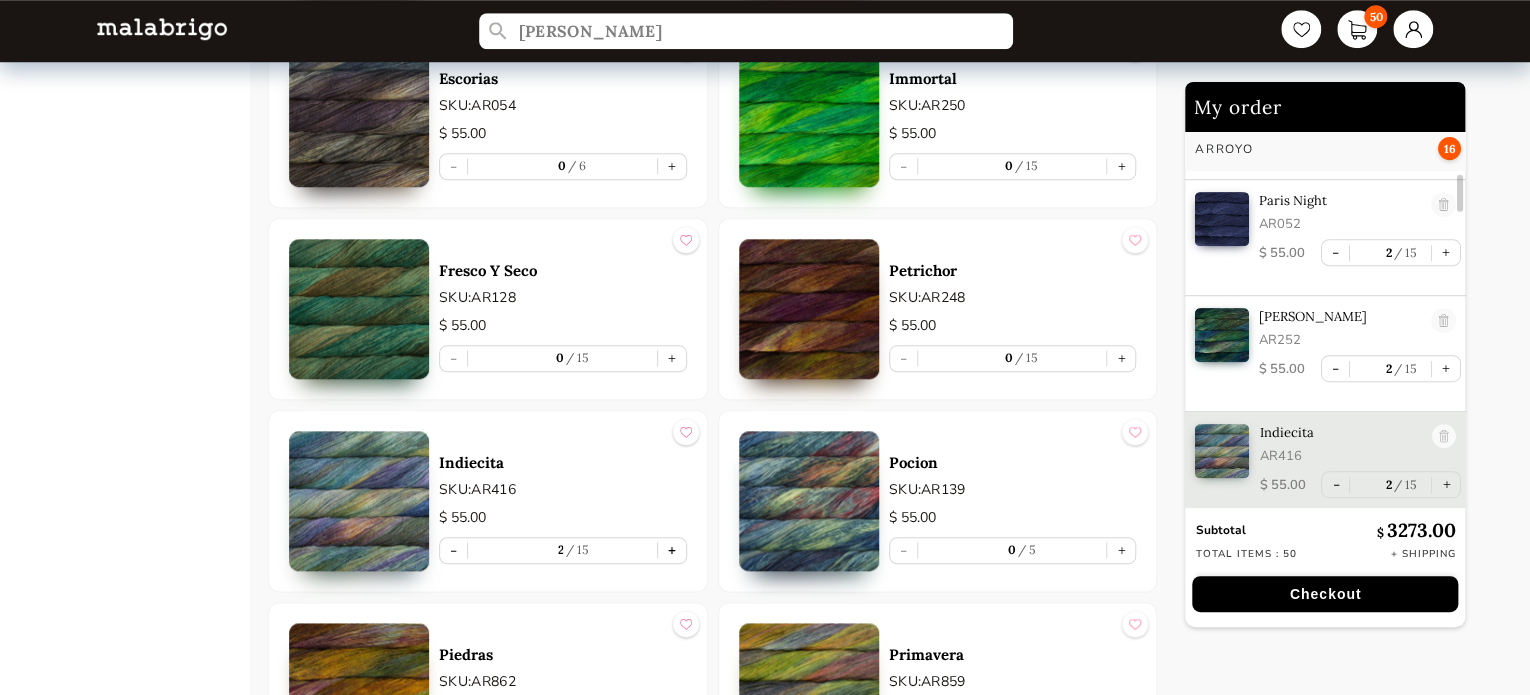 scroll, scrollTop: 471, scrollLeft: 0, axis: vertical 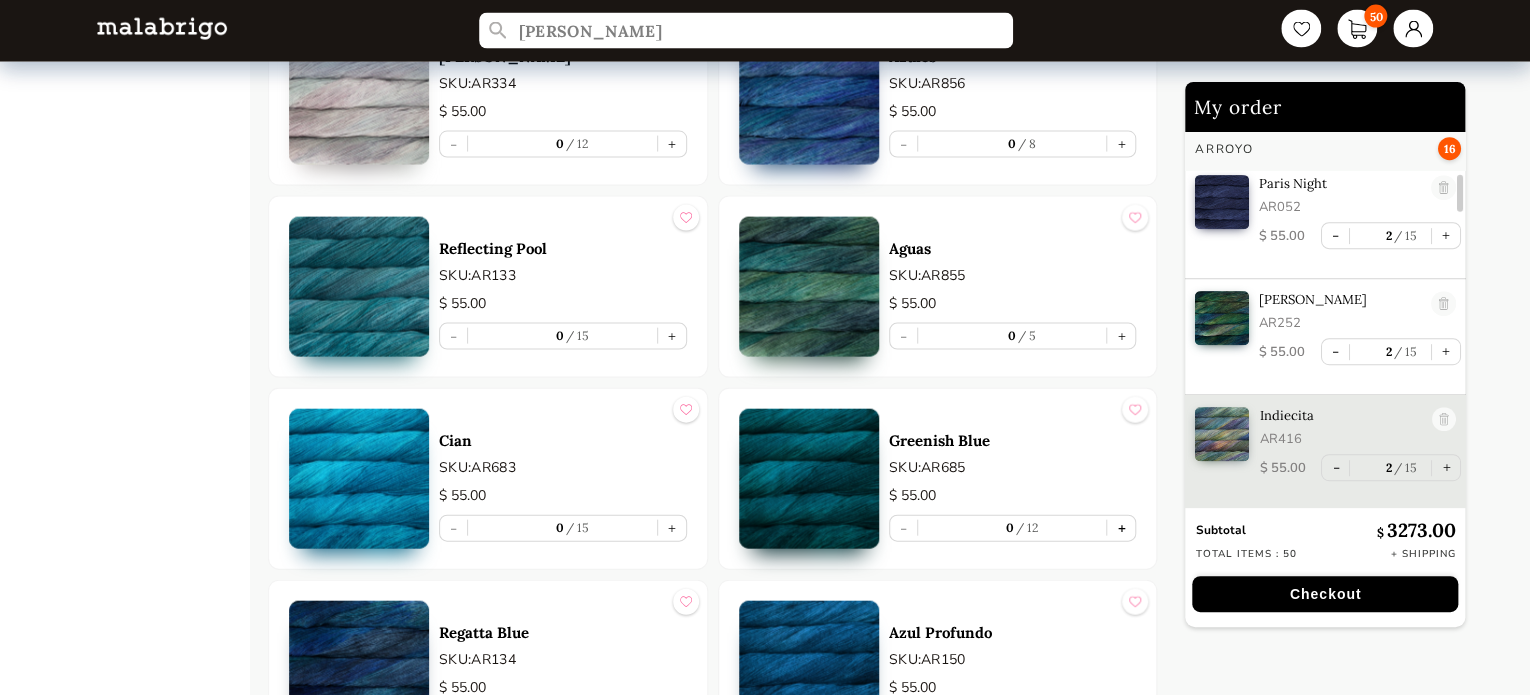 click on "+" at bounding box center (1121, 528) 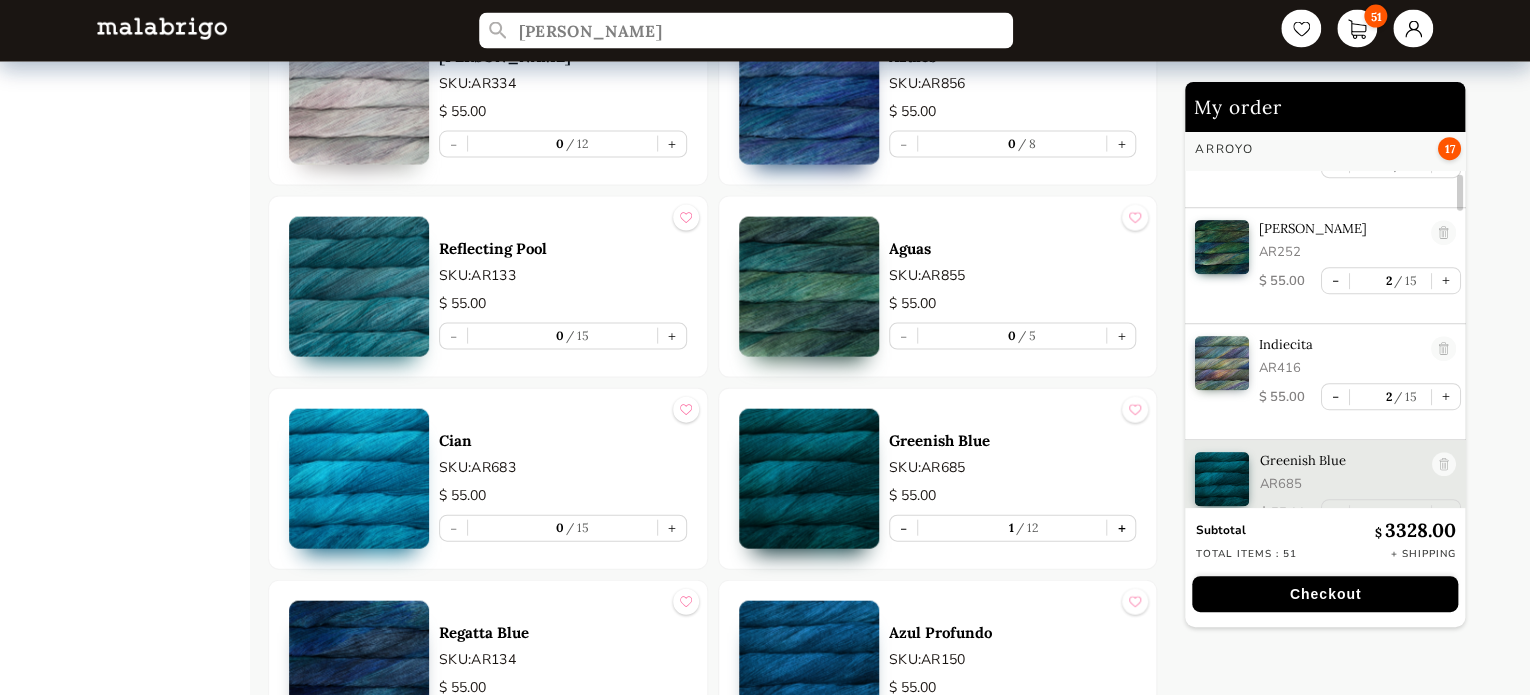 click on "+" at bounding box center [1121, 528] 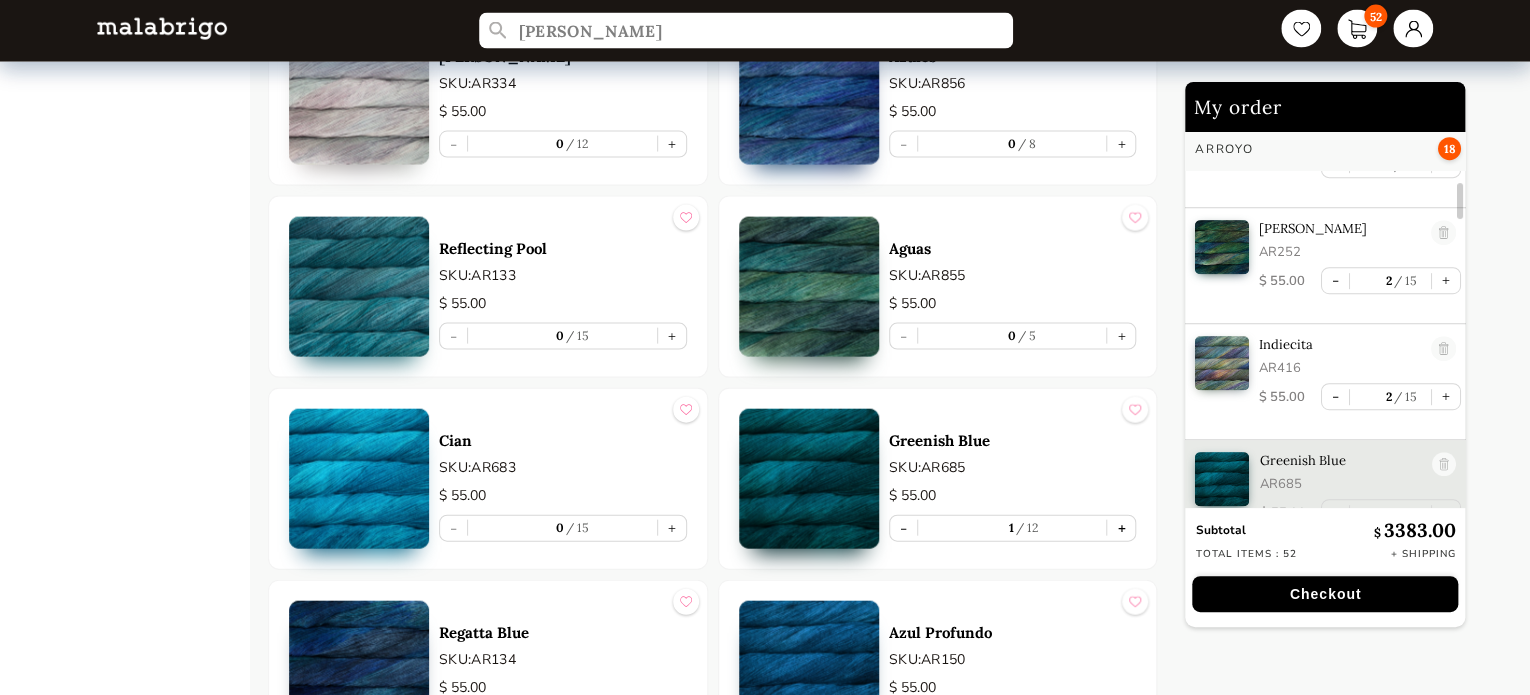 type on "2" 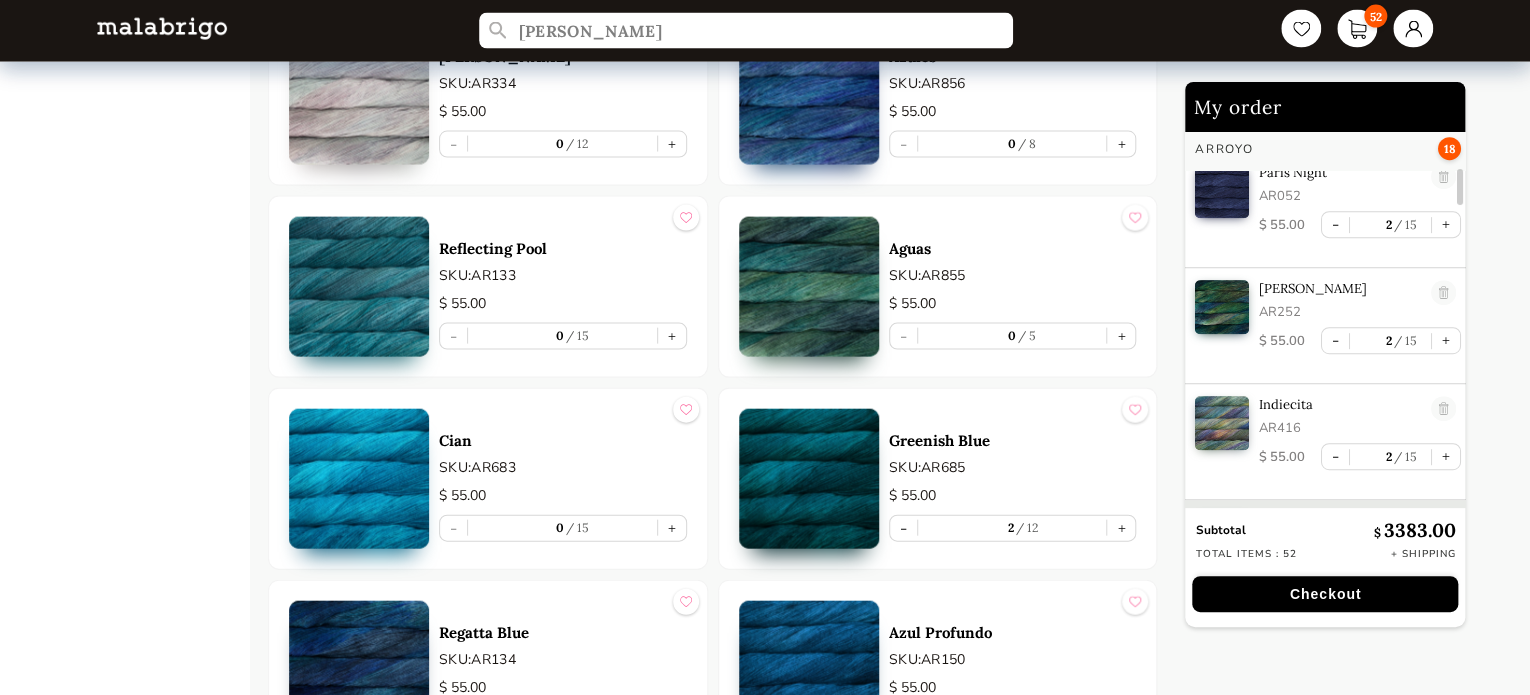 scroll, scrollTop: 424, scrollLeft: 0, axis: vertical 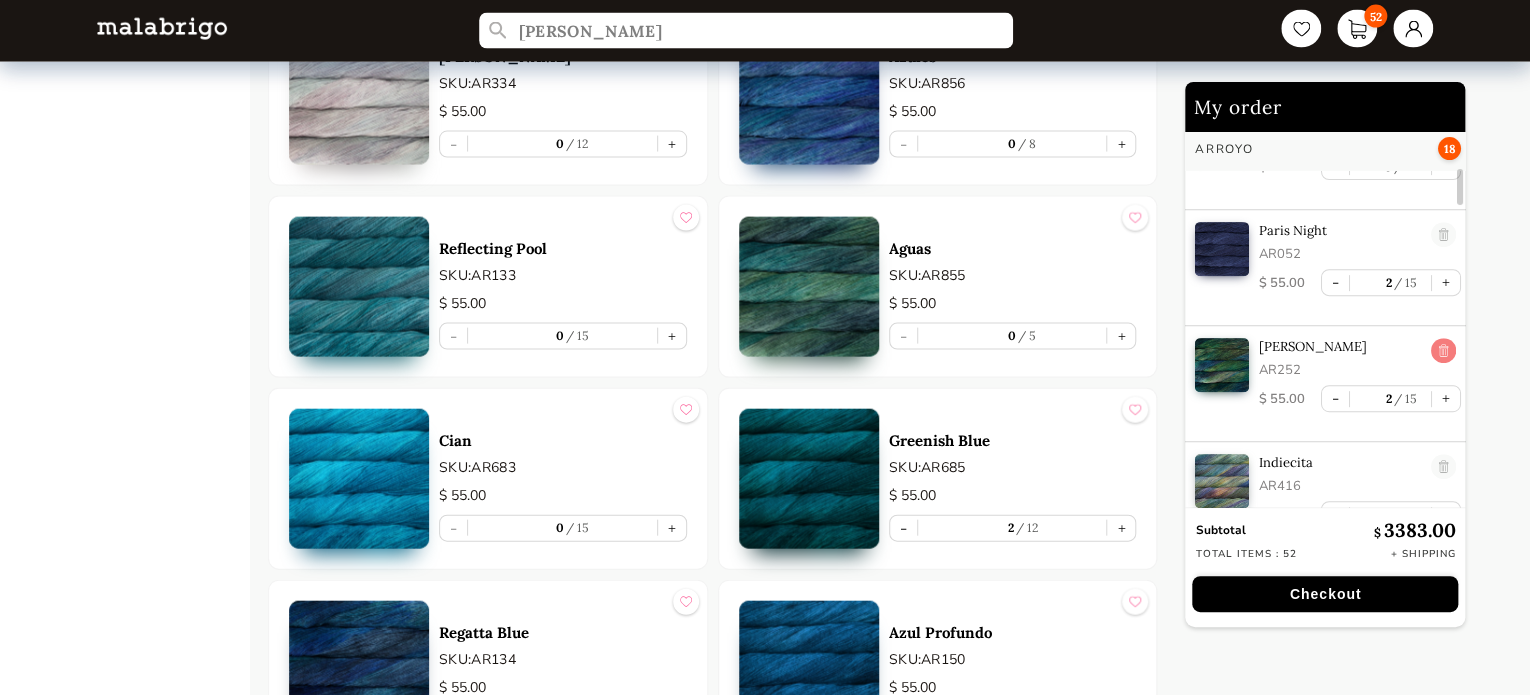 click at bounding box center (1444, 351) 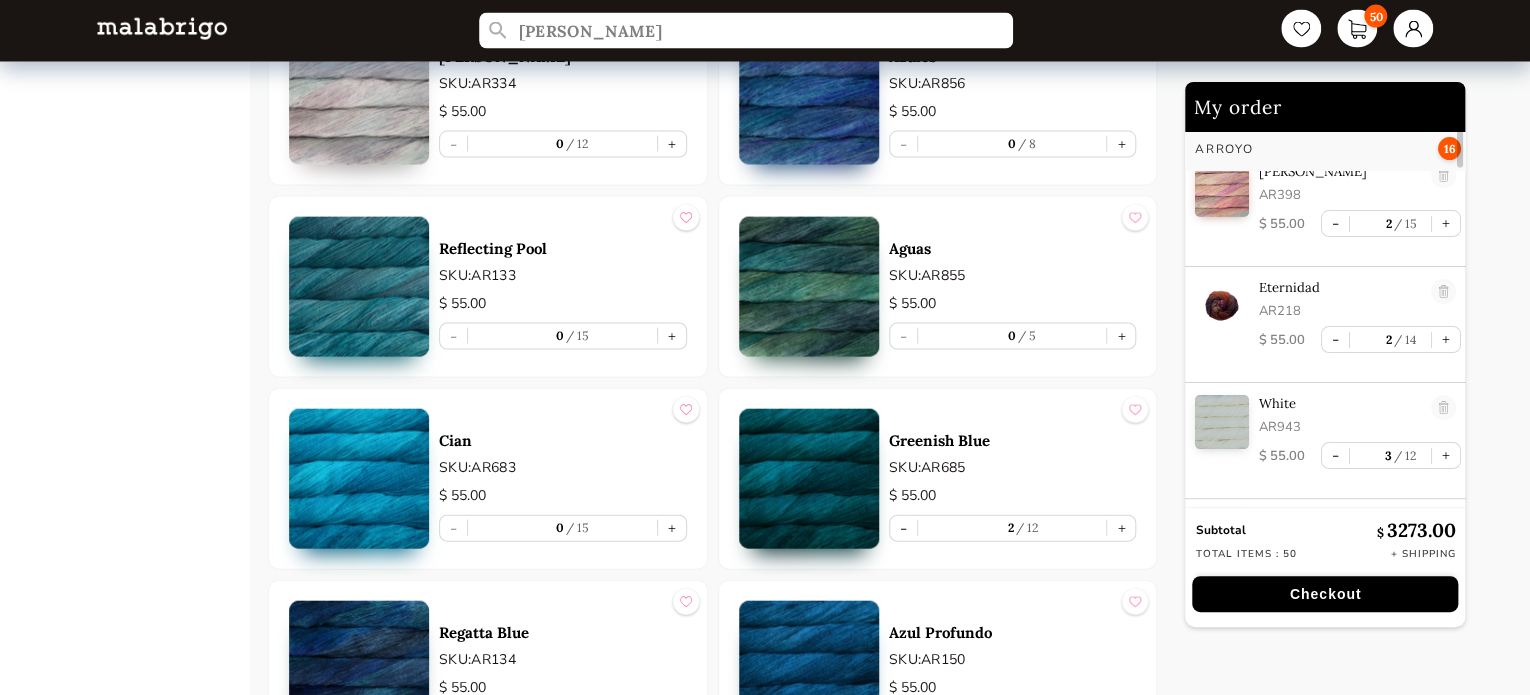 scroll, scrollTop: 0, scrollLeft: 0, axis: both 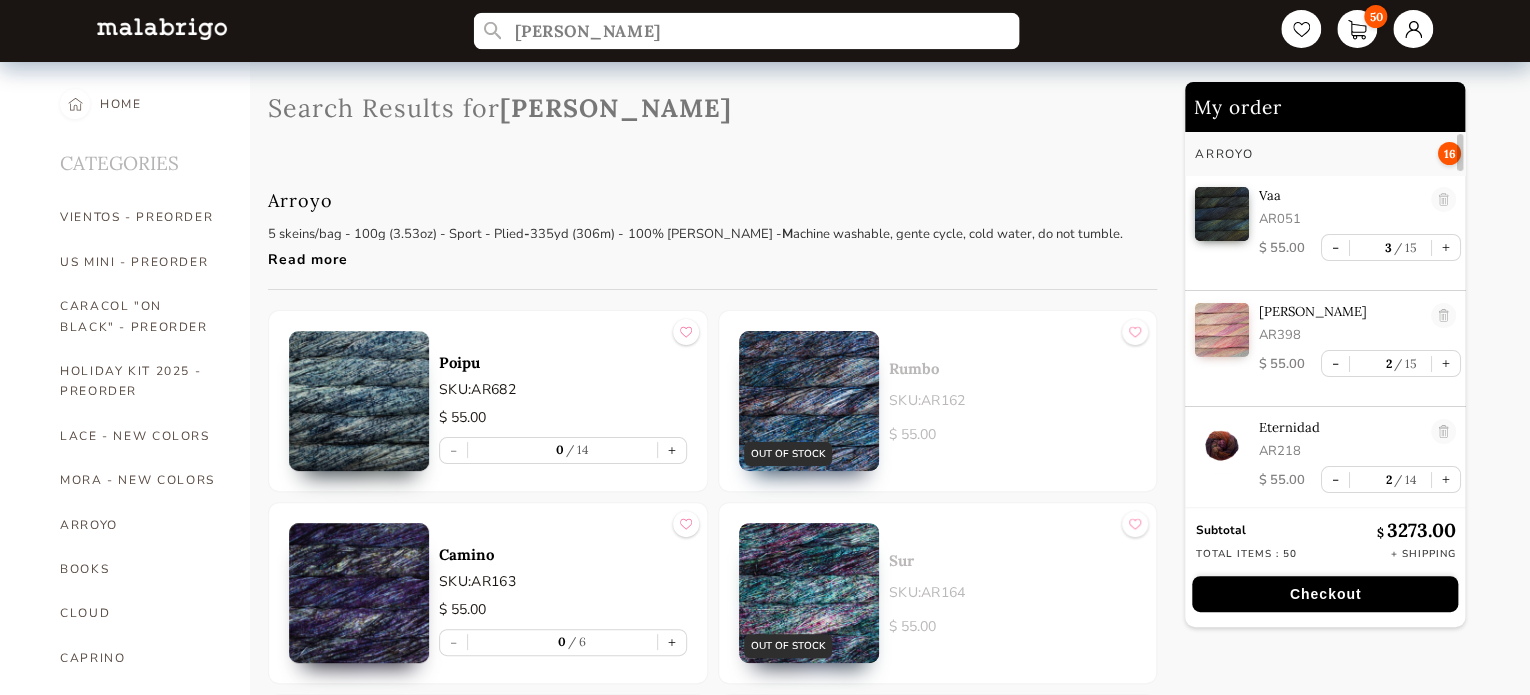 drag, startPoint x: 462, startPoint y: 59, endPoint x: 518, endPoint y: 45, distance: 57.72348 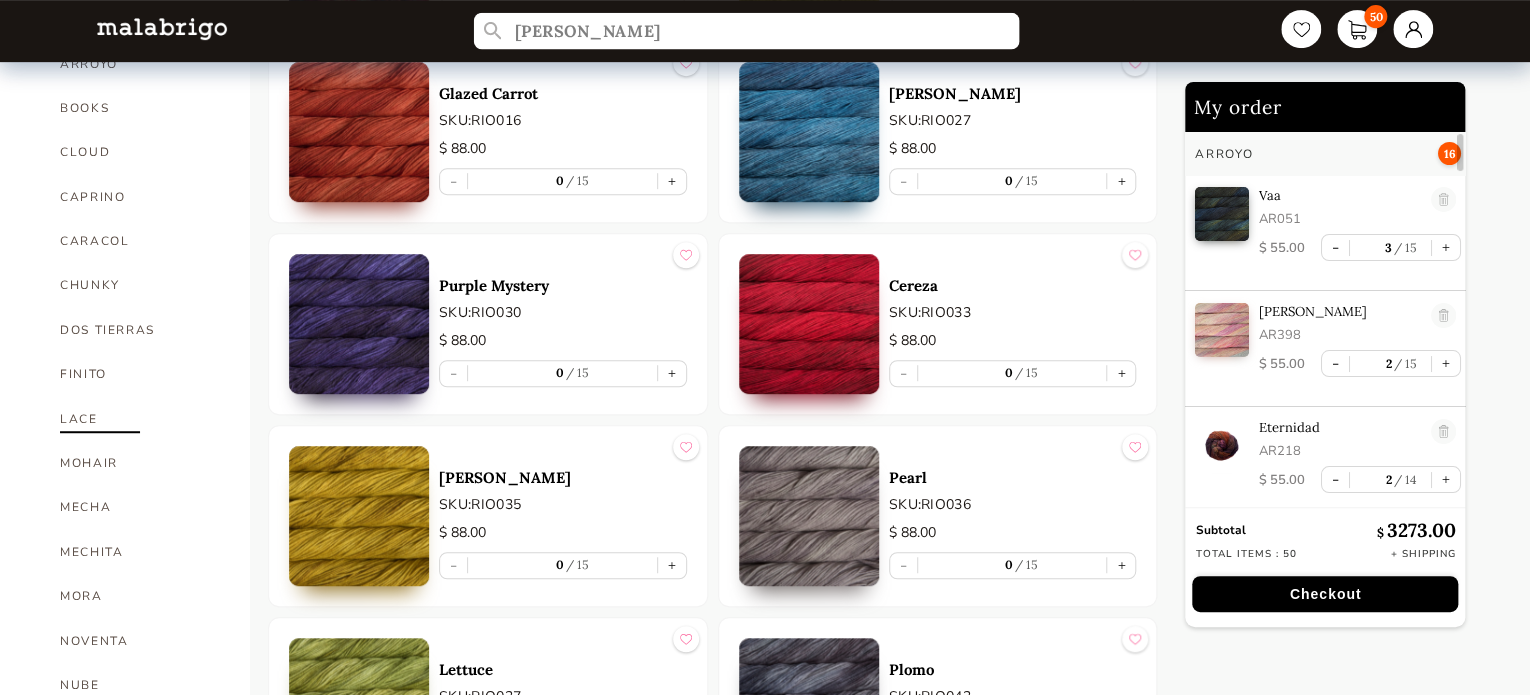 scroll, scrollTop: 666, scrollLeft: 0, axis: vertical 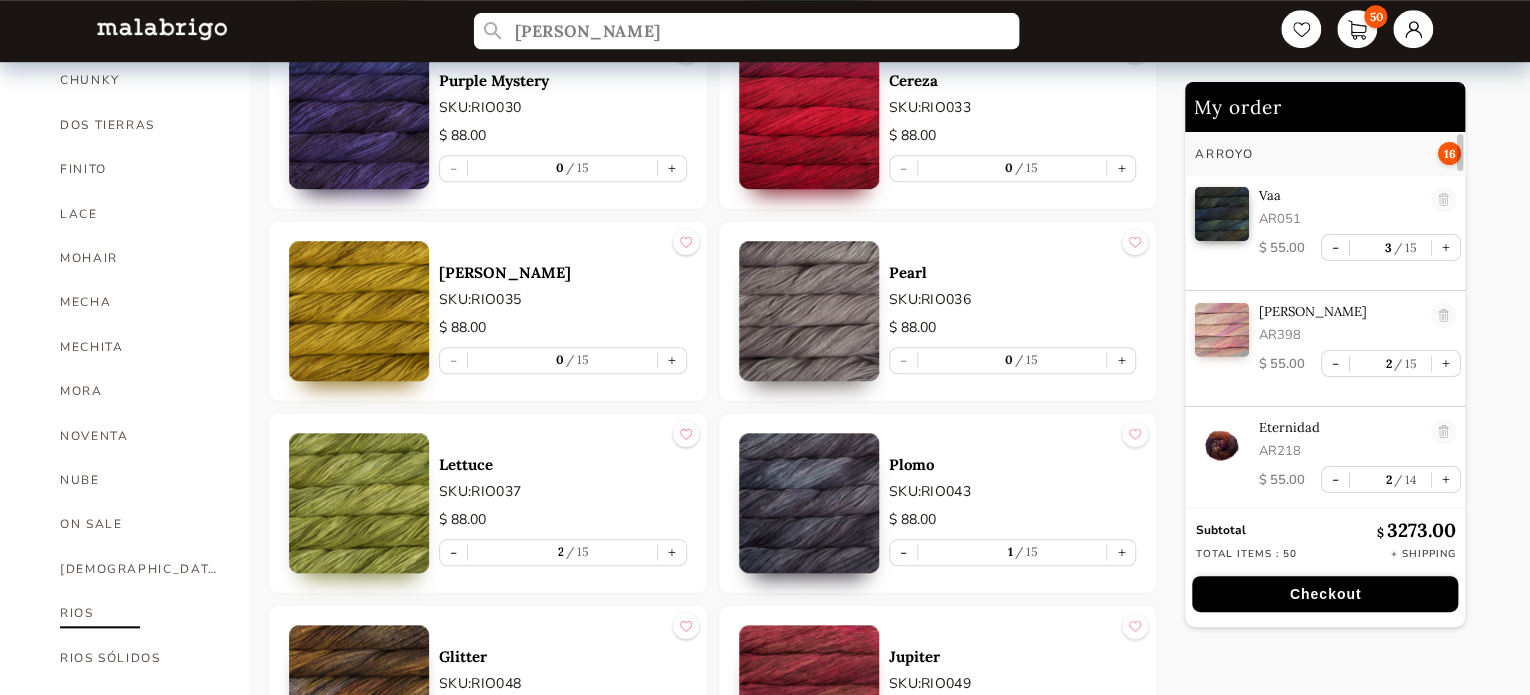 type on "[PERSON_NAME]" 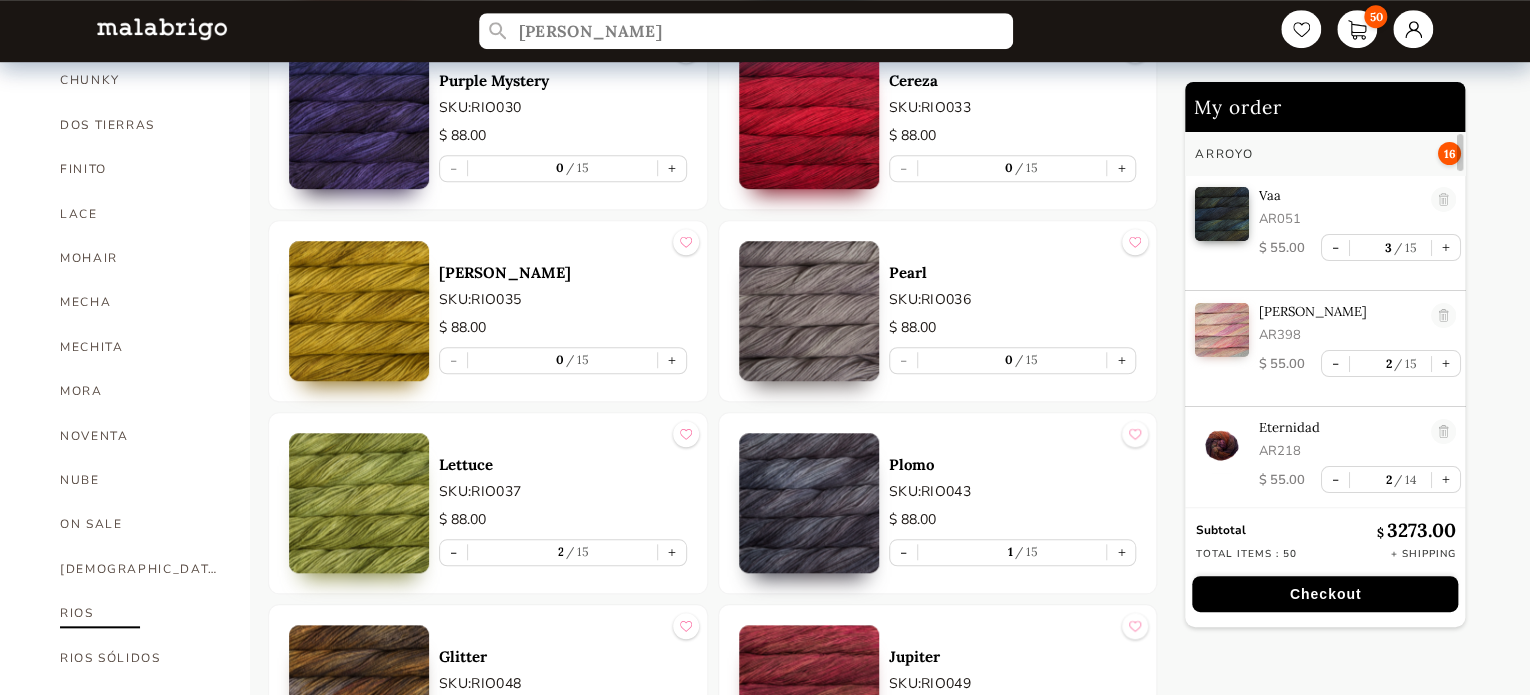 click on "RIOS" at bounding box center [140, 613] 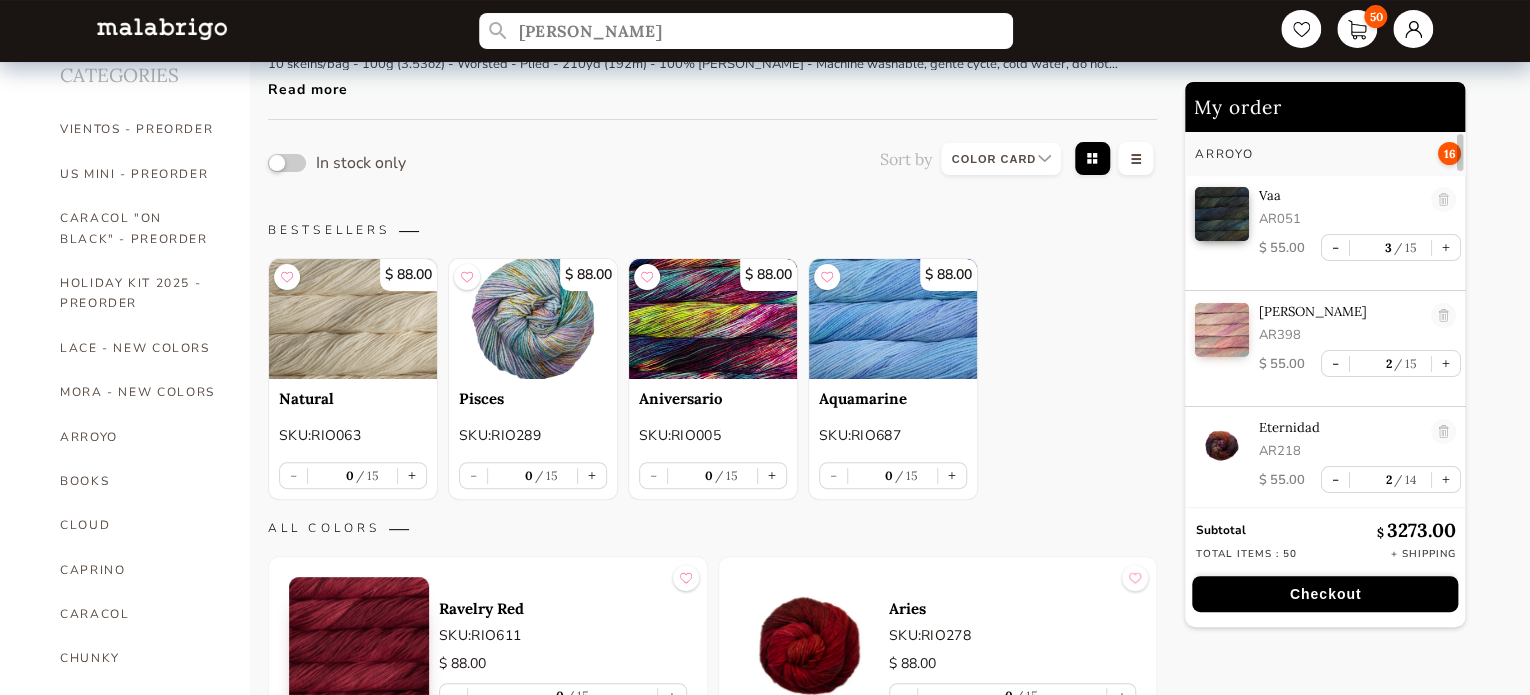 scroll, scrollTop: 0, scrollLeft: 0, axis: both 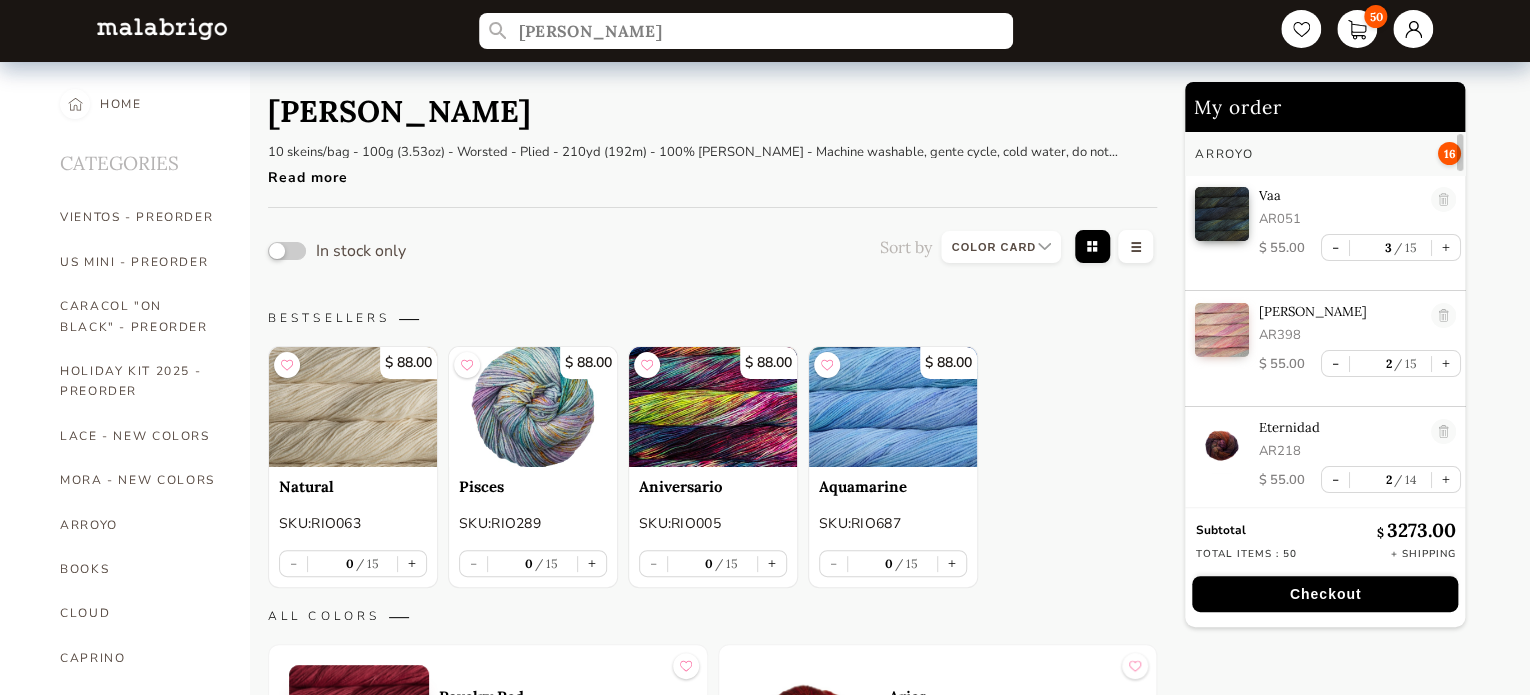 click at bounding box center [1001, 247] 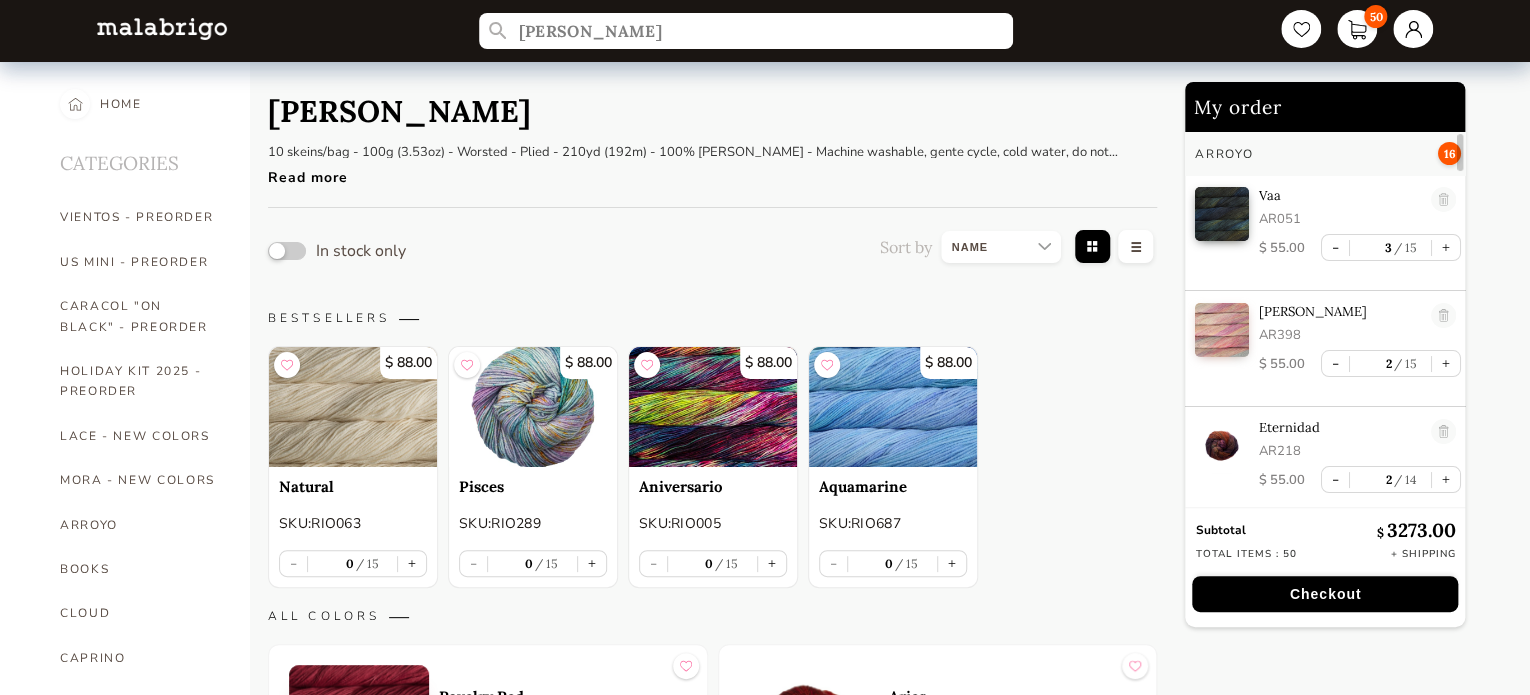click at bounding box center (1001, 247) 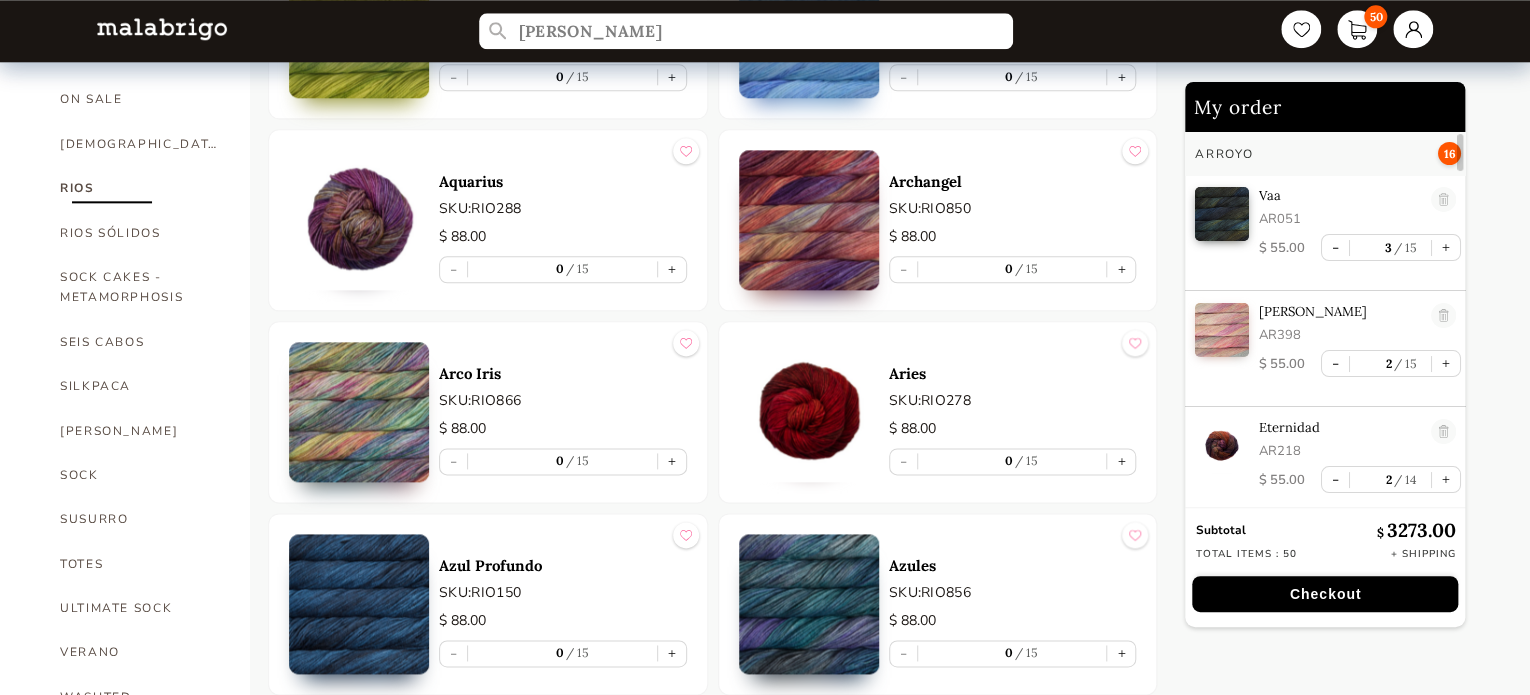 scroll, scrollTop: 1333, scrollLeft: 0, axis: vertical 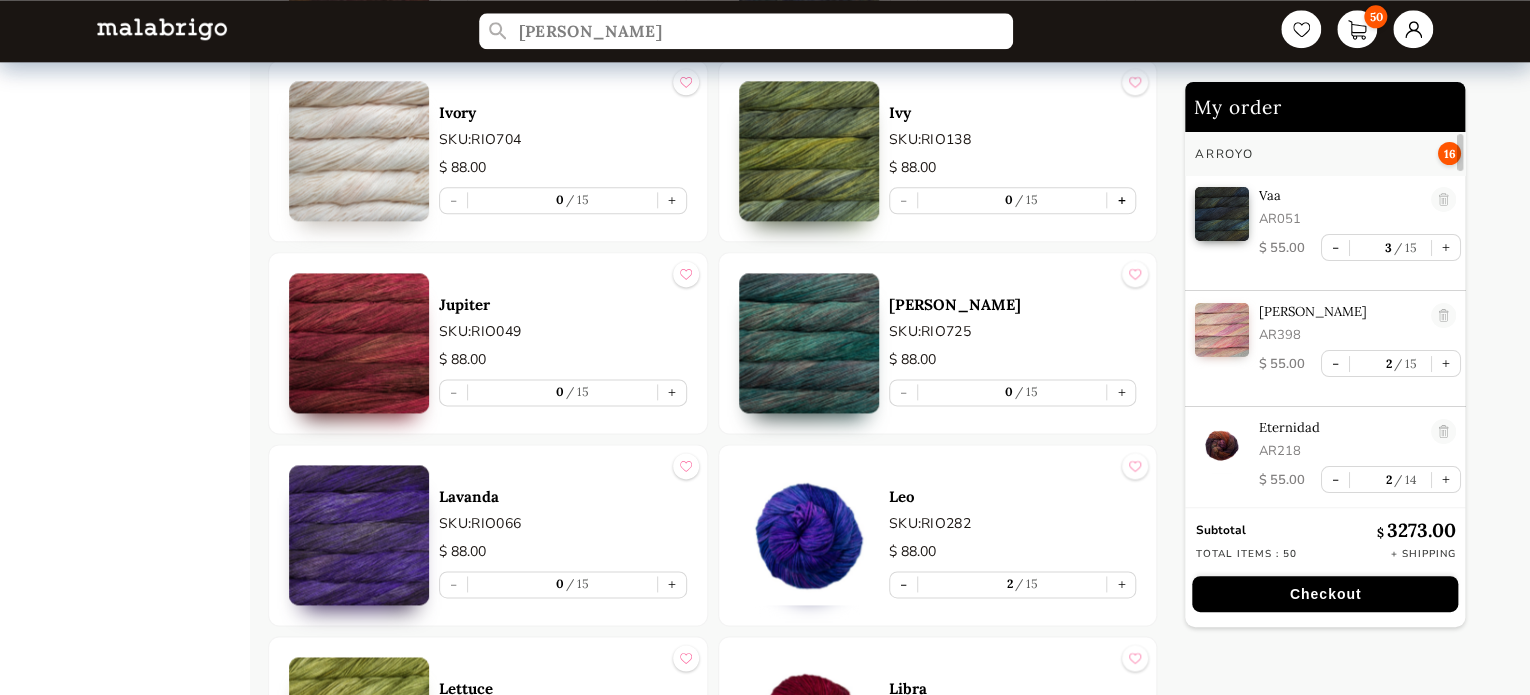 click on "+" at bounding box center [1121, 200] 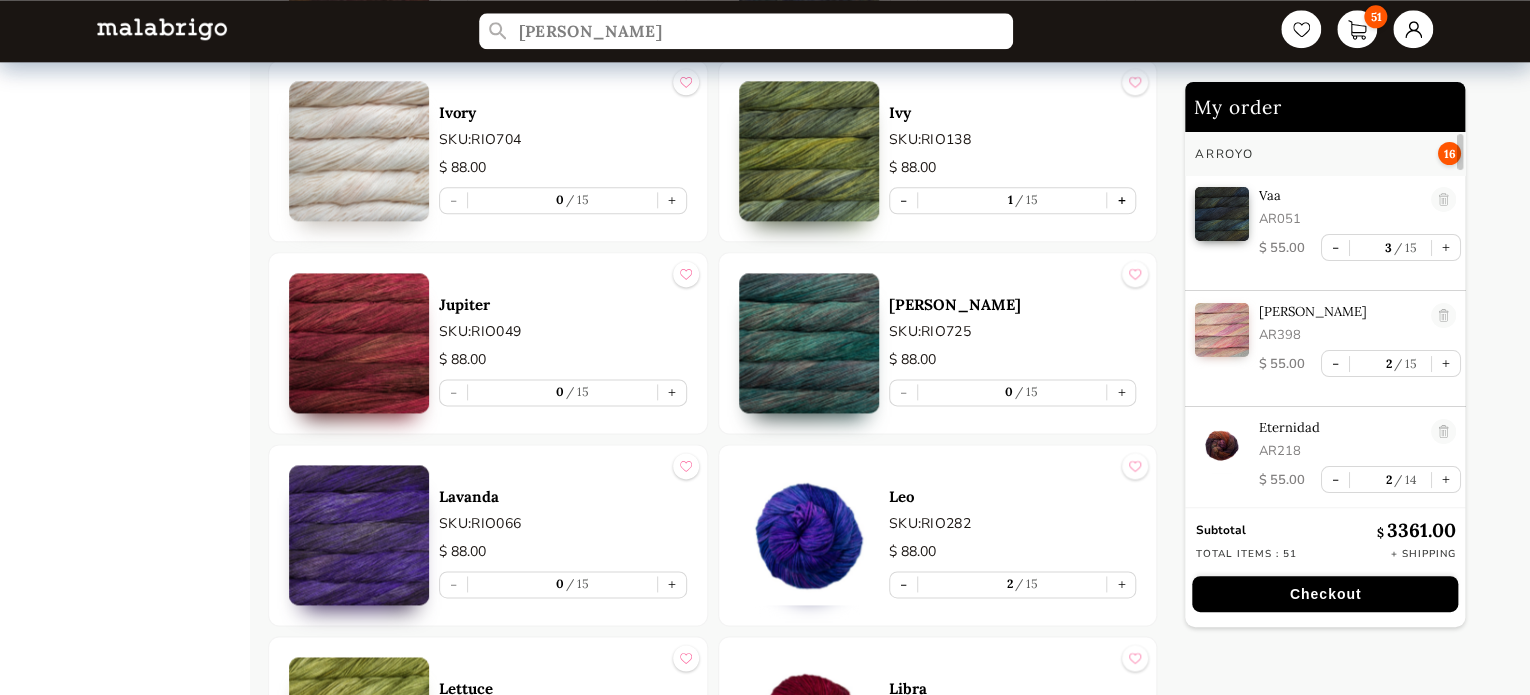 click on "+" at bounding box center [1121, 200] 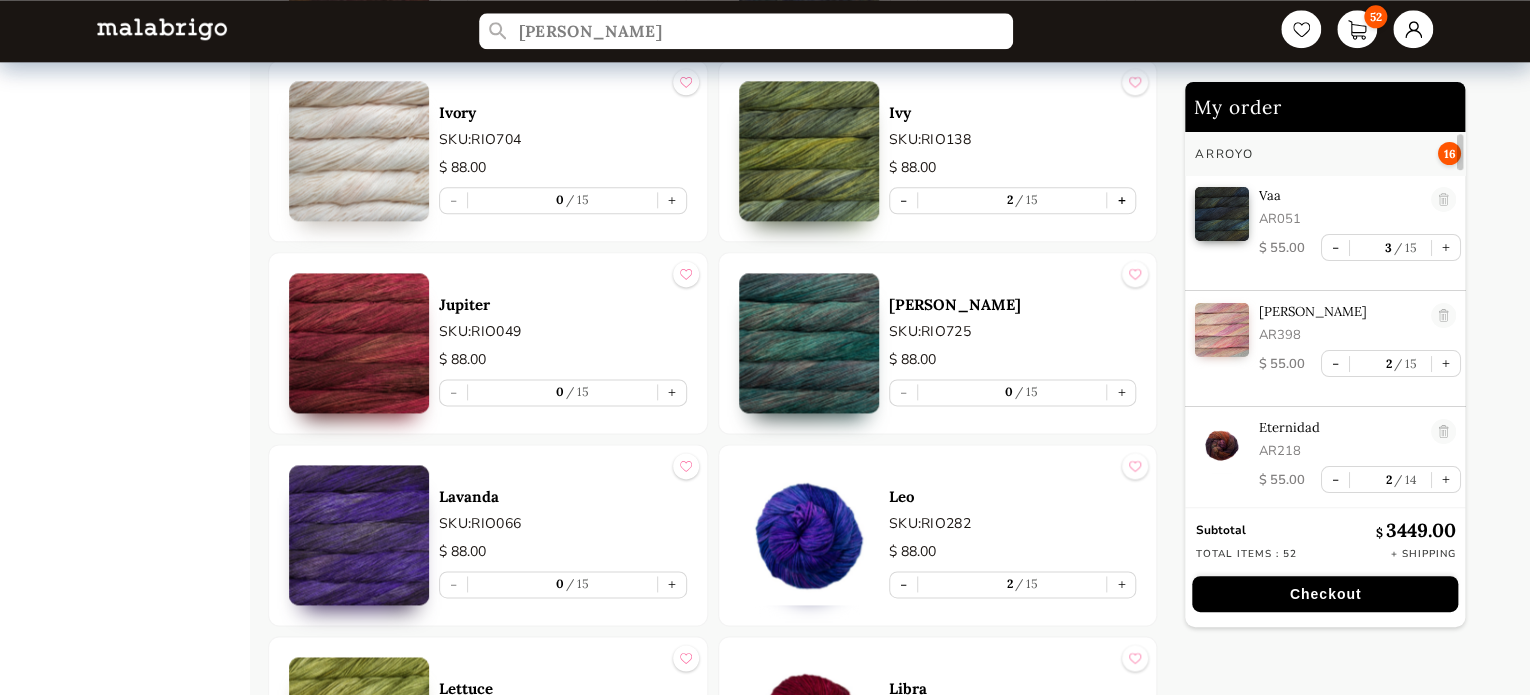 scroll, scrollTop: 32, scrollLeft: 0, axis: vertical 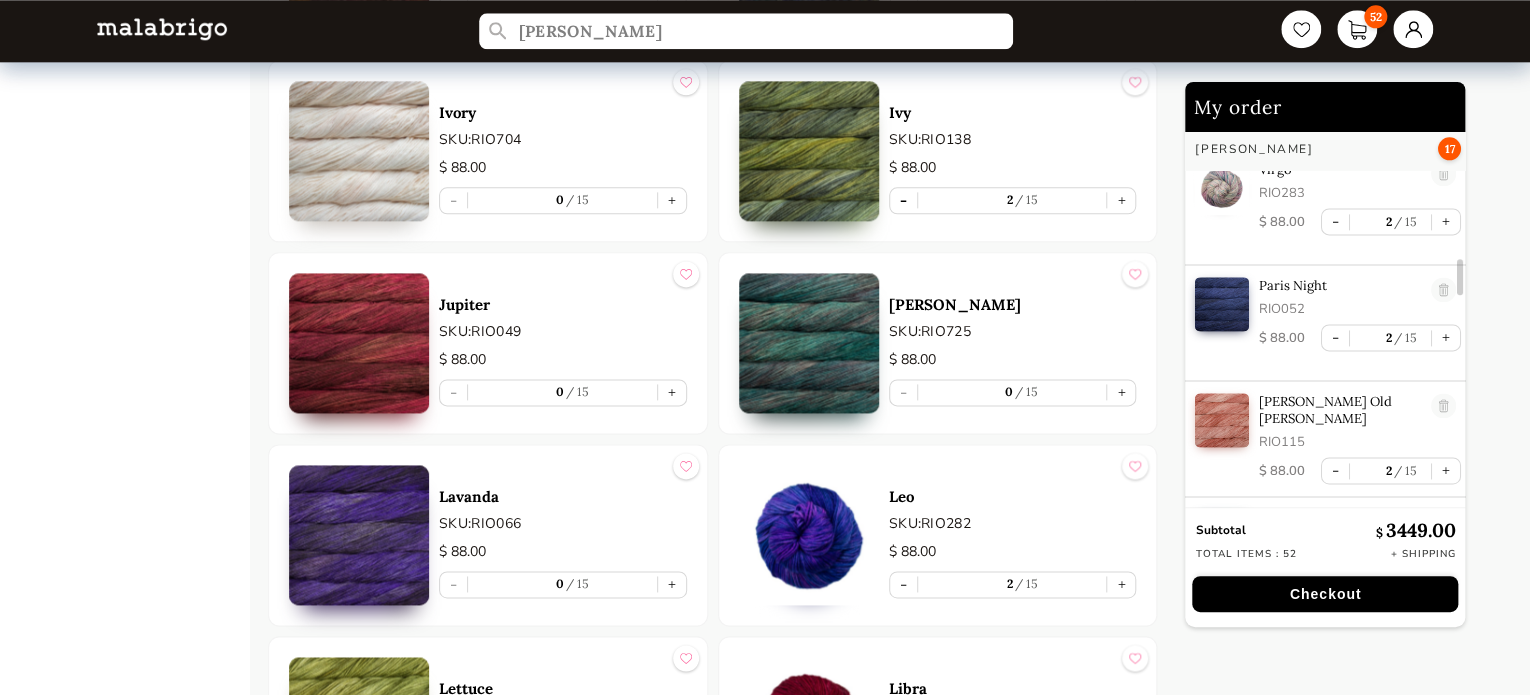 click on "-" at bounding box center [903, 200] 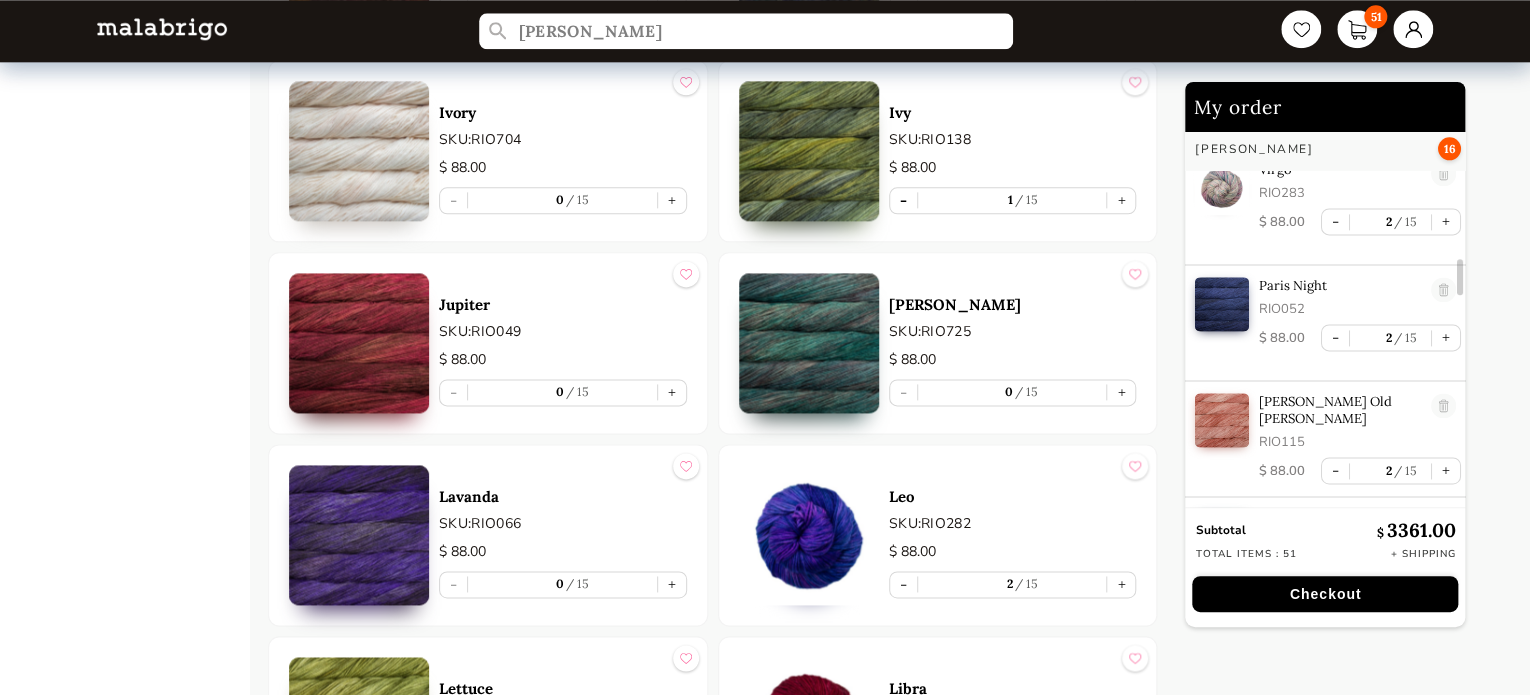 click on "-" at bounding box center [903, 200] 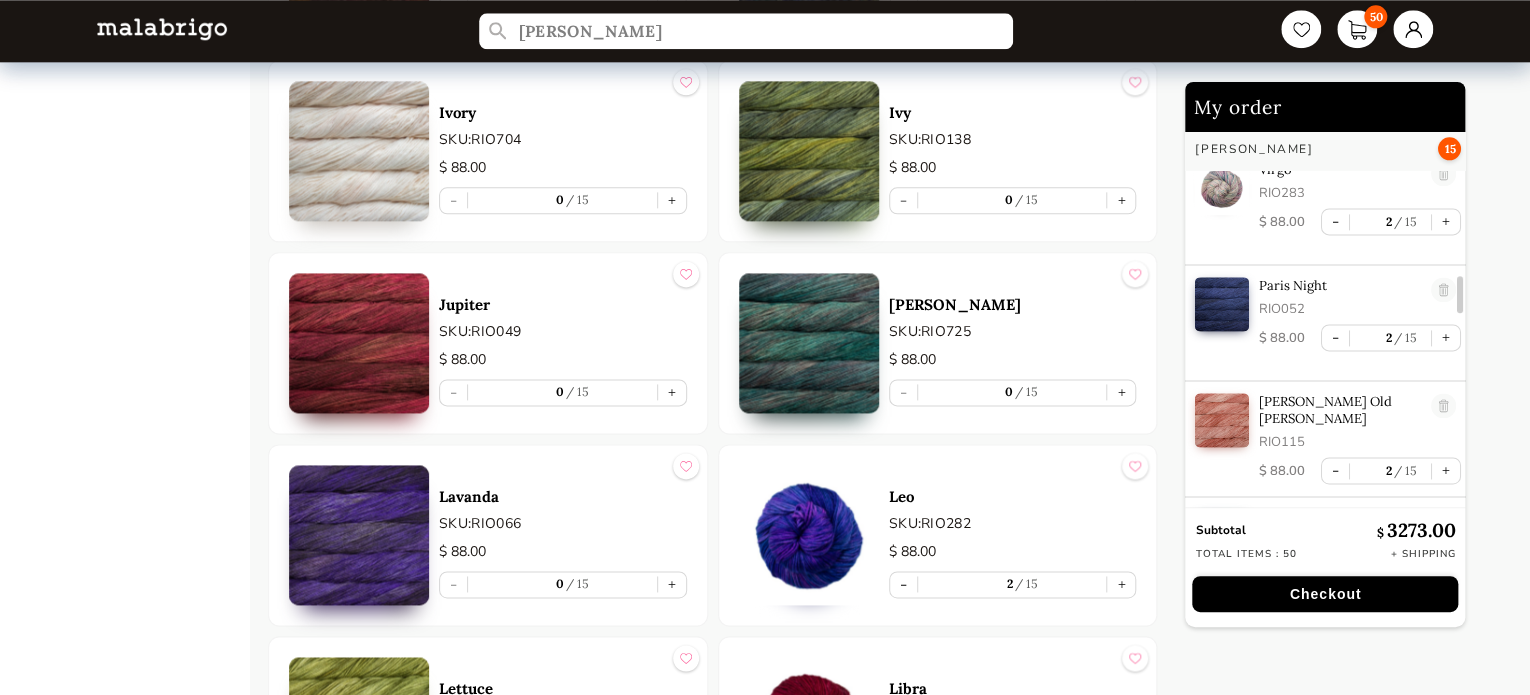 scroll, scrollTop: 1720, scrollLeft: 0, axis: vertical 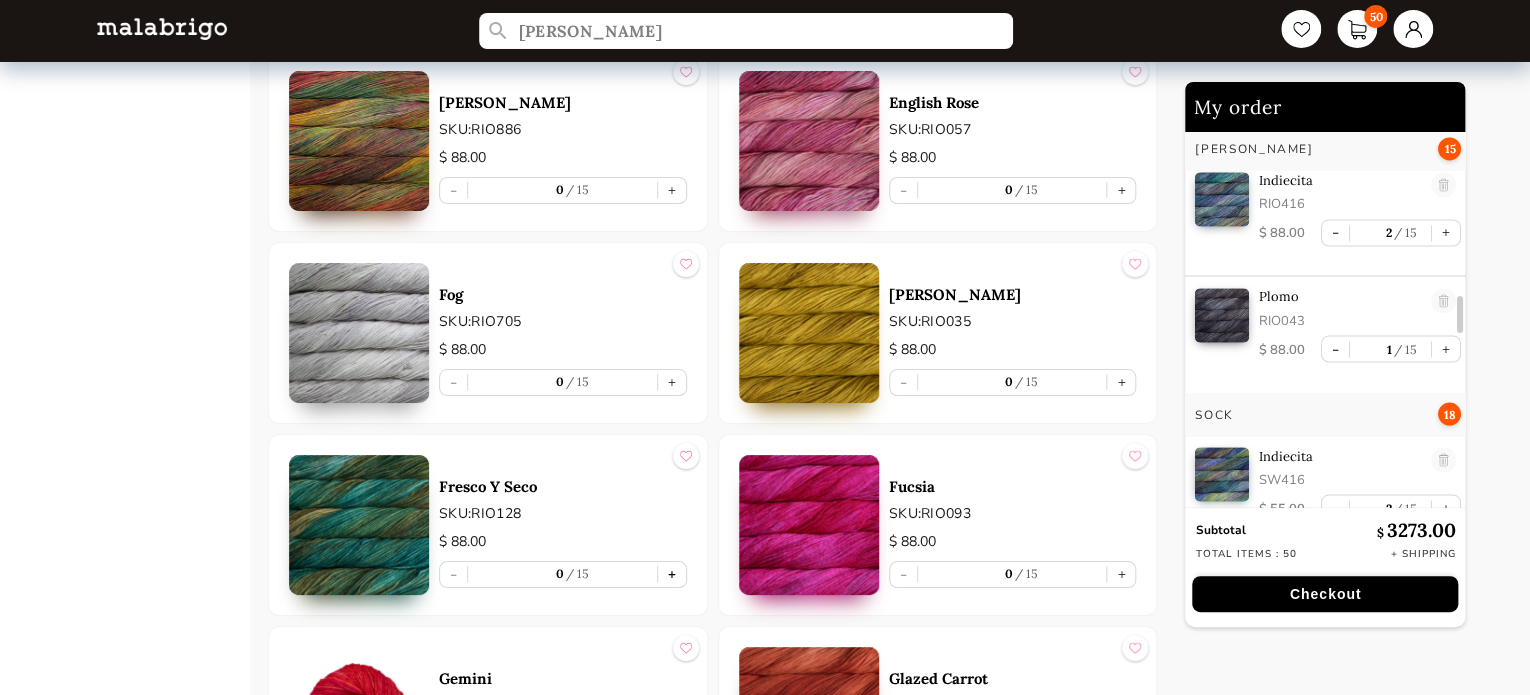 click on "+" at bounding box center [672, 574] 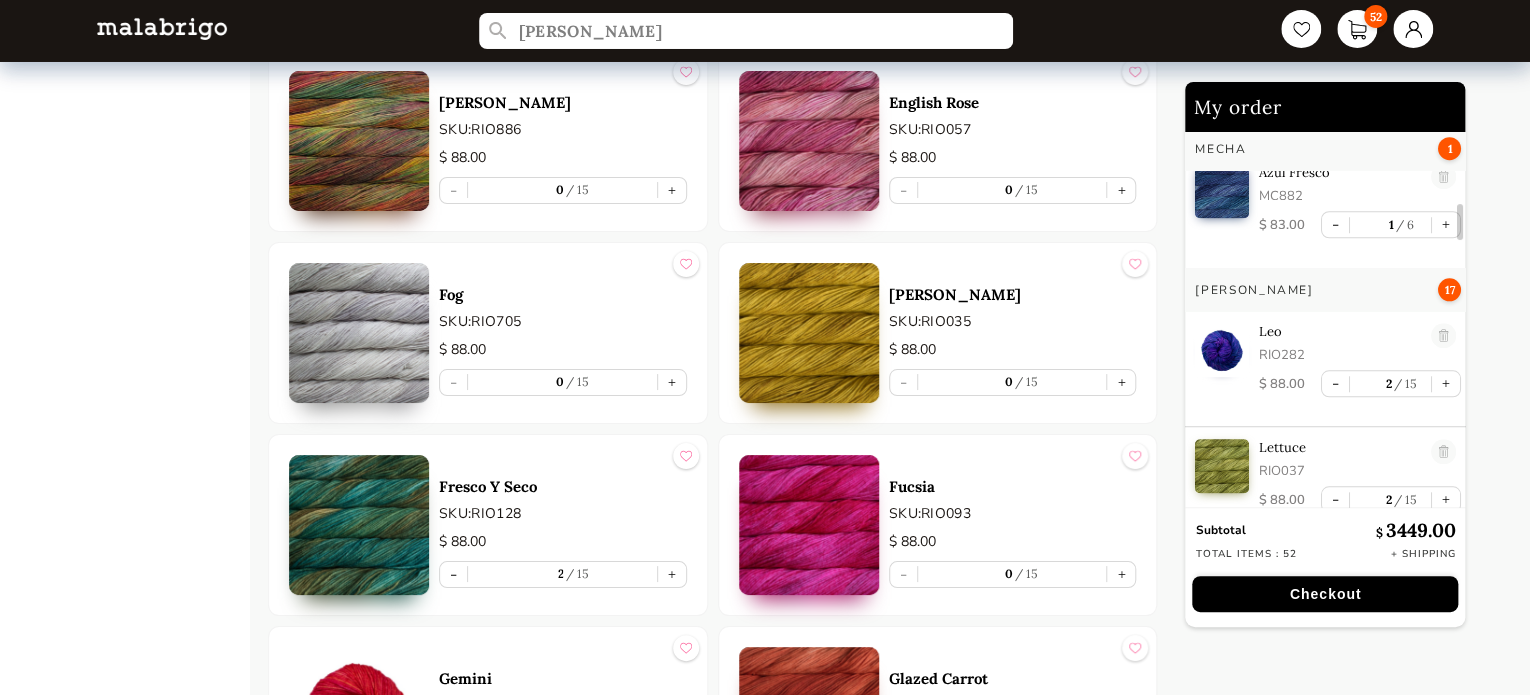scroll, scrollTop: 706, scrollLeft: 0, axis: vertical 